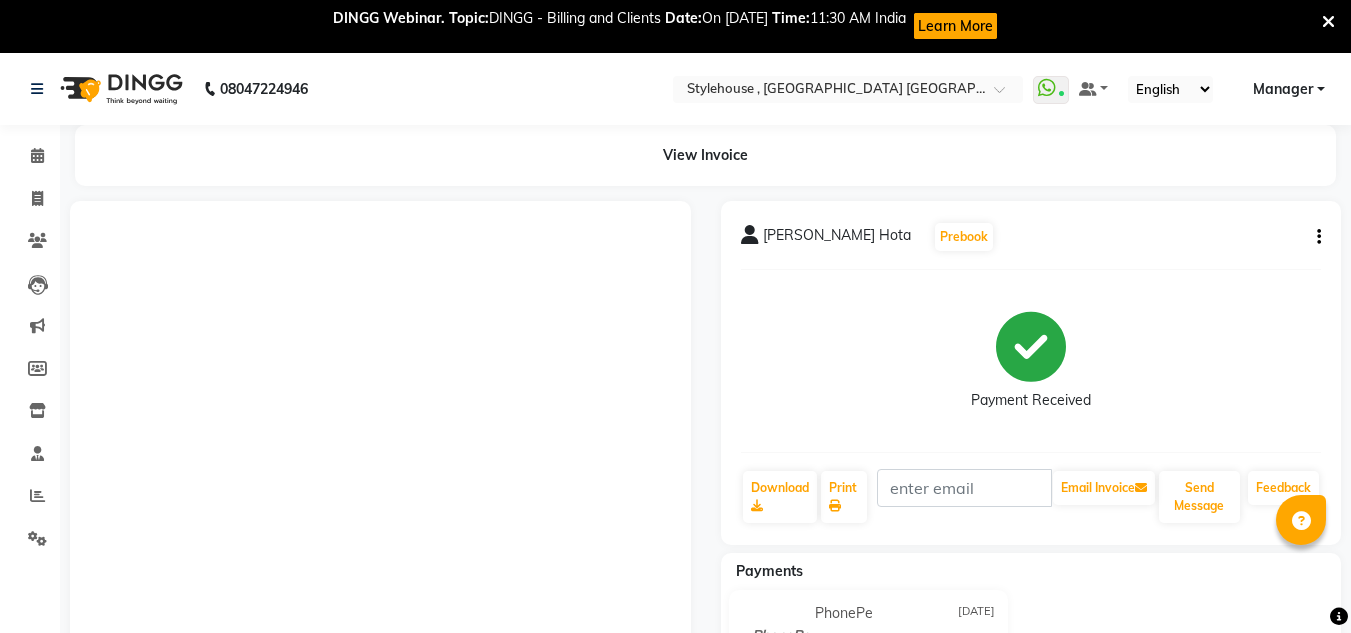 scroll, scrollTop: 70, scrollLeft: 0, axis: vertical 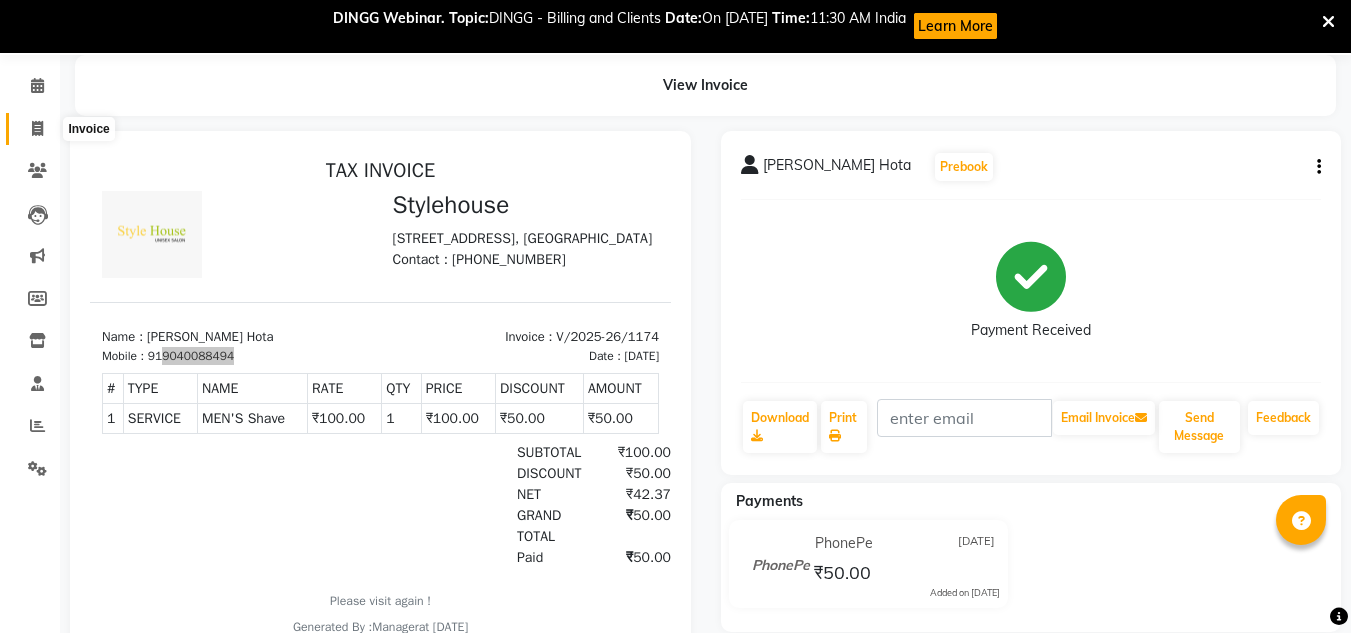 click 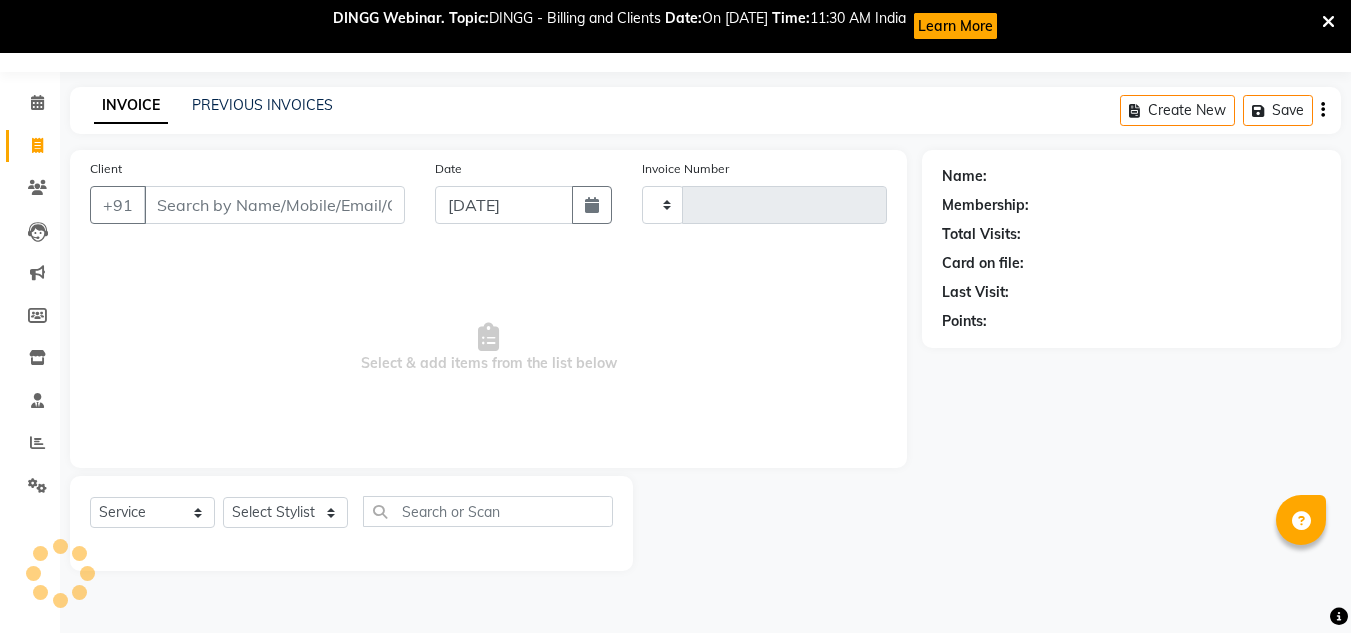 scroll, scrollTop: 53, scrollLeft: 0, axis: vertical 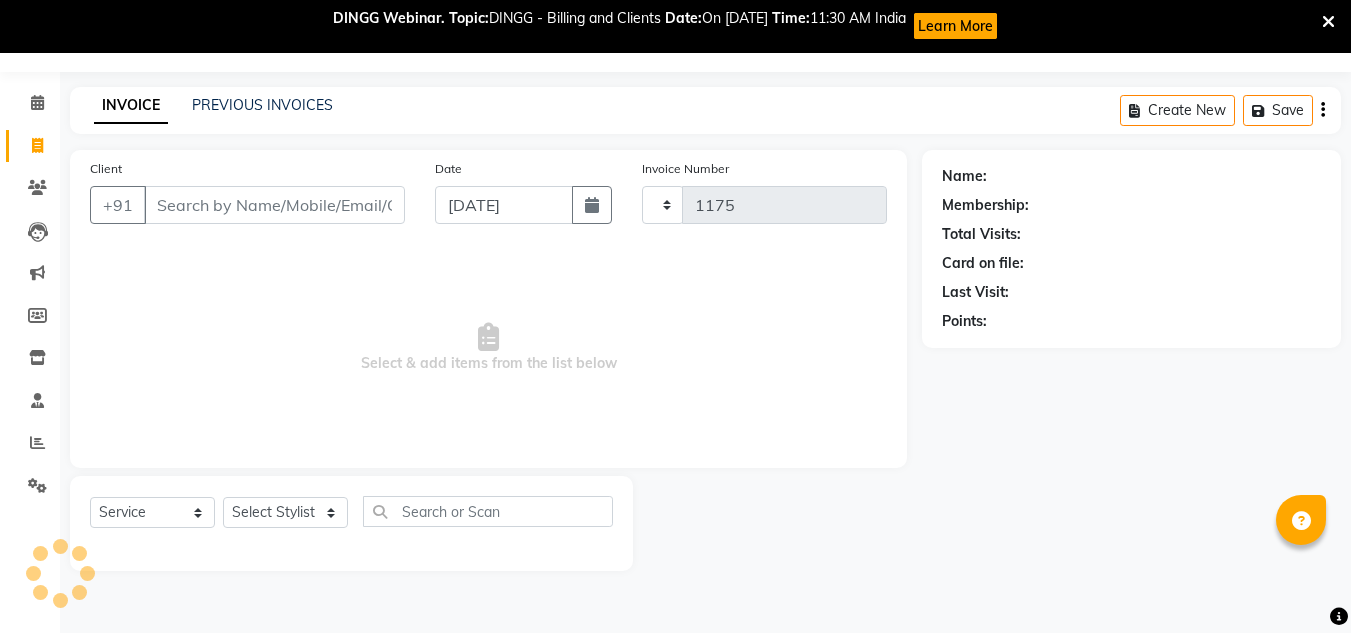 select on "7793" 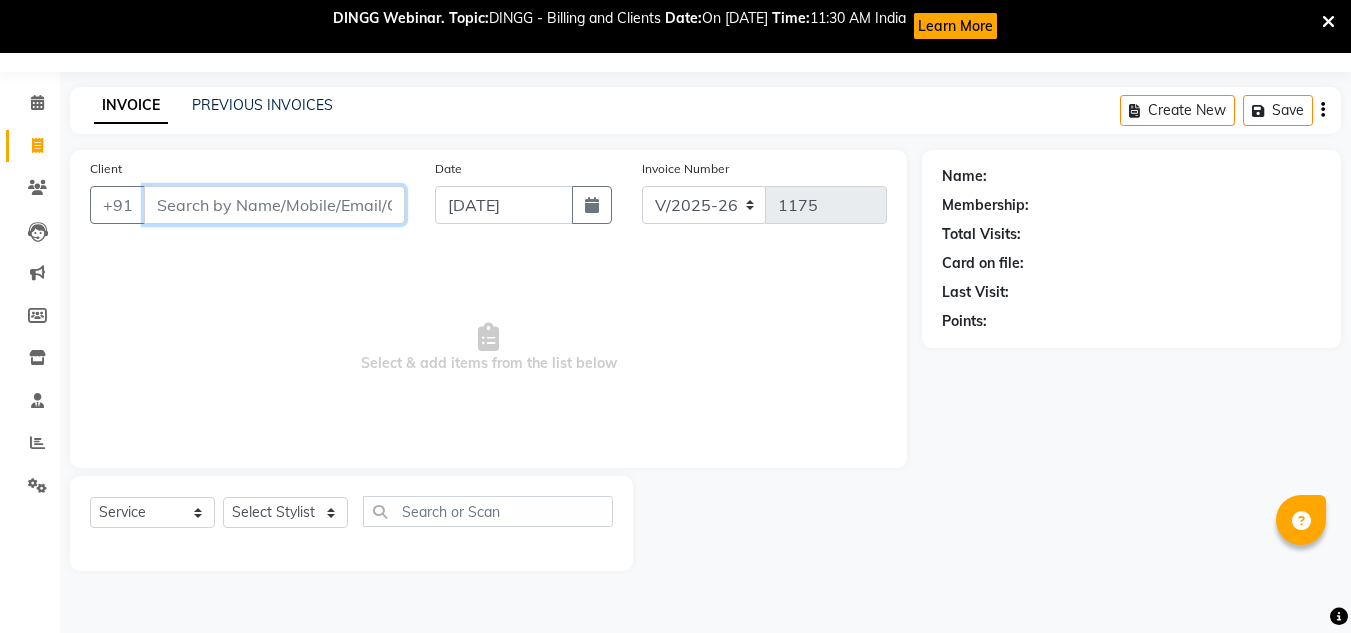 click on "Client" at bounding box center [274, 205] 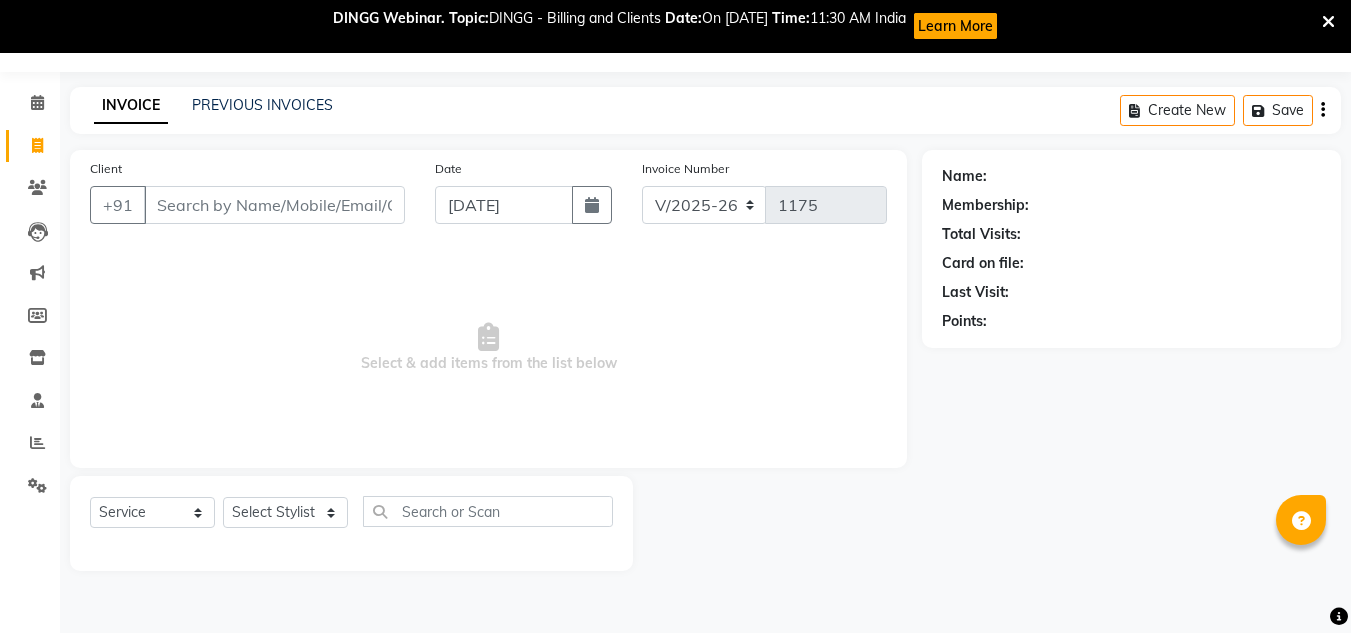 click at bounding box center (1328, 22) 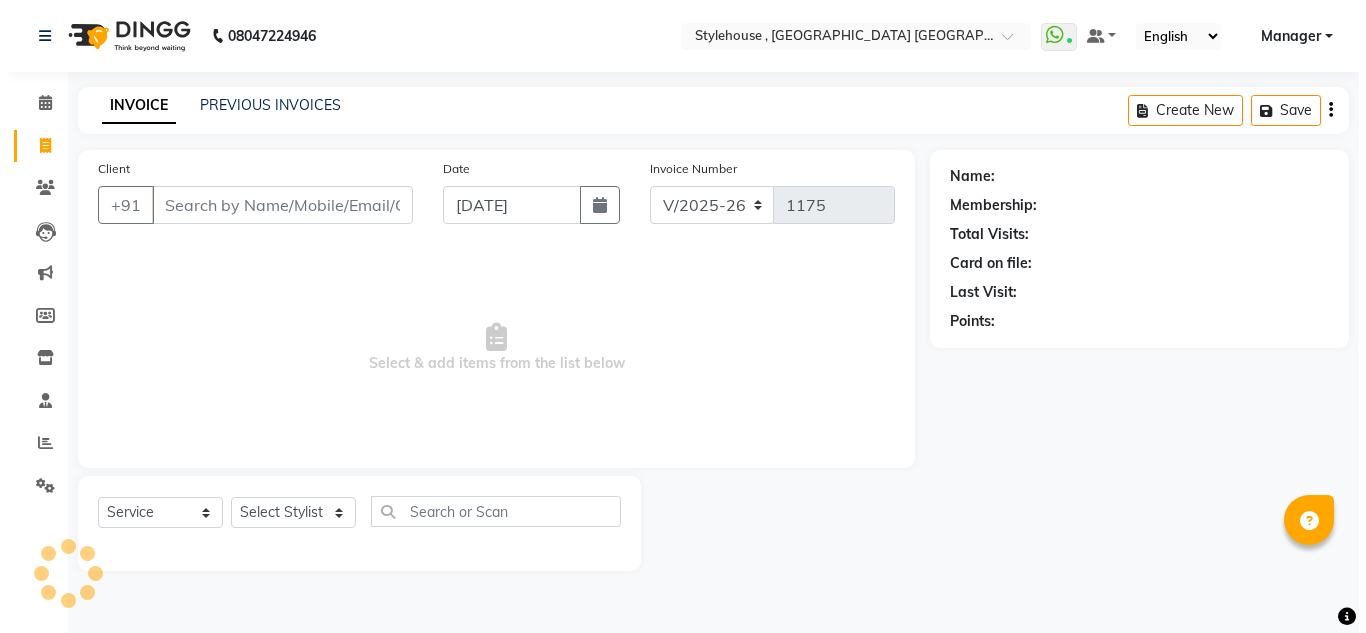 scroll, scrollTop: 0, scrollLeft: 0, axis: both 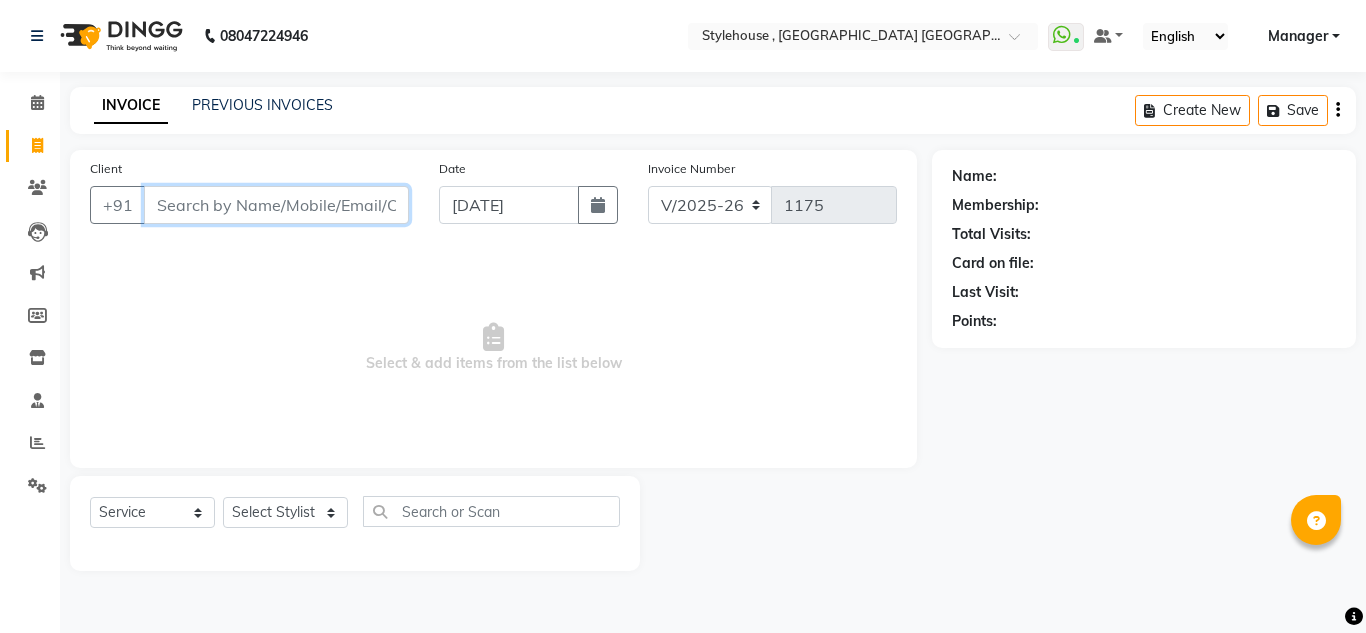 click on "Client" at bounding box center (276, 205) 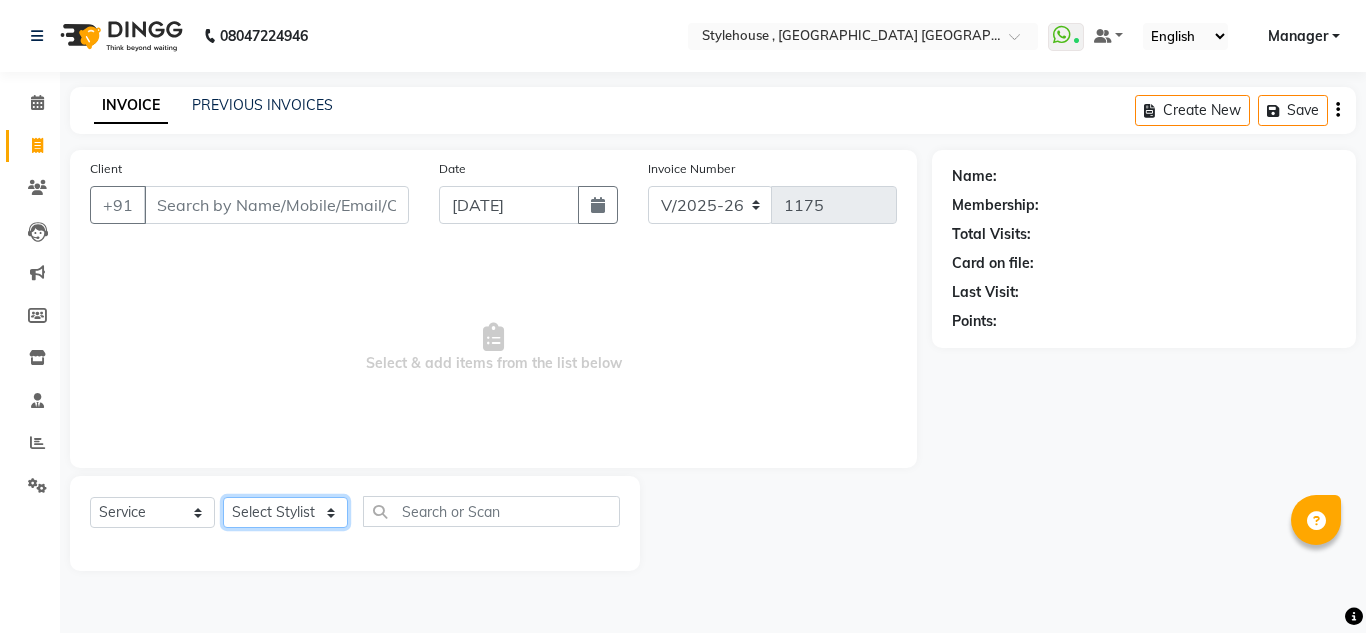 click on "Select Stylist [PERSON_NAME] [PERSON_NAME] [PERSON_NAME] [PERSON_NAME] PRIYA Manager [PERSON_NAME] [PERSON_NAME] [PERSON_NAME] PRIYANKA NANDA PUJA [PERSON_NAME] [PERSON_NAME] [PERSON_NAME] SAMEER [PERSON_NAME] [PERSON_NAME]" 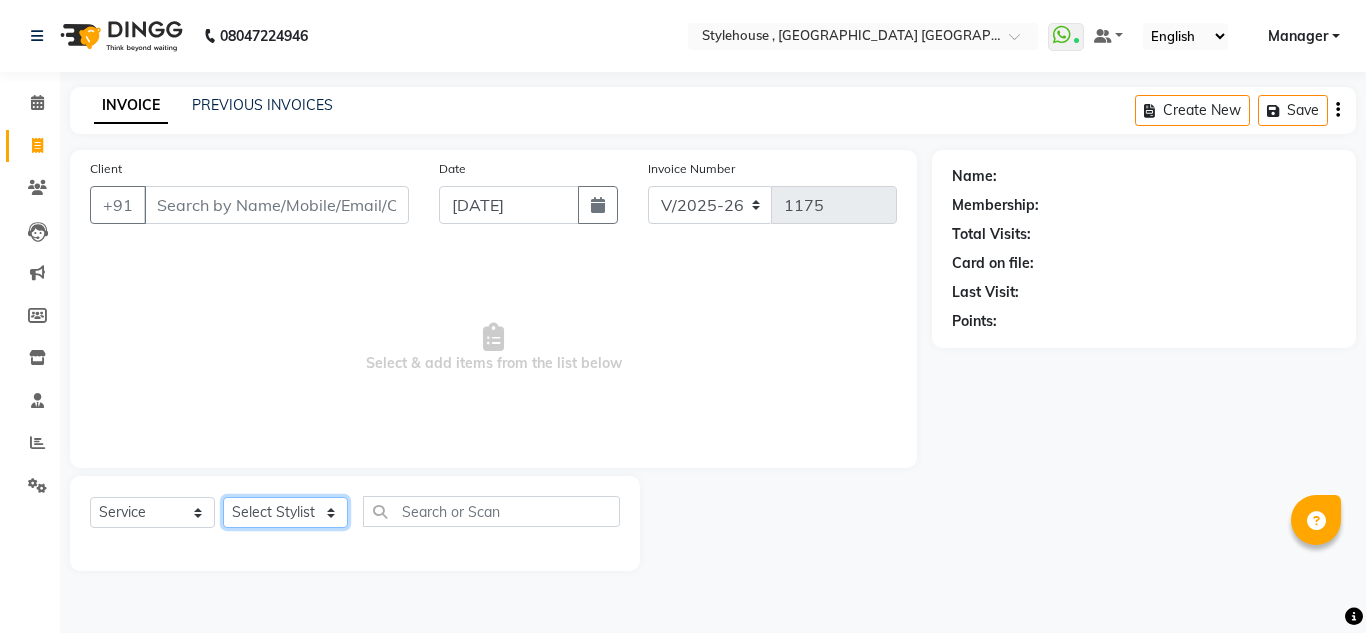 select on "78233" 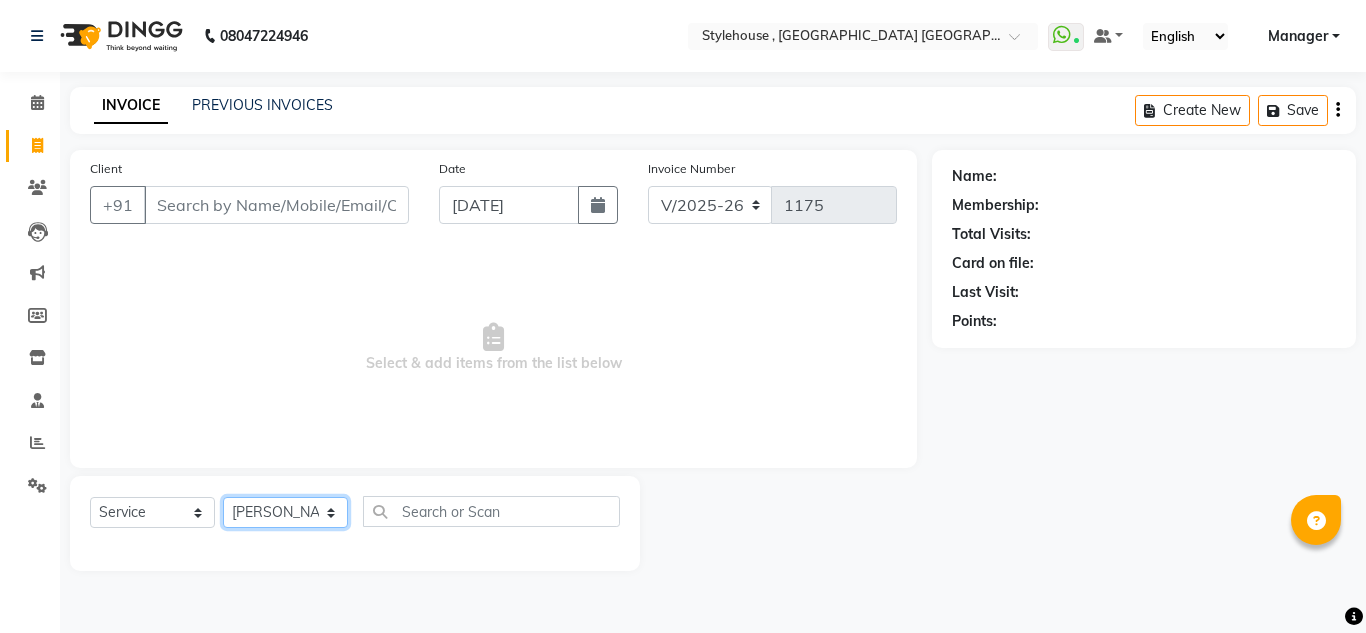click on "Select Stylist [PERSON_NAME] [PERSON_NAME] [PERSON_NAME] [PERSON_NAME] PRIYA Manager [PERSON_NAME] [PERSON_NAME] [PERSON_NAME] PRIYANKA NANDA PUJA [PERSON_NAME] [PERSON_NAME] [PERSON_NAME] SAMEER [PERSON_NAME] [PERSON_NAME]" 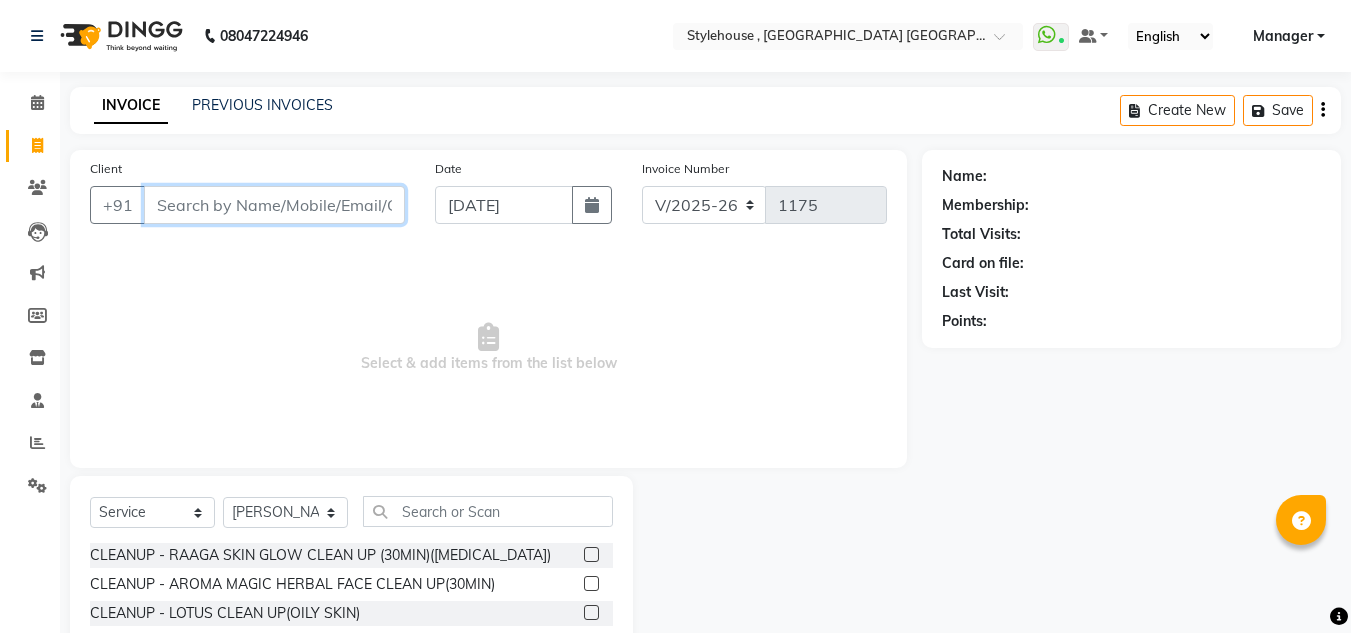 click on "Client" at bounding box center [274, 205] 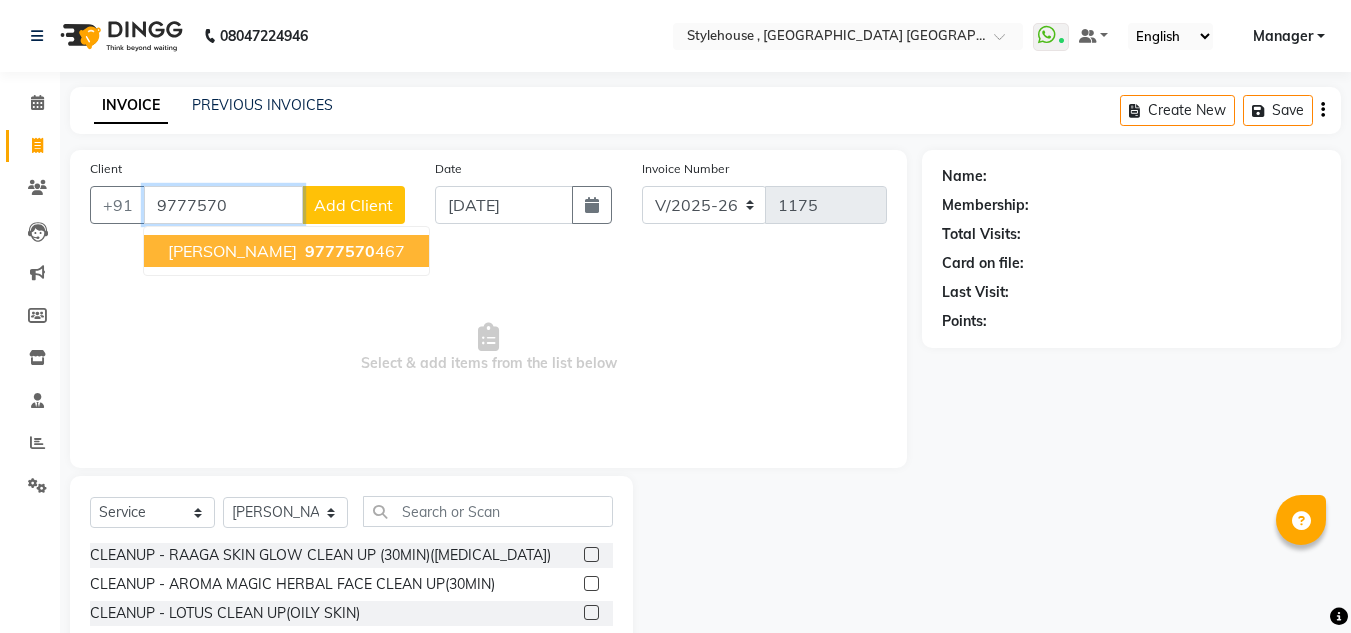 click on "9777570" at bounding box center [340, 251] 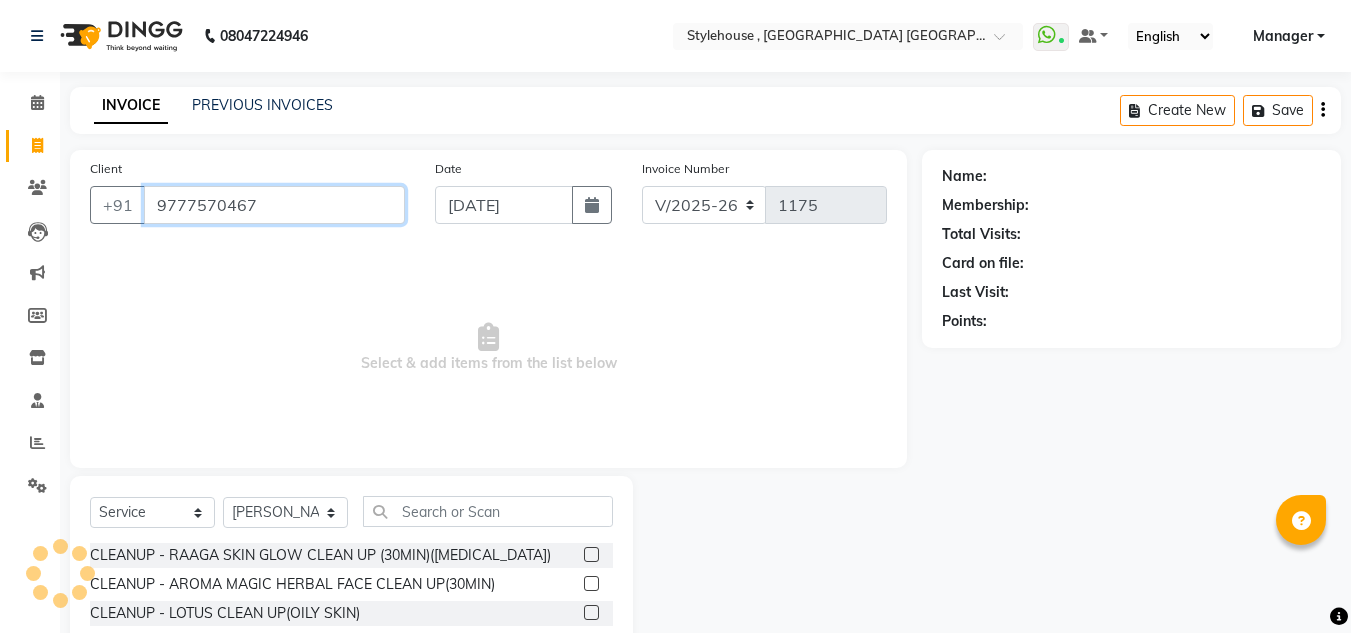 type on "9777570467" 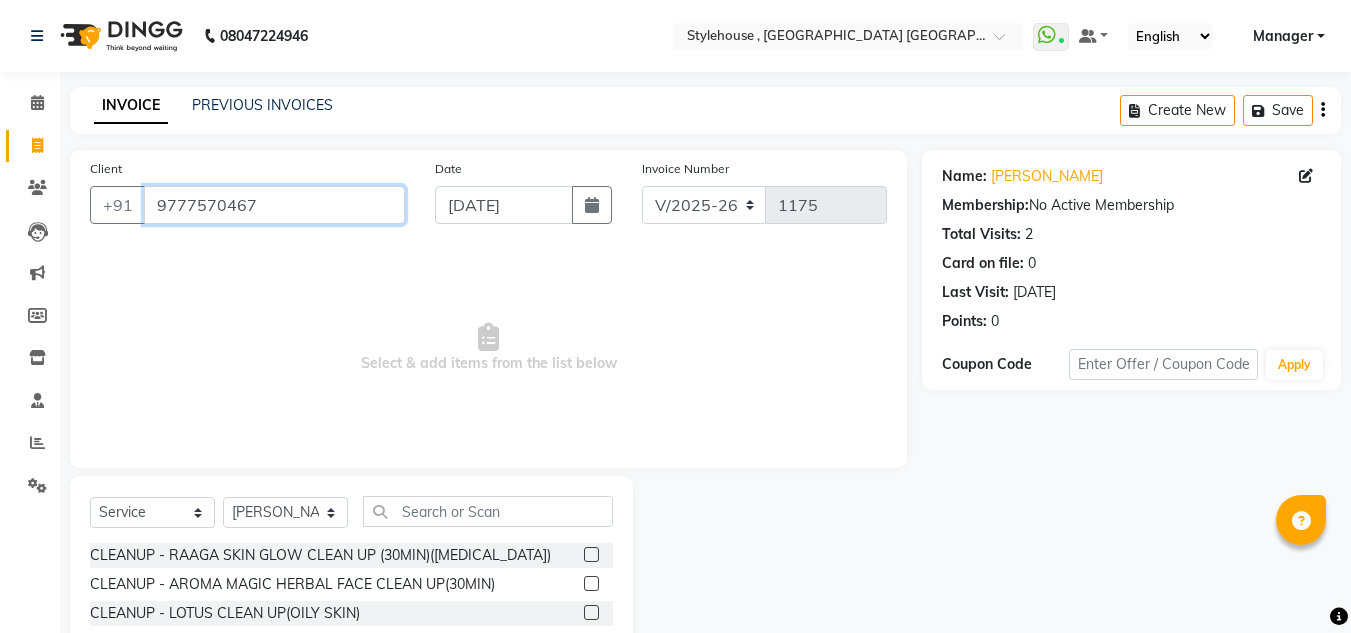 click on "9777570467" at bounding box center (274, 205) 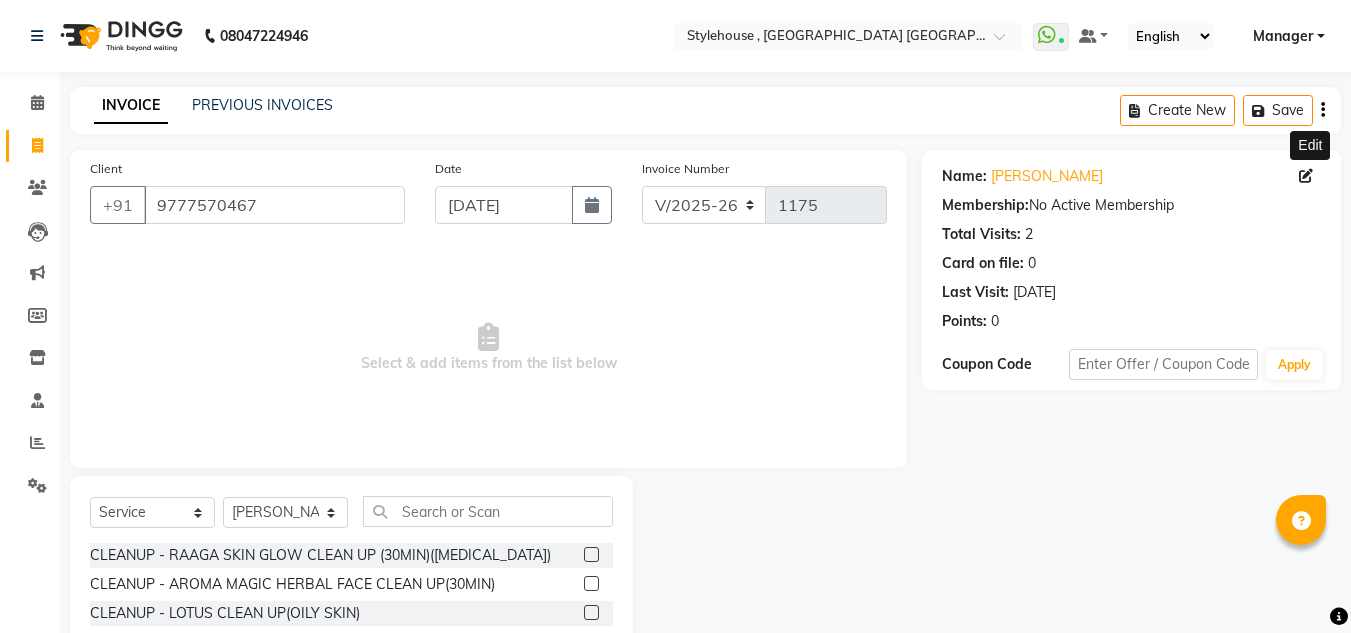 click 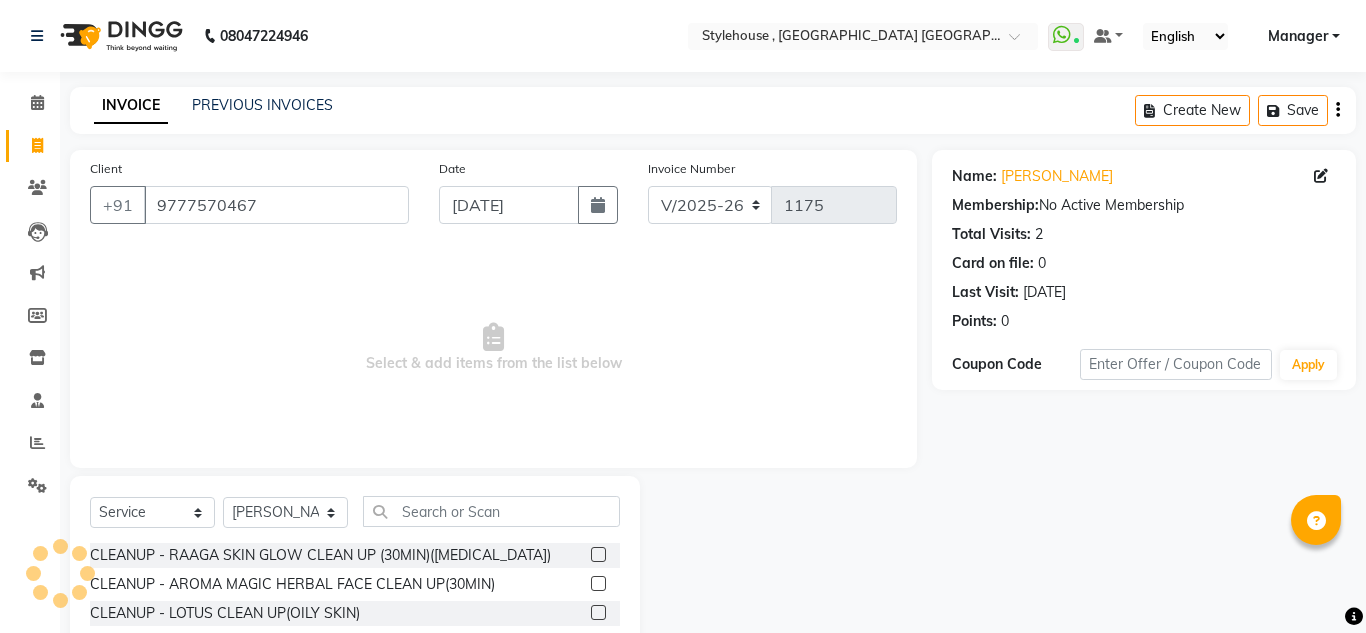 select on "[DEMOGRAPHIC_DATA]" 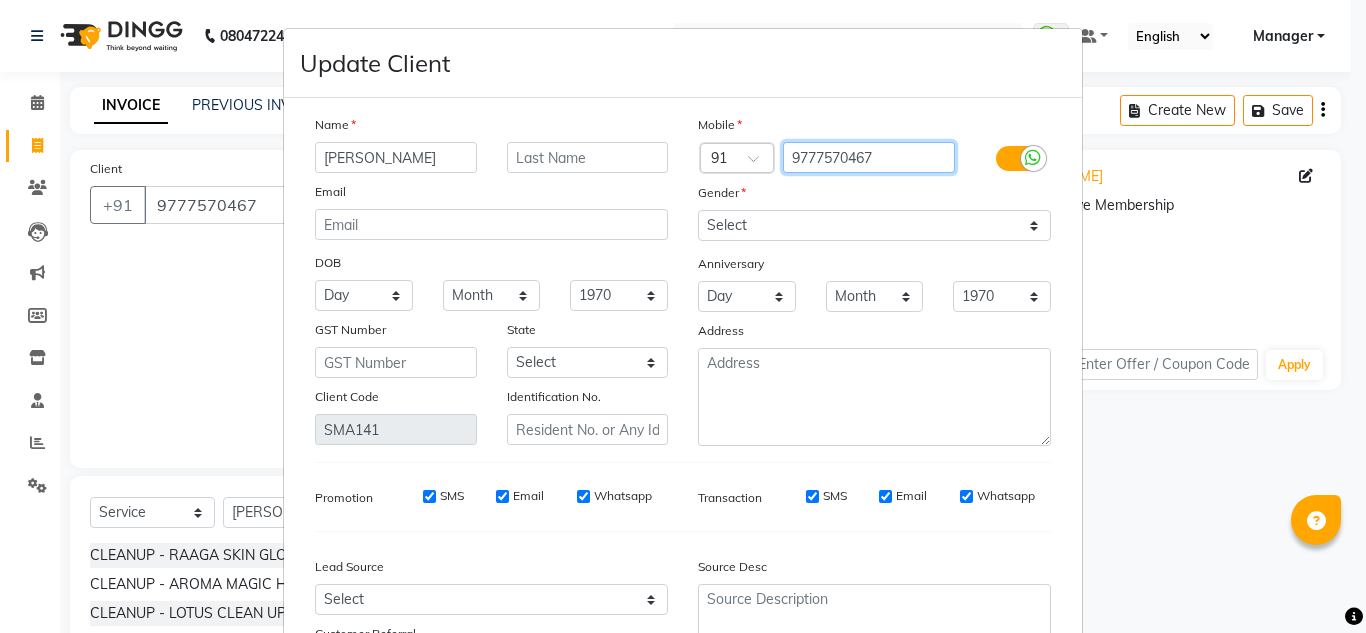 click on "9777570467" at bounding box center [869, 157] 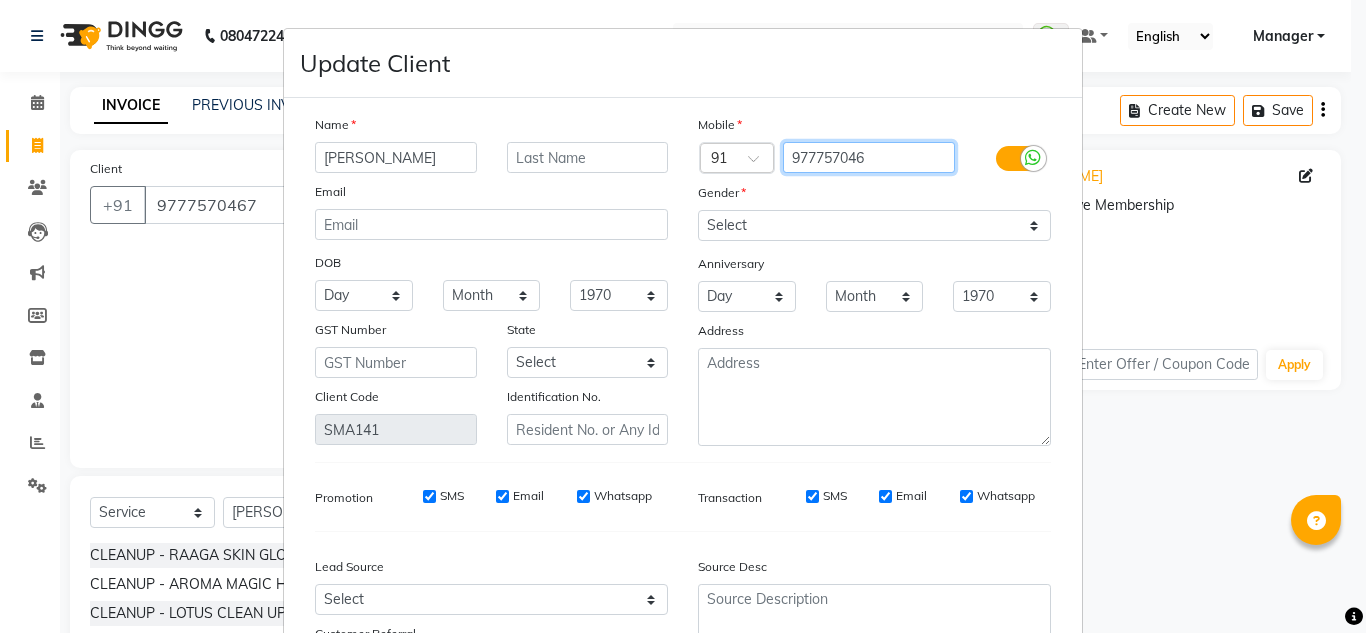 type on "9777570467" 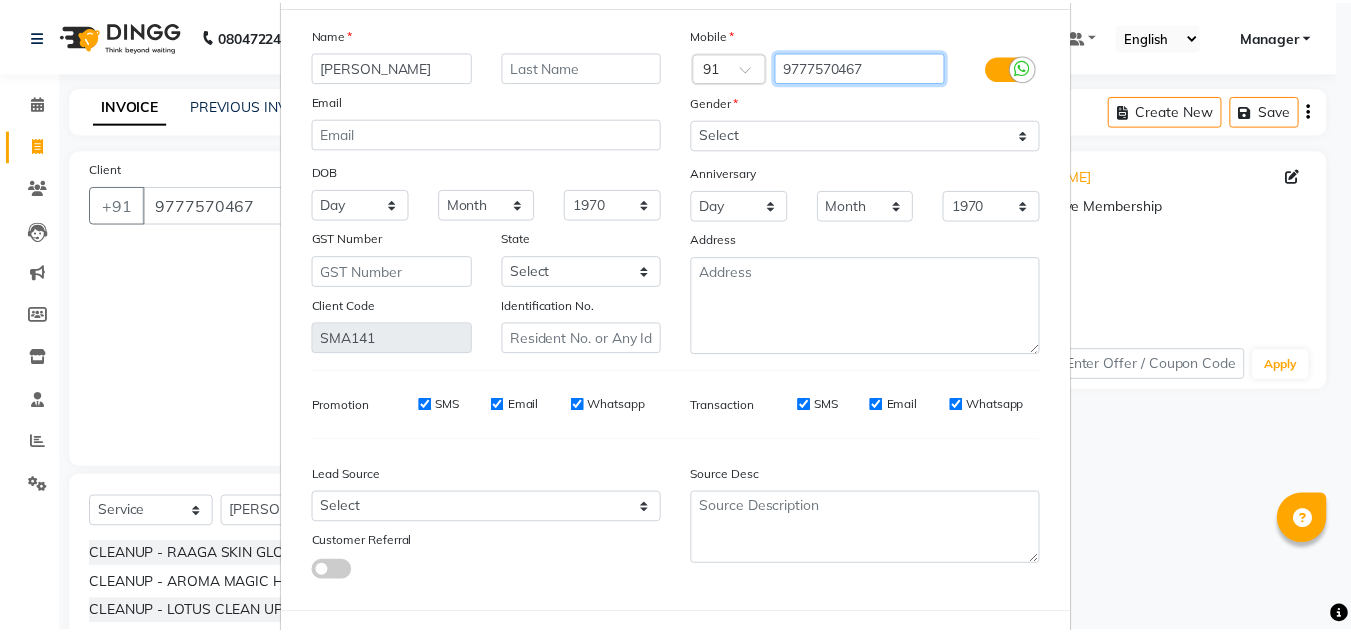 scroll, scrollTop: 180, scrollLeft: 0, axis: vertical 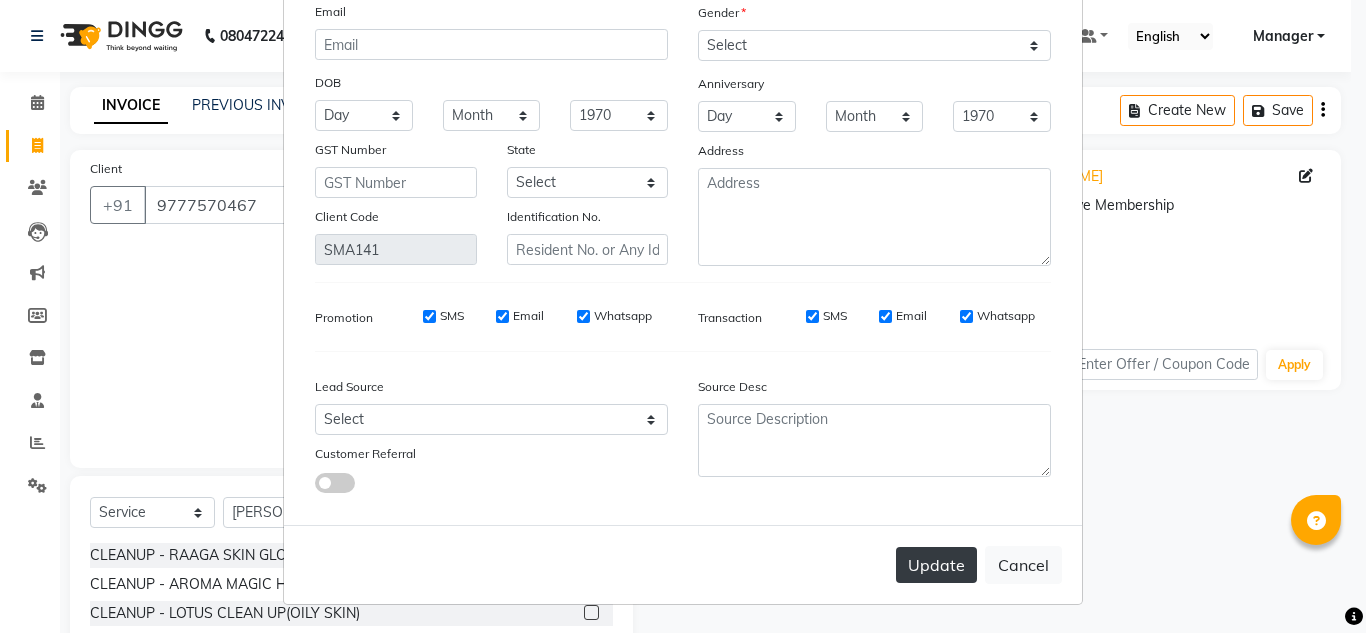 click on "Update" at bounding box center (936, 565) 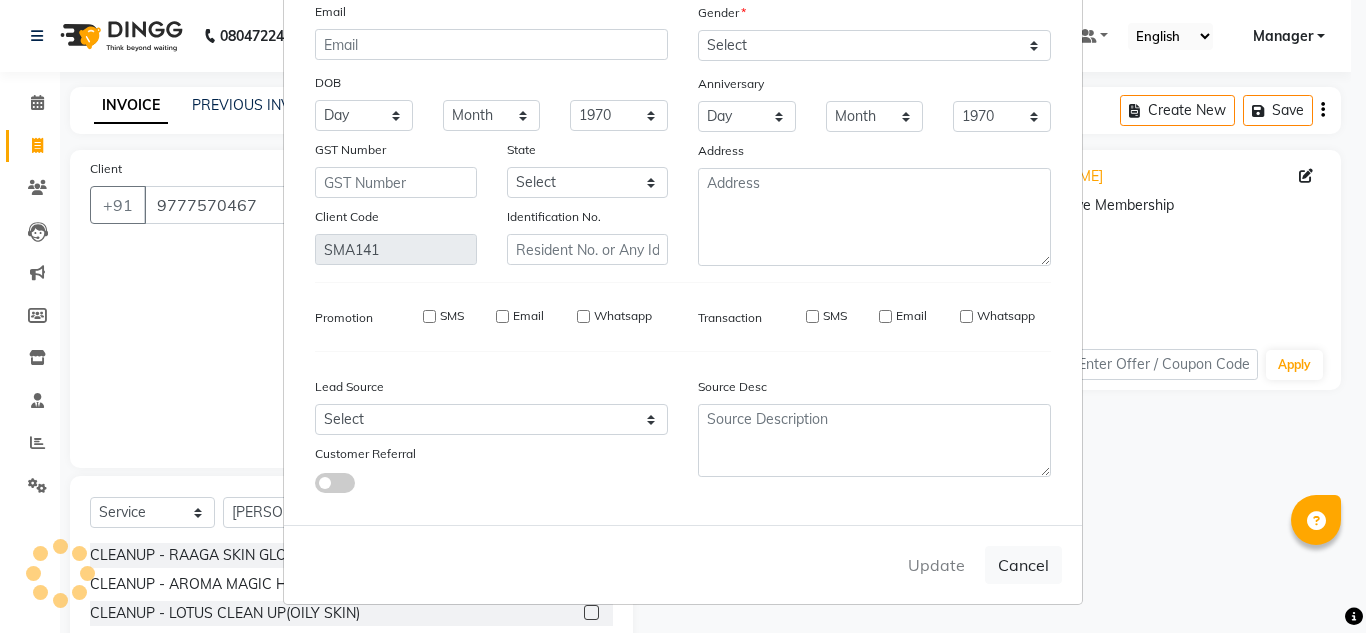 type 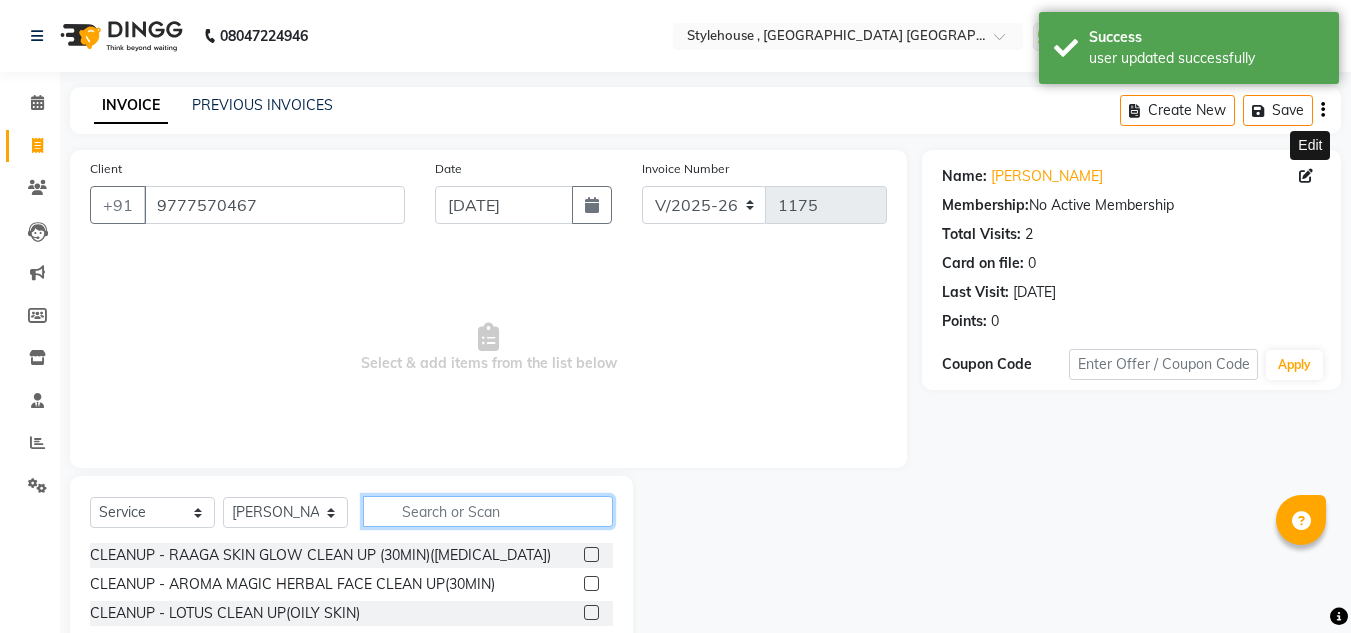 click 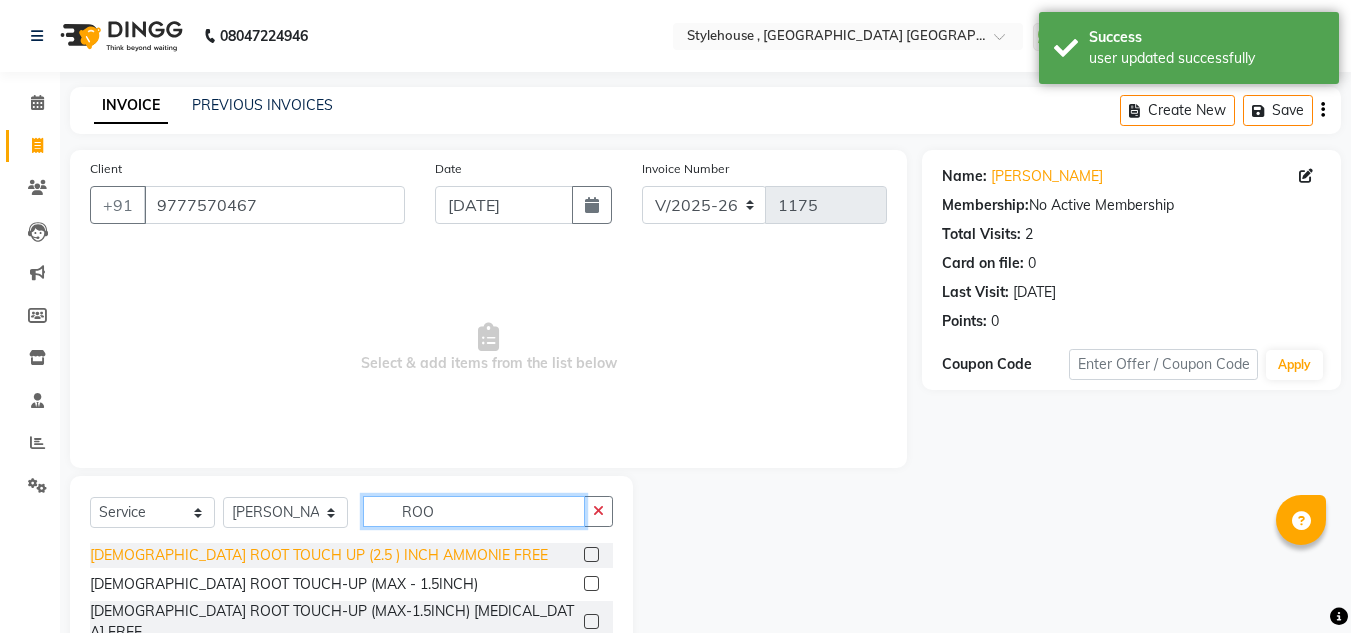 type on "ROO" 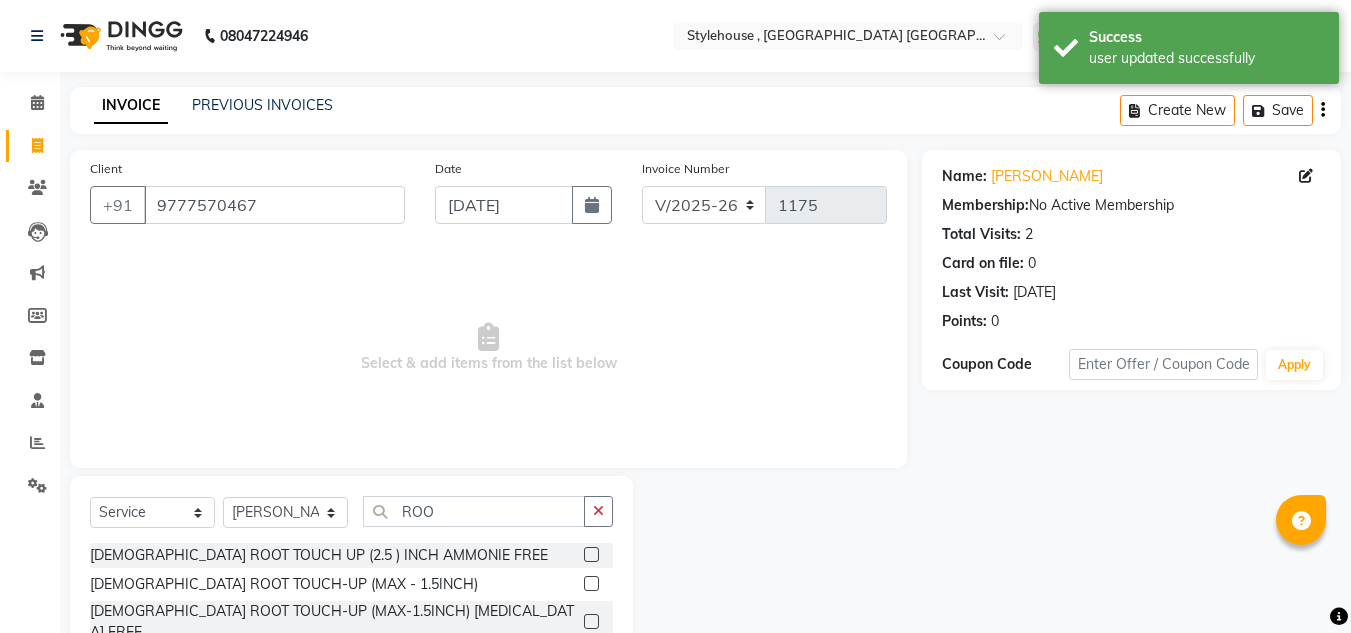 click on "[DEMOGRAPHIC_DATA] ROOT TOUCH UP (2.5 ) INCH AMMONIE FREE" 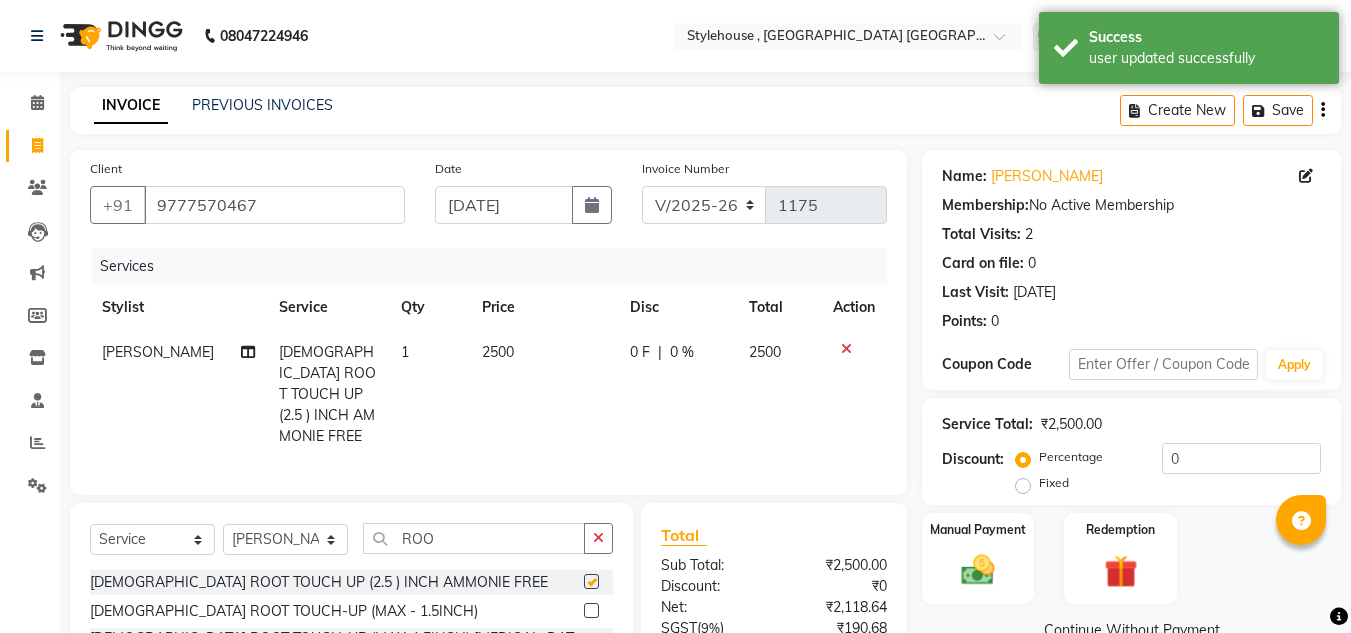 checkbox on "false" 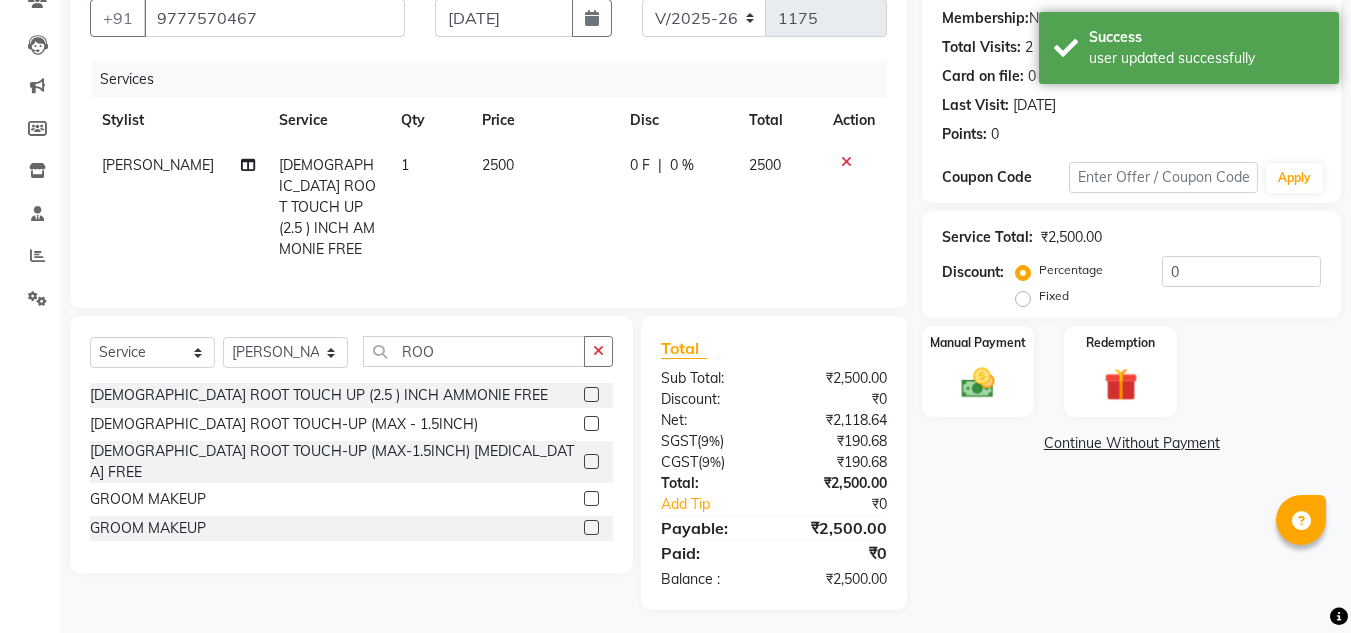 scroll, scrollTop: 188, scrollLeft: 0, axis: vertical 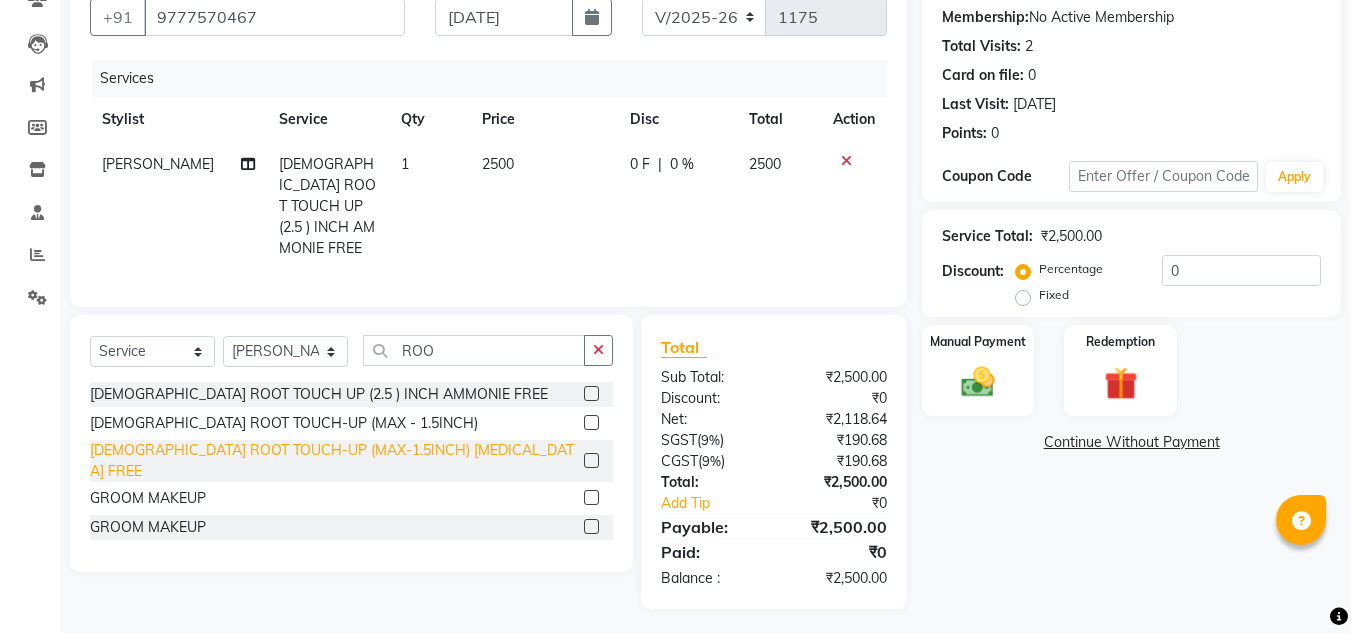 click on "[DEMOGRAPHIC_DATA] ROOT TOUCH-UP (MAX-1.5INCH) [MEDICAL_DATA] FREE" 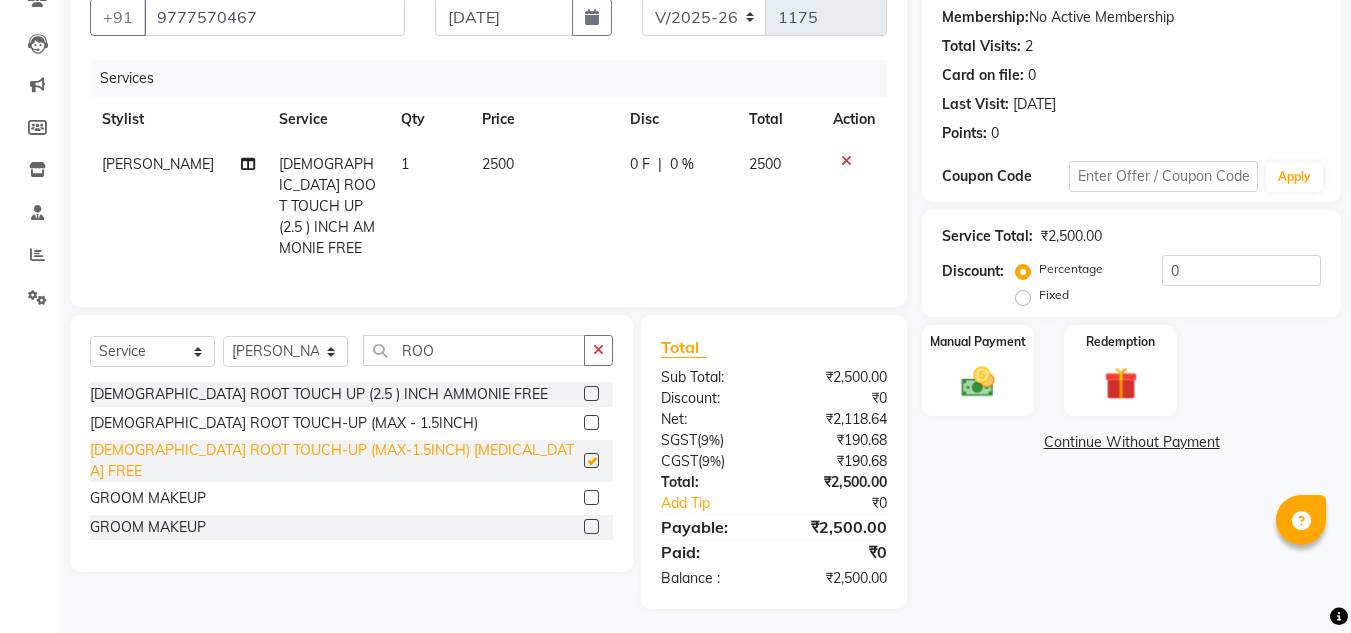 checkbox on "false" 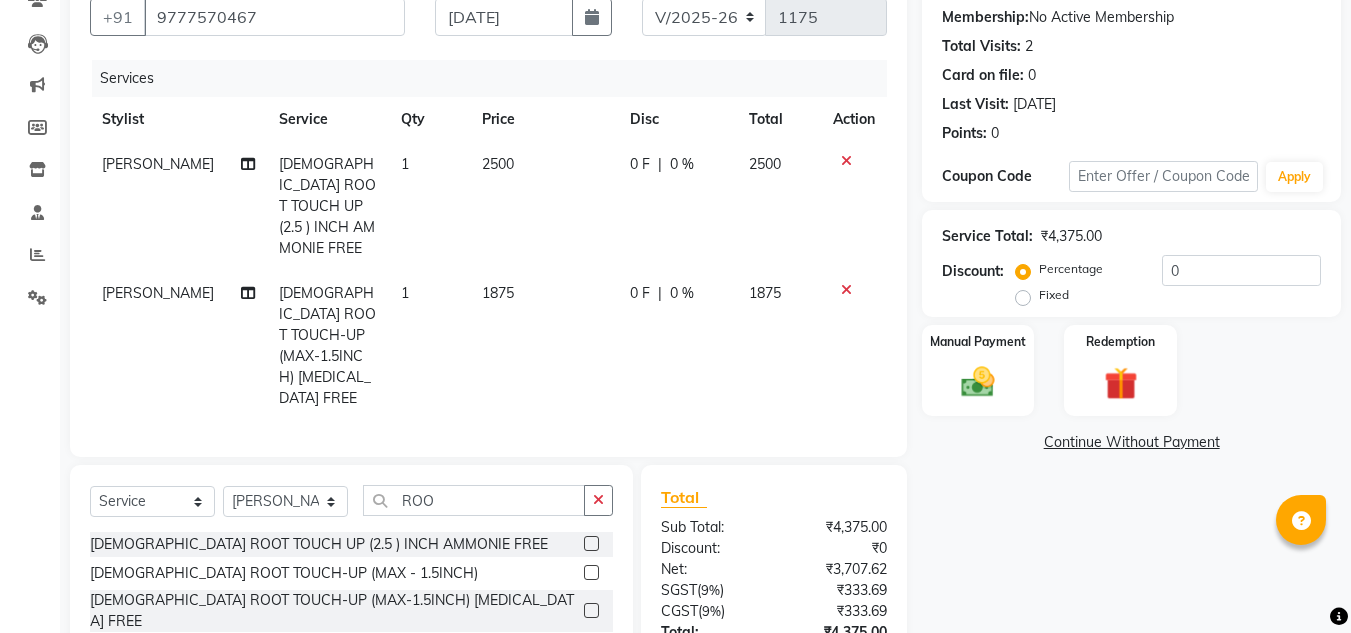 click 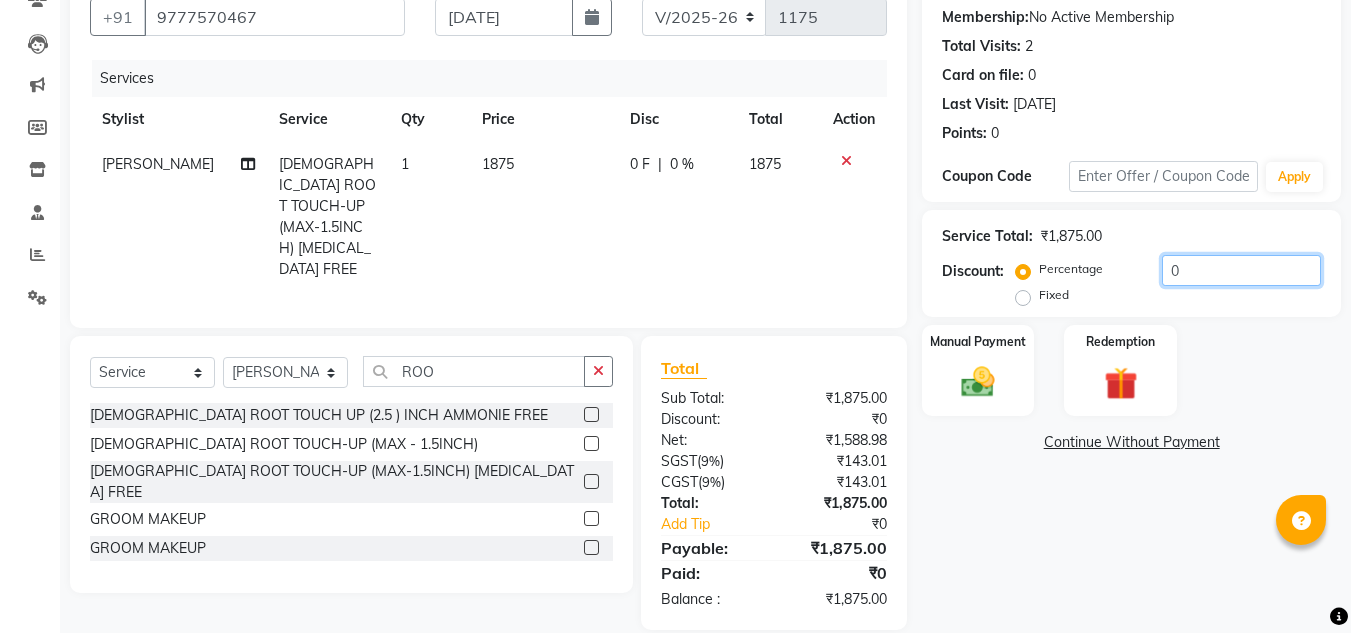 click on "0" 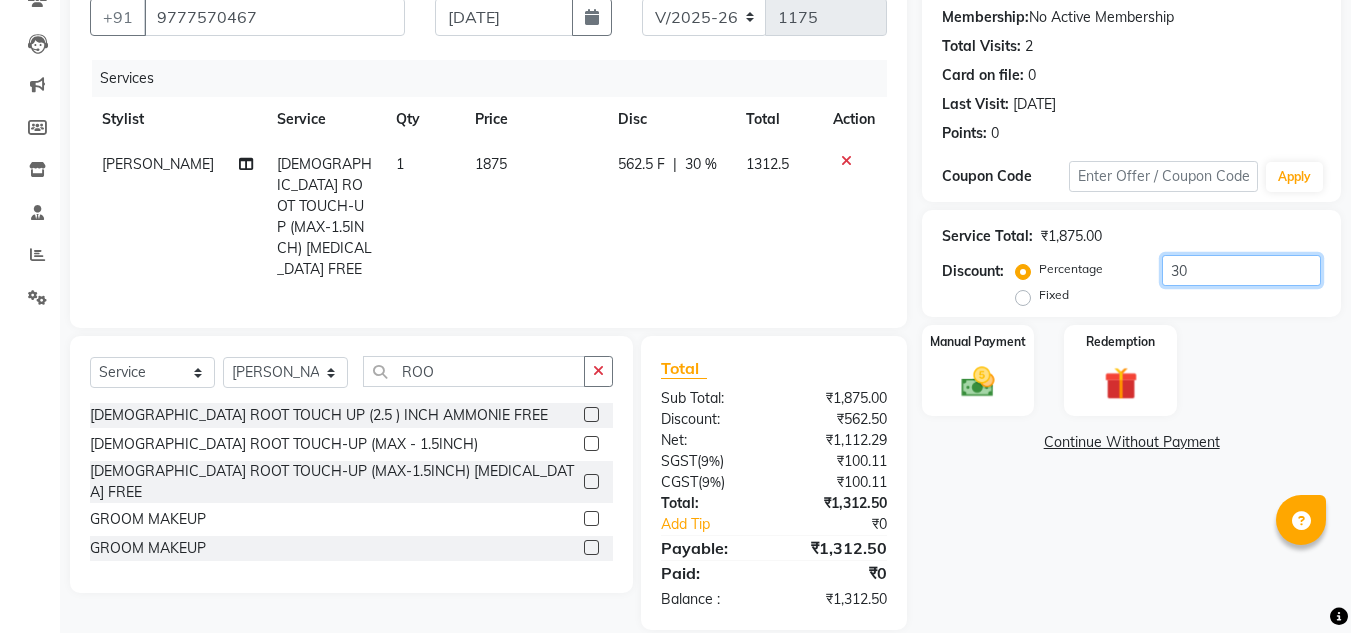 type on "3" 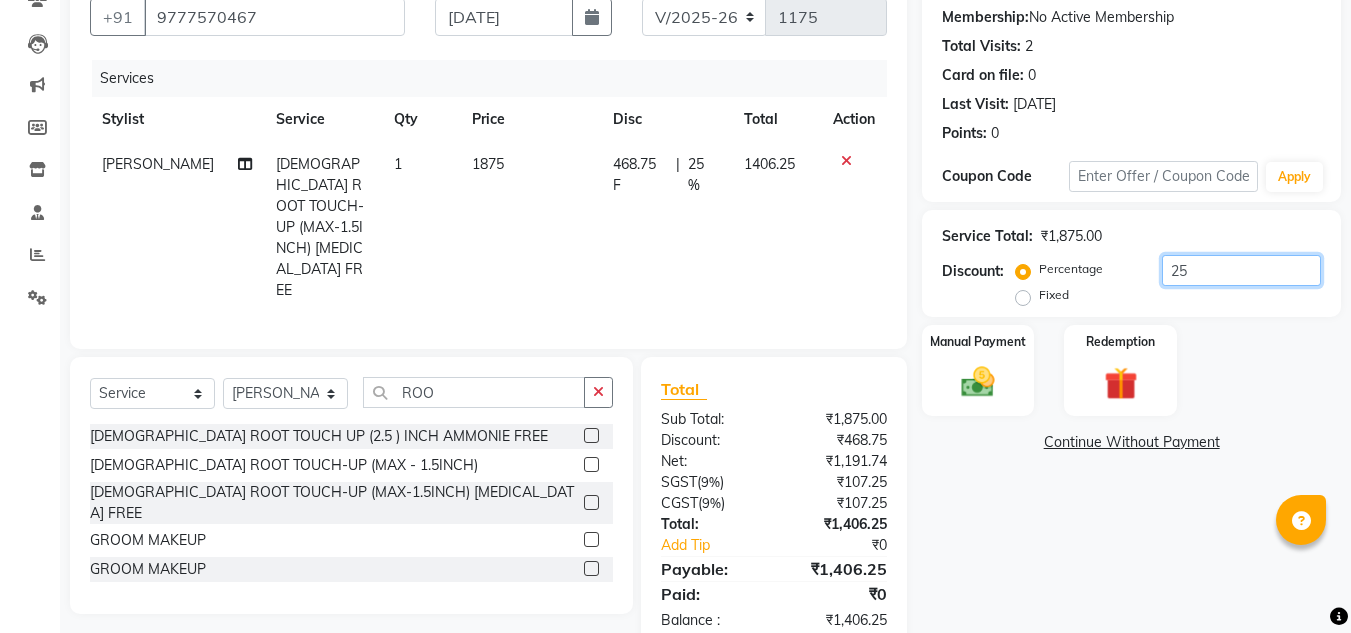 type on "2" 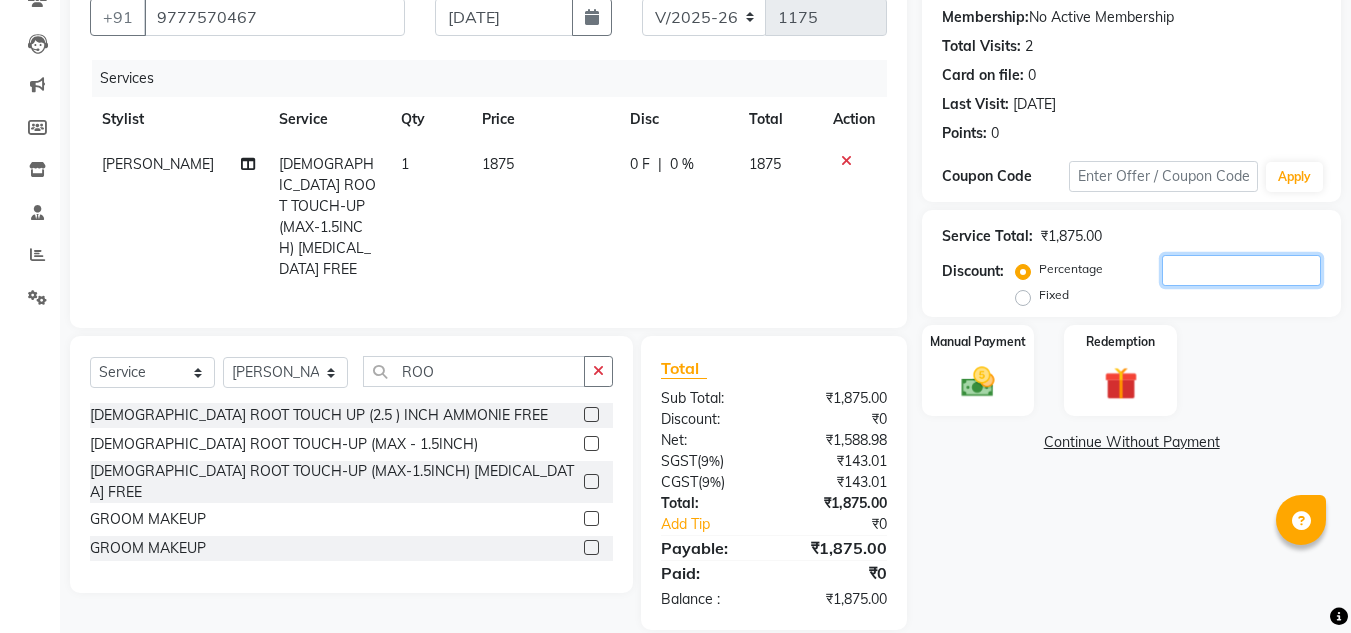 type 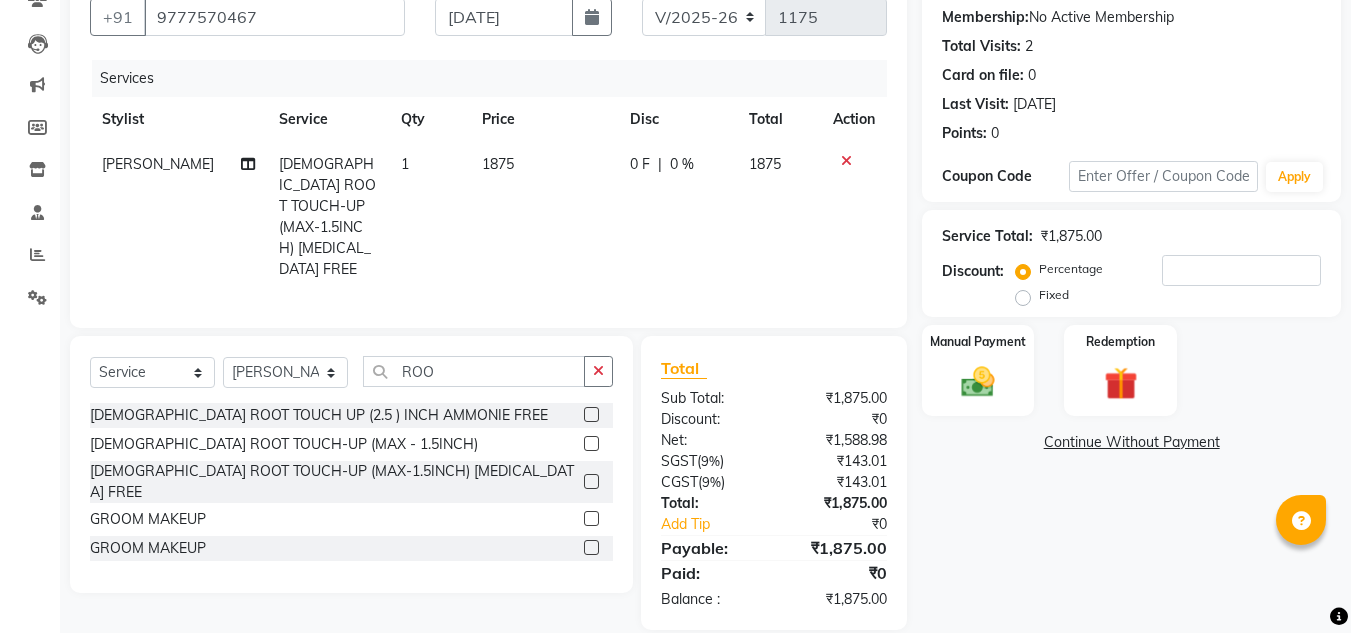 click on "Fixed" 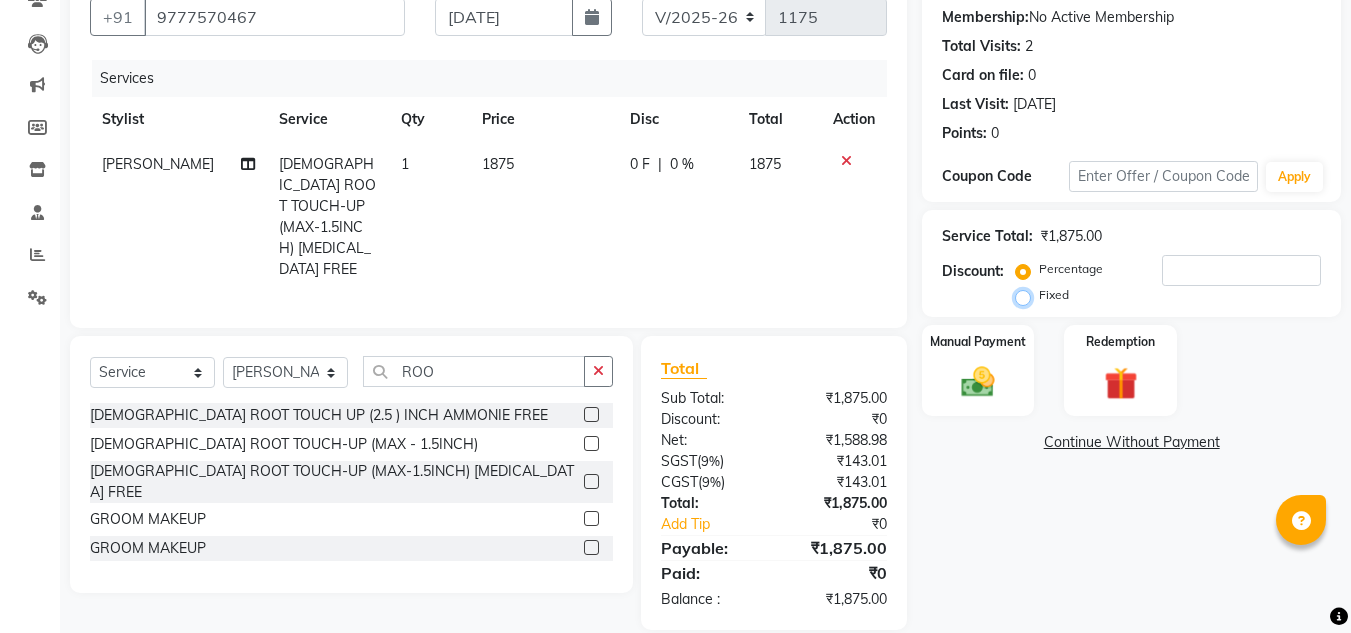 click on "Fixed" at bounding box center [1027, 295] 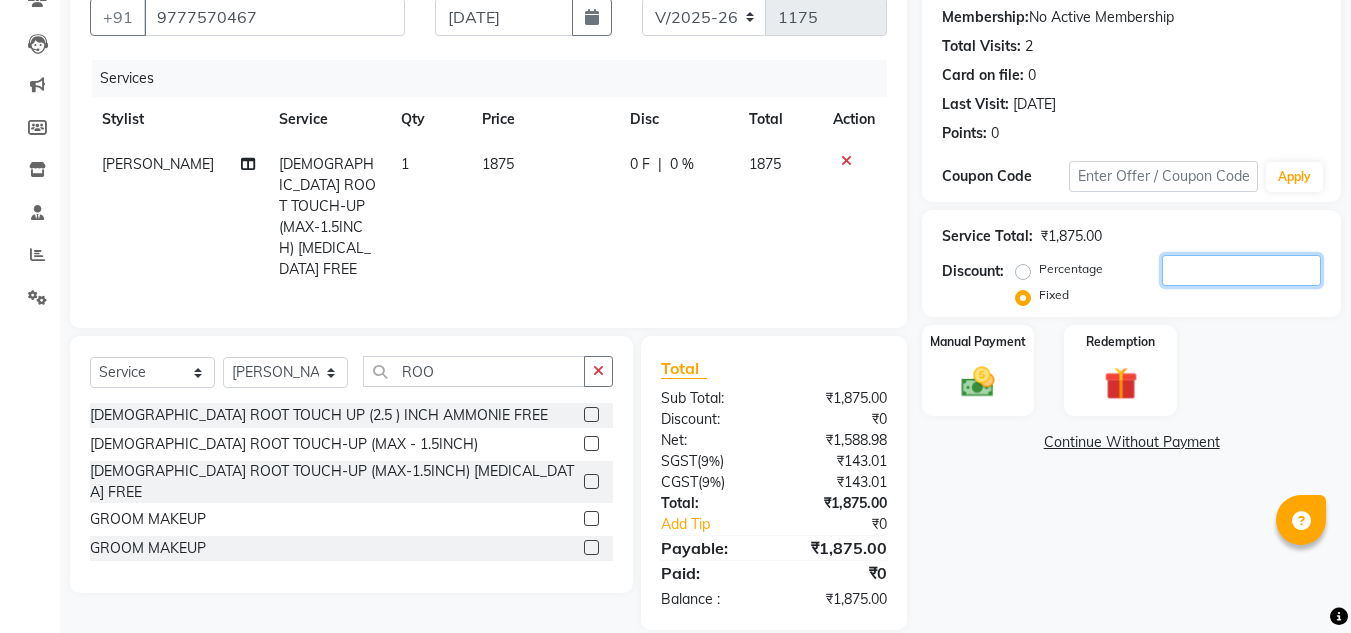 click 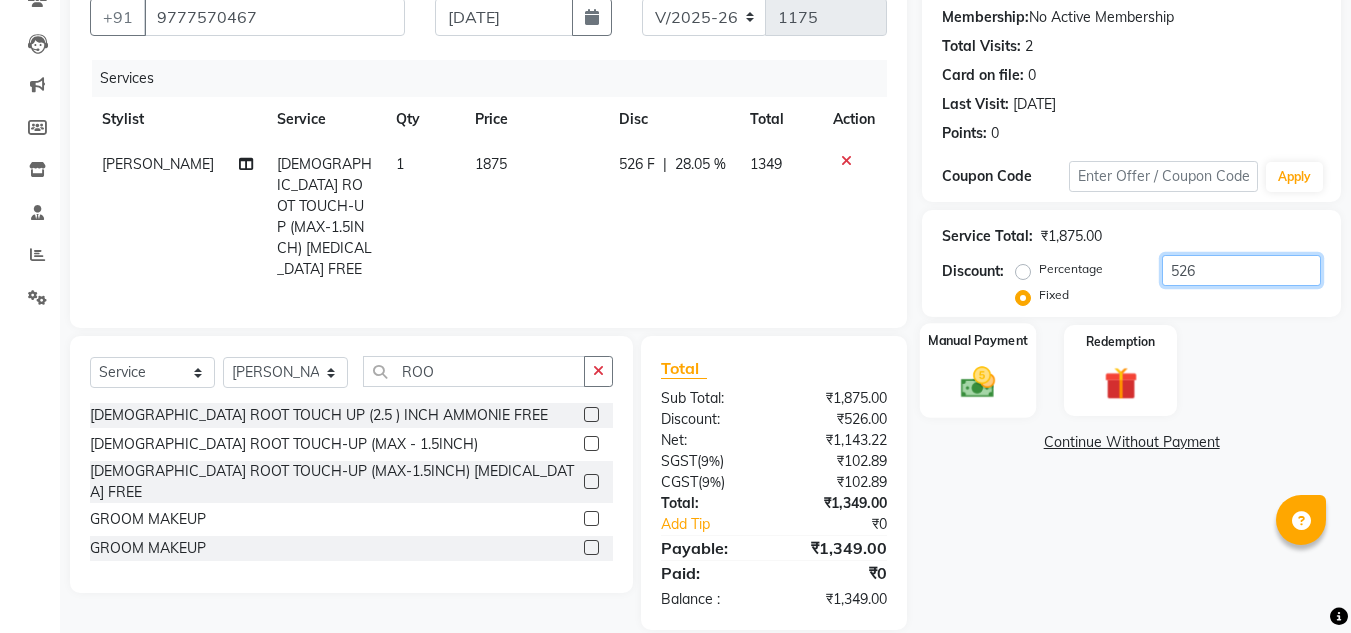 type on "526" 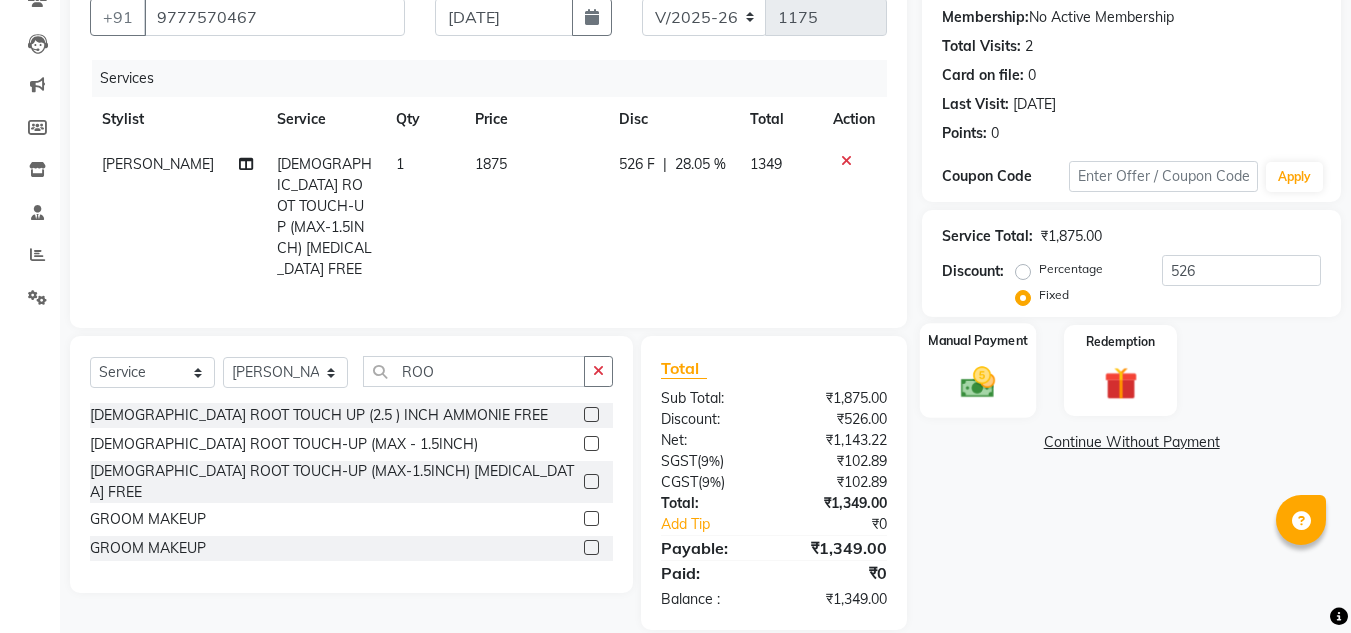 click 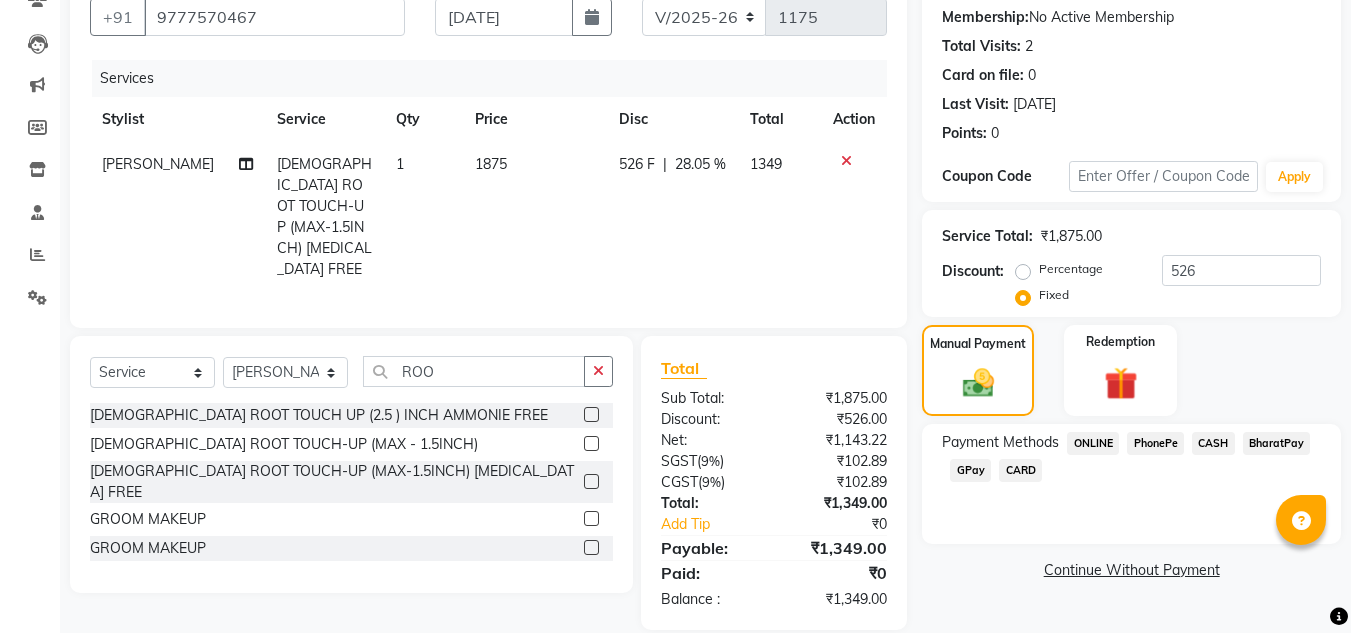 click on "CASH" 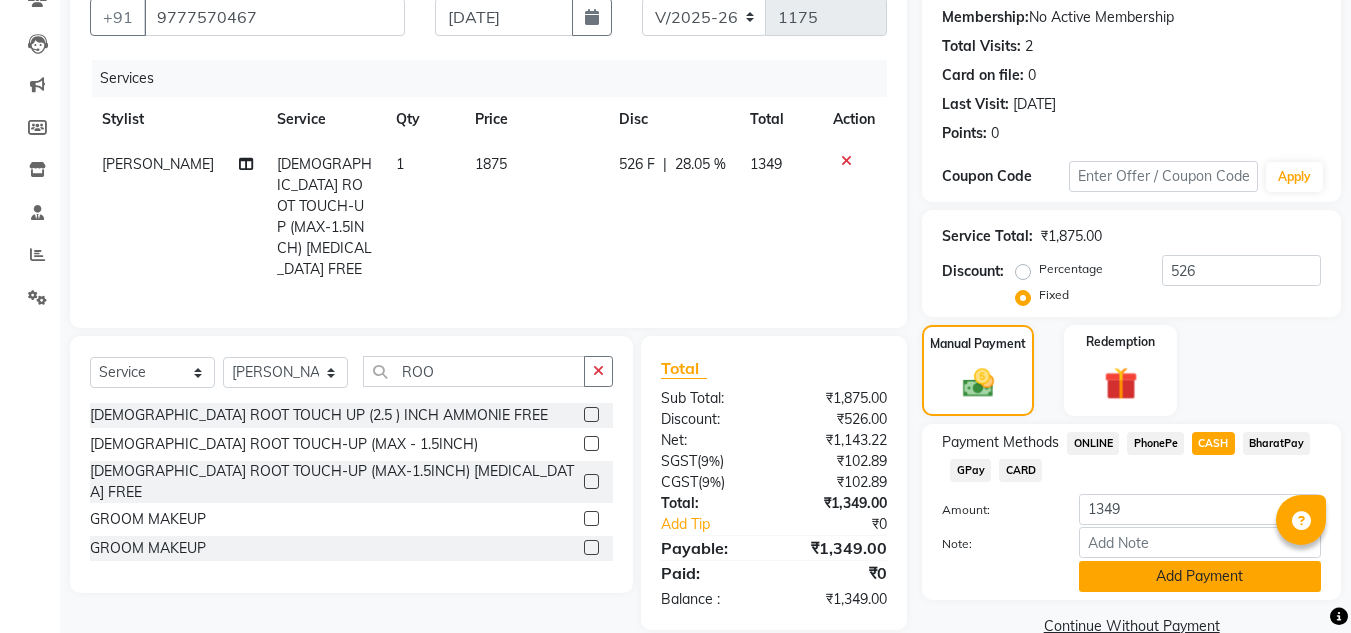 click on "Add Payment" 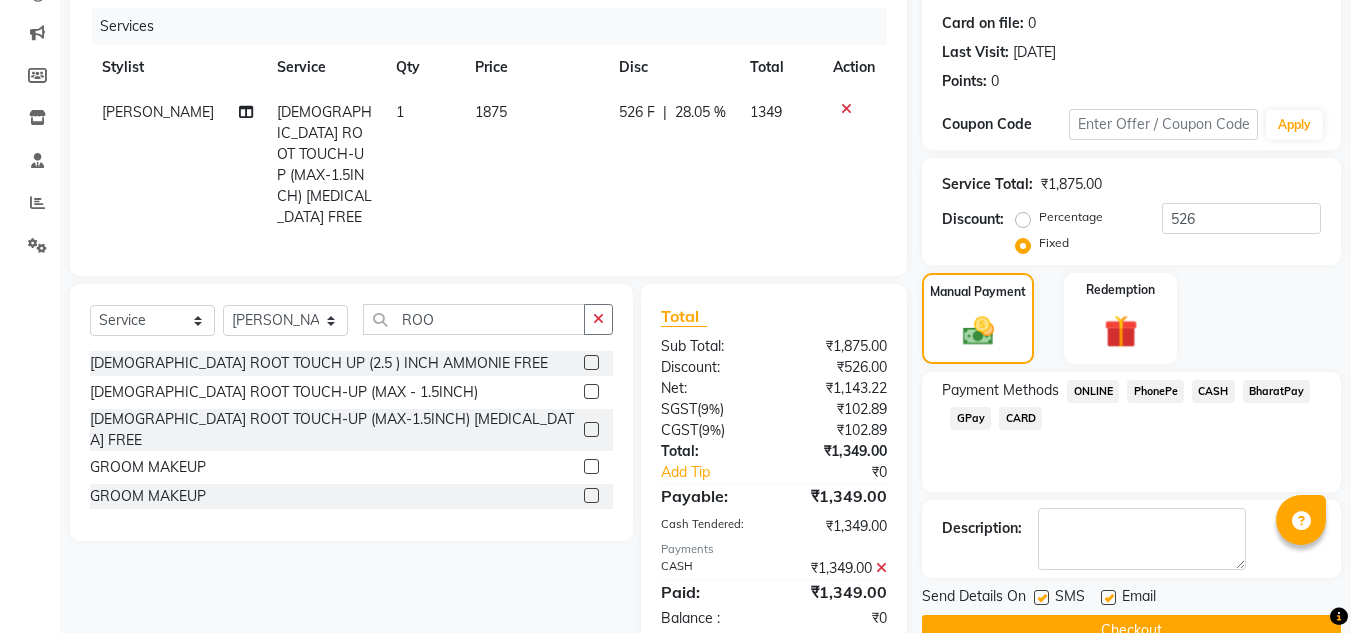 scroll, scrollTop: 283, scrollLeft: 0, axis: vertical 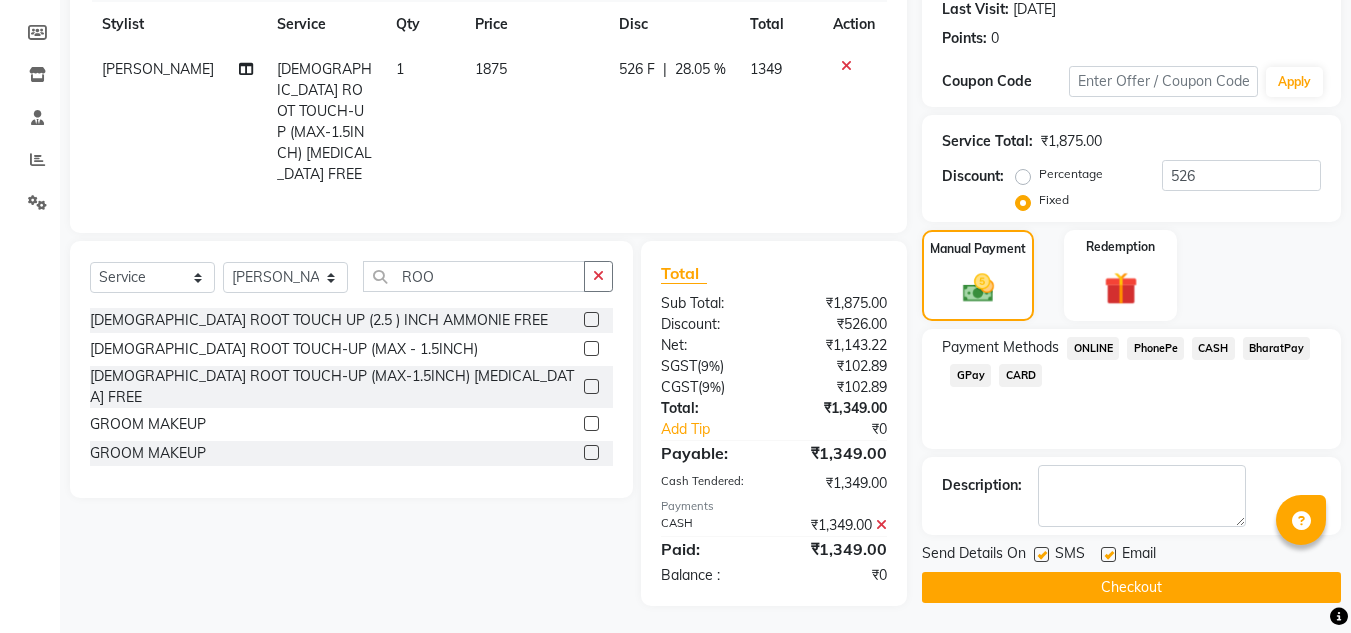 click on "Checkout" 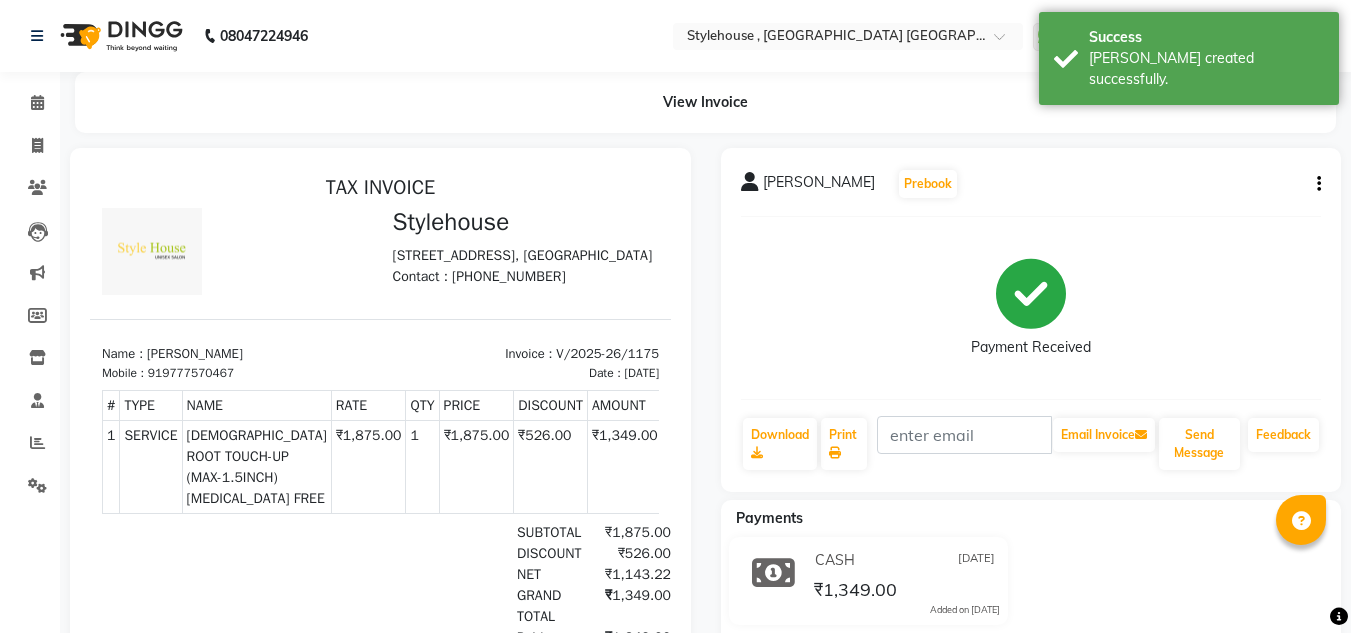 scroll, scrollTop: 0, scrollLeft: 0, axis: both 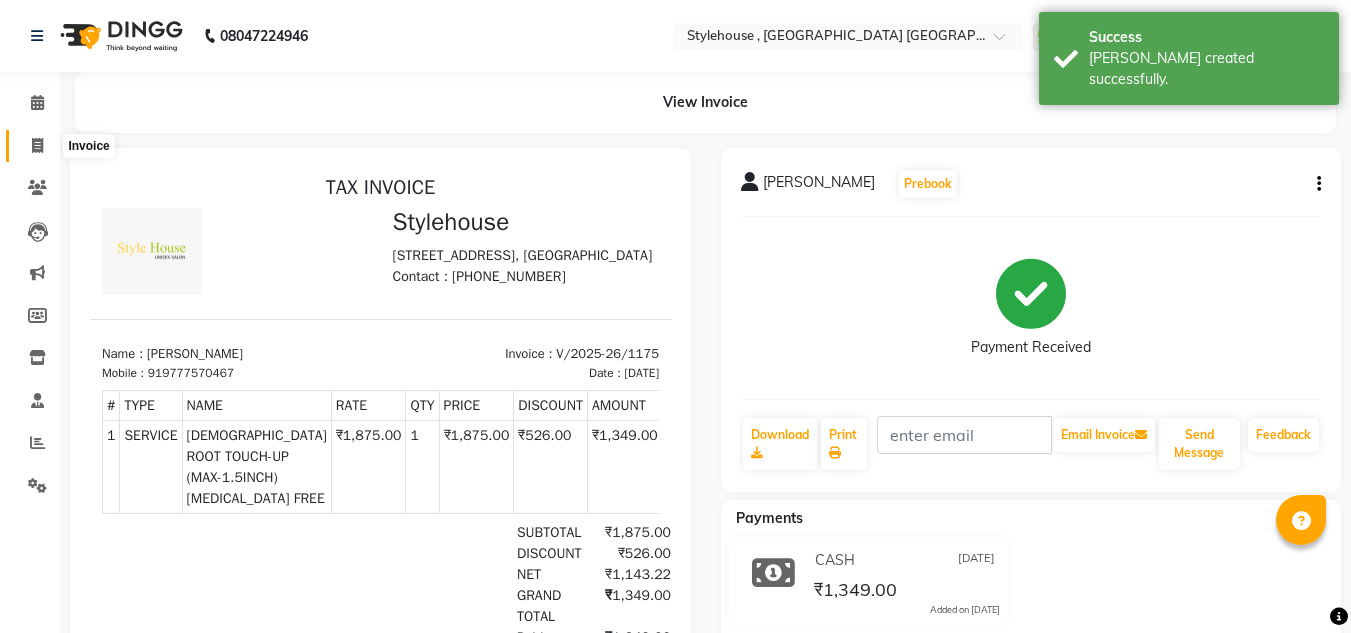 click 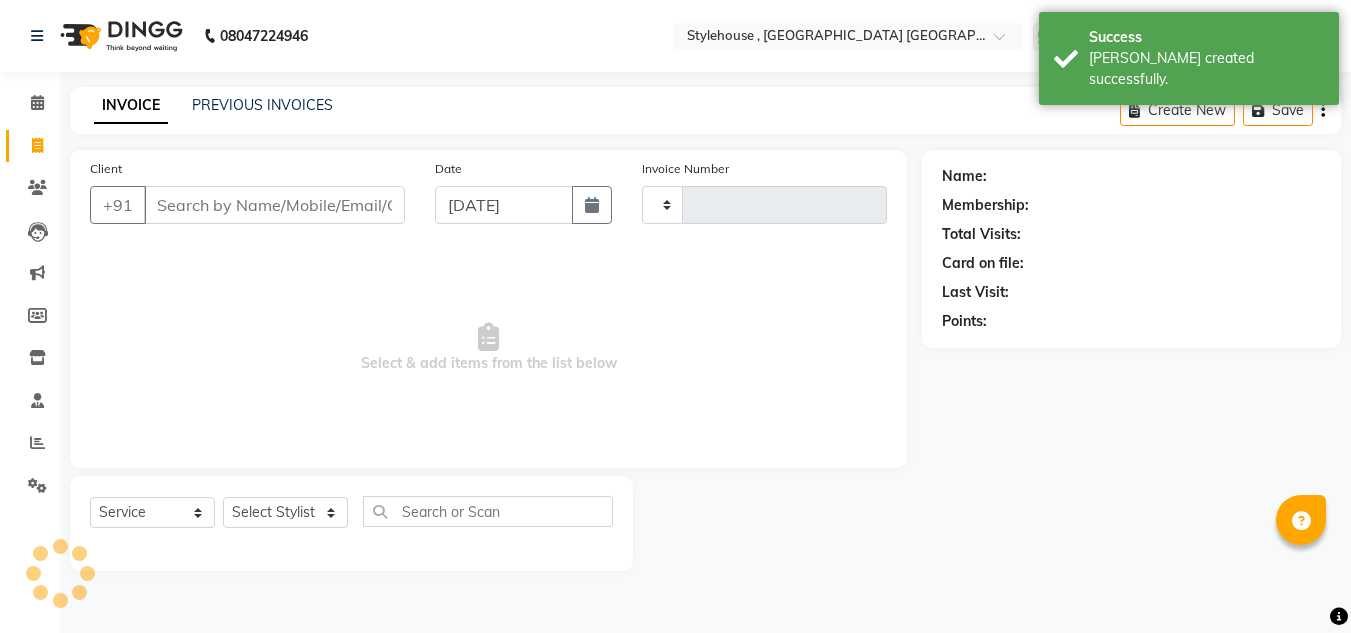 type on "1176" 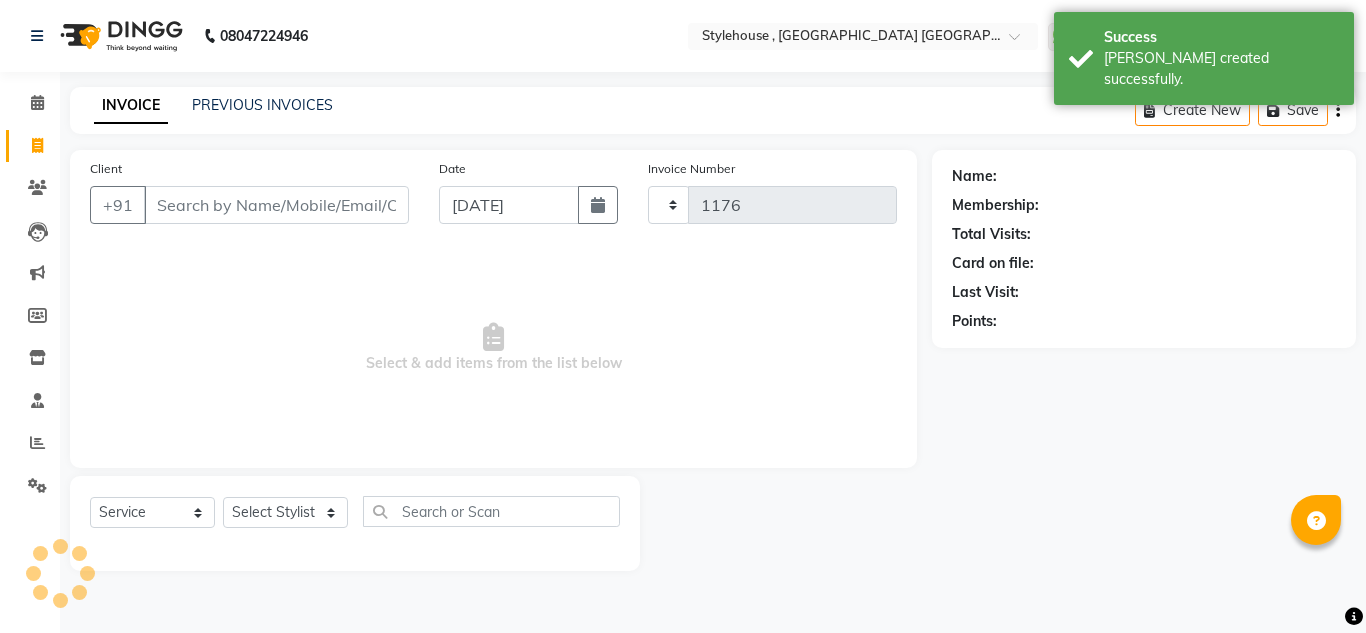 select on "7793" 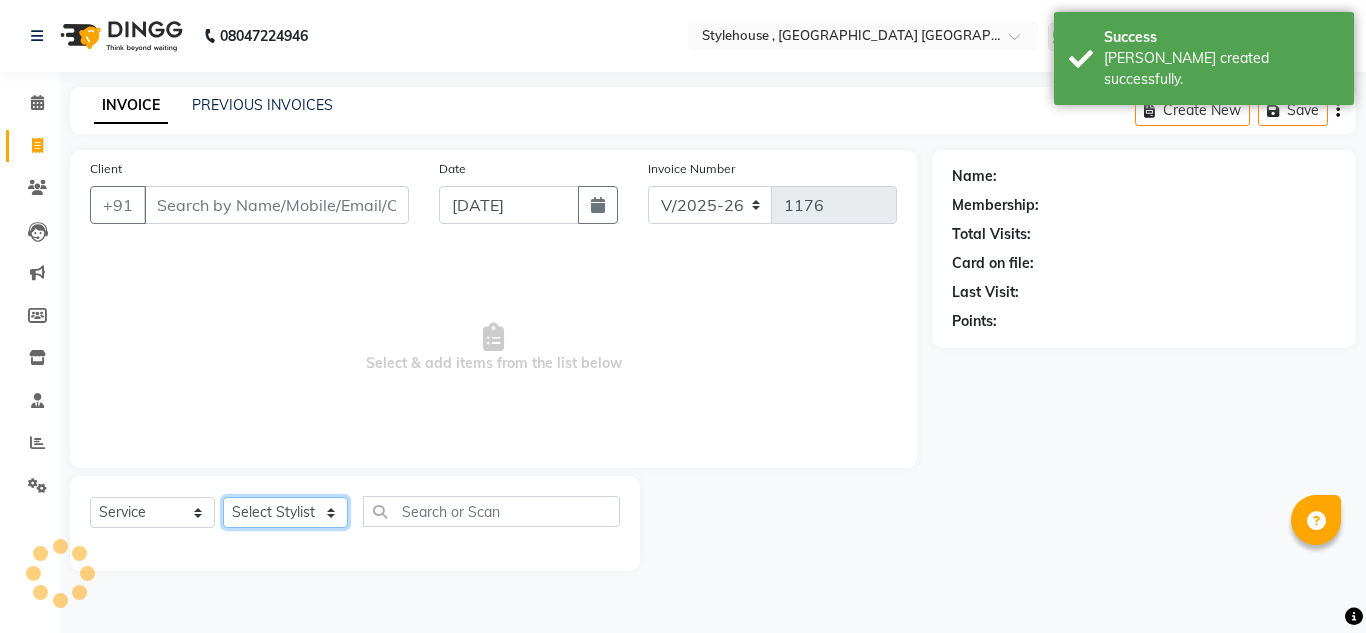 click on "Select Stylist" 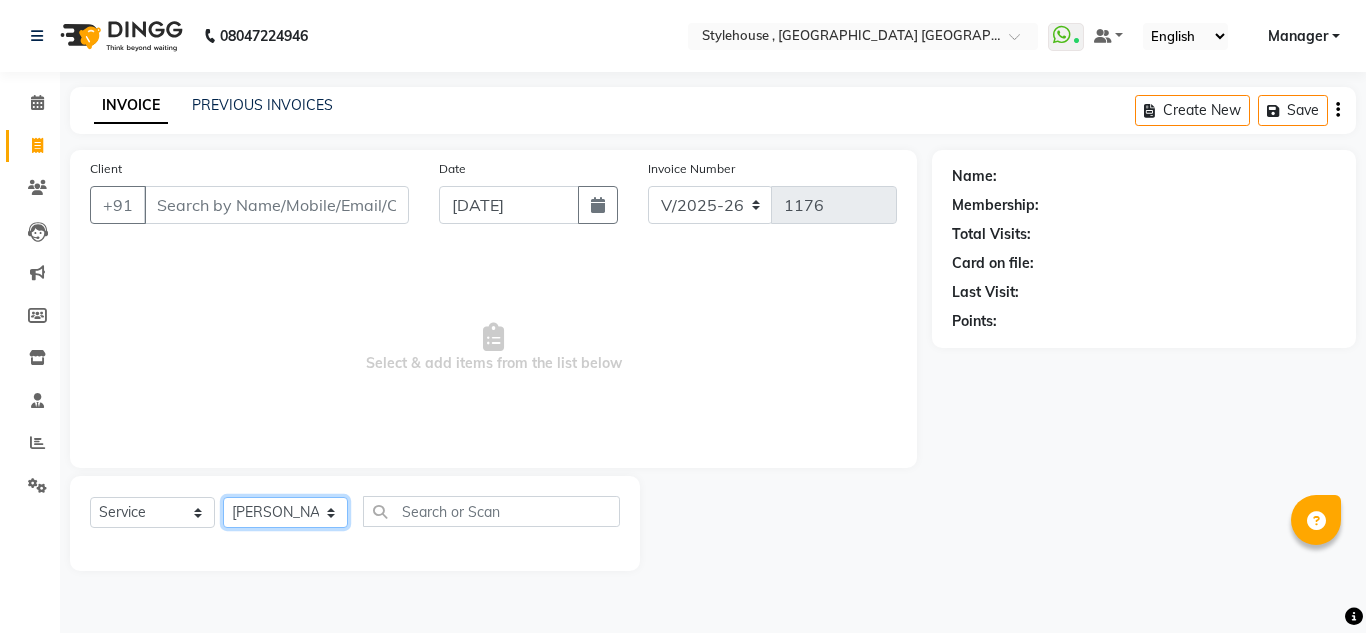 click on "Select Stylist [PERSON_NAME] [PERSON_NAME] [PERSON_NAME] [PERSON_NAME] PRIYA Manager [PERSON_NAME] [PERSON_NAME] [PERSON_NAME] PRIYANKA NANDA PUJA [PERSON_NAME] [PERSON_NAME] [PERSON_NAME] SAMEER [PERSON_NAME] [PERSON_NAME]" 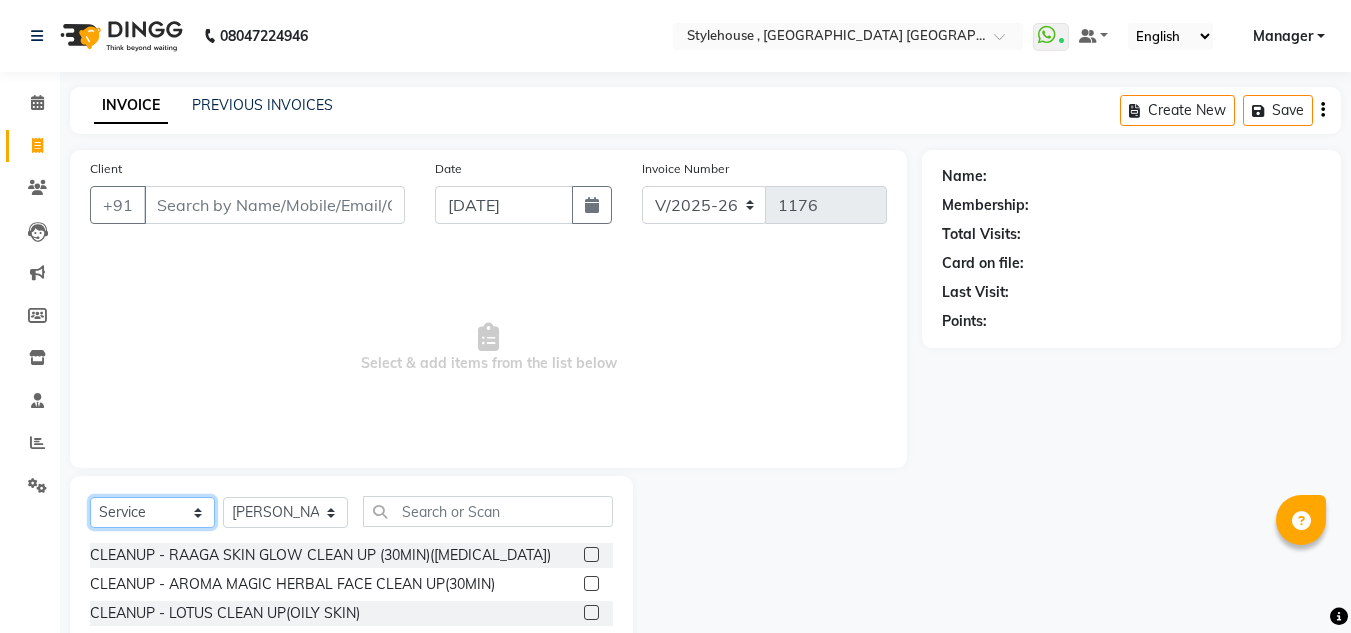 click on "Select  Service  Product  Membership  Package Voucher Prepaid Gift Card" 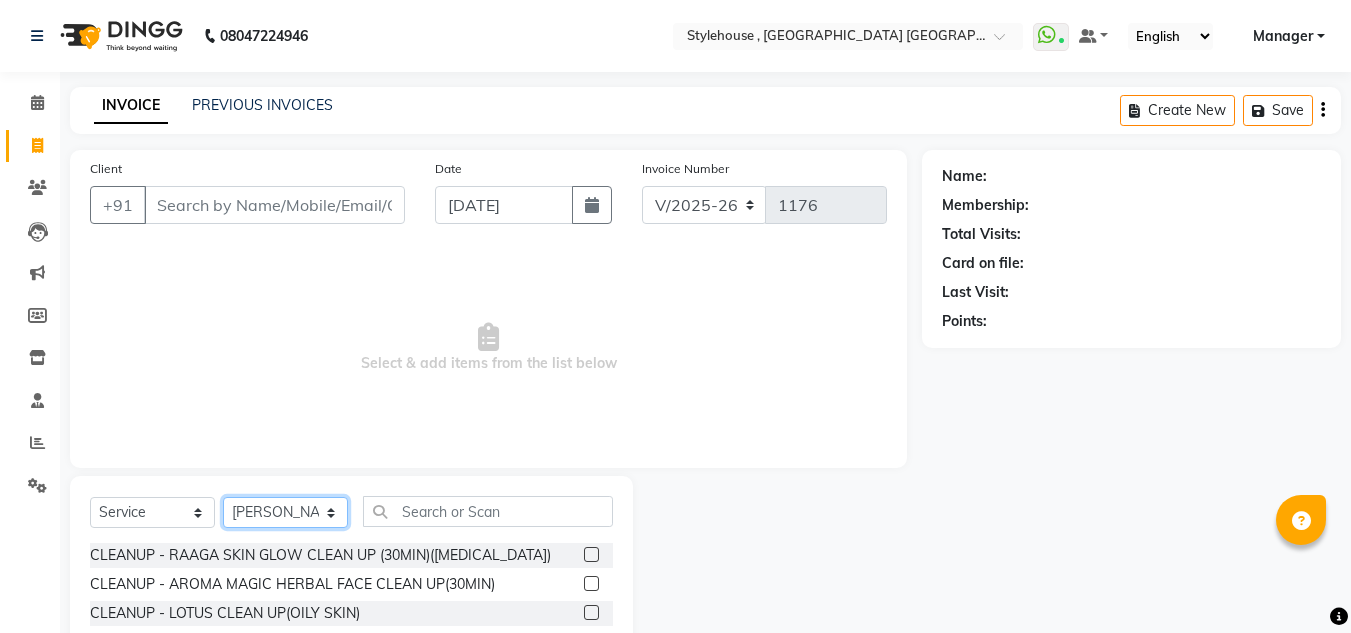 click on "Select Stylist [PERSON_NAME] [PERSON_NAME] [PERSON_NAME] [PERSON_NAME] PRIYA Manager [PERSON_NAME] [PERSON_NAME] [PERSON_NAME] PRIYANKA NANDA PUJA [PERSON_NAME] [PERSON_NAME] [PERSON_NAME] SAMEER [PERSON_NAME] [PERSON_NAME]" 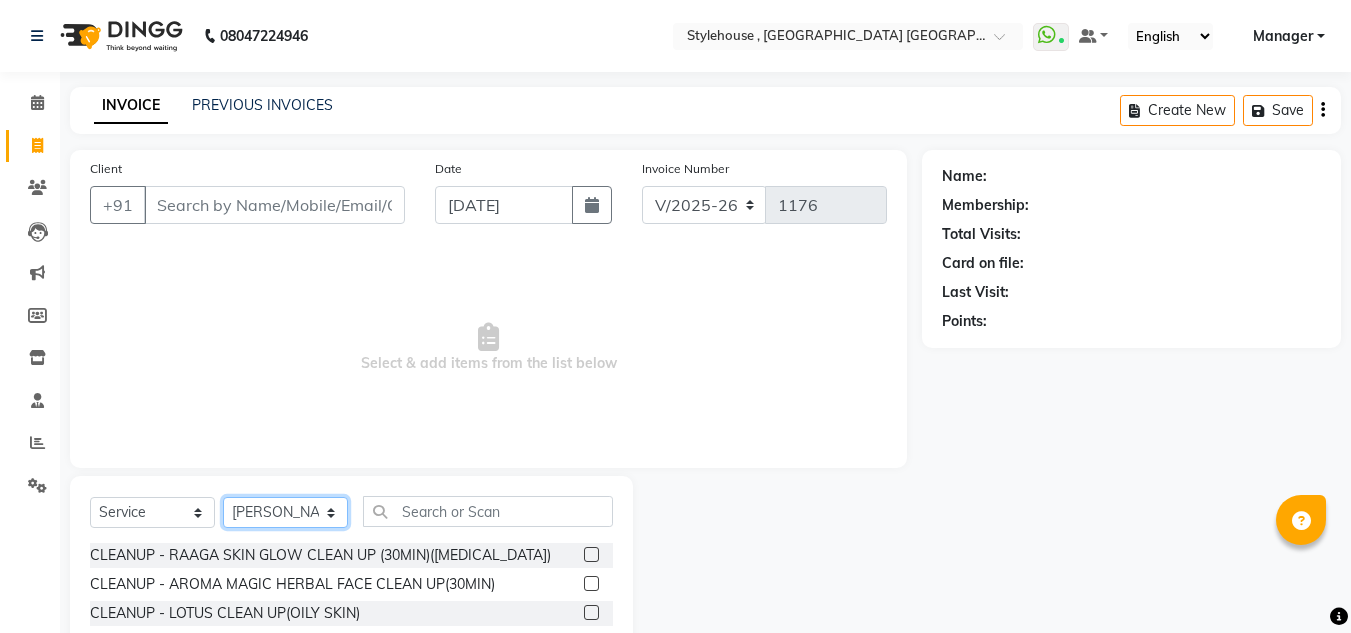 select on "69615" 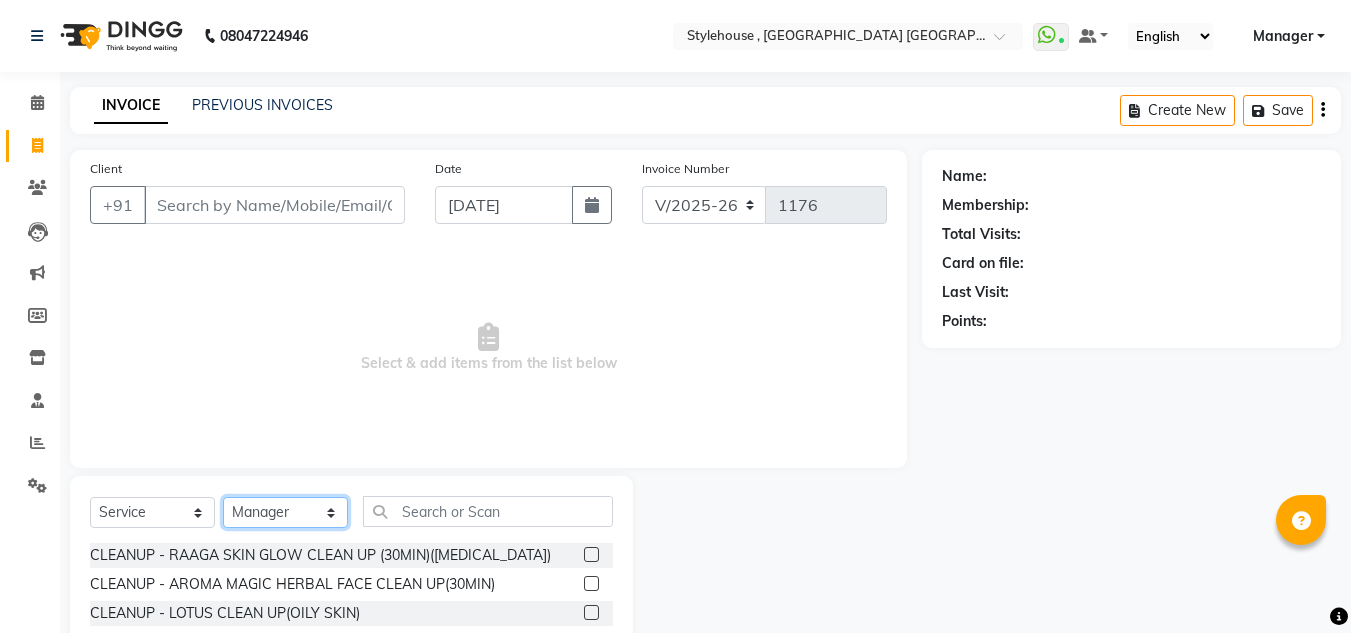 click on "Select Stylist [PERSON_NAME] [PERSON_NAME] [PERSON_NAME] [PERSON_NAME] PRIYA Manager [PERSON_NAME] [PERSON_NAME] [PERSON_NAME] PRIYANKA NANDA PUJA [PERSON_NAME] [PERSON_NAME] [PERSON_NAME] SAMEER [PERSON_NAME] [PERSON_NAME]" 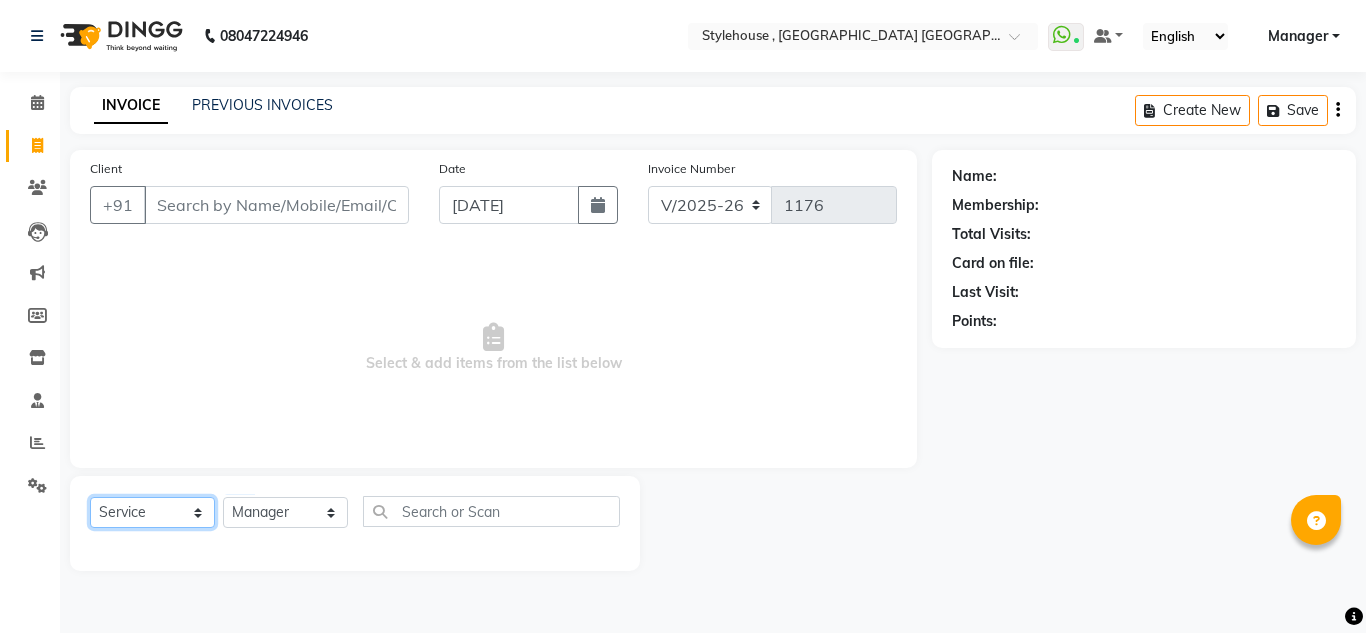 click on "Select  Service  Product  Membership  Package Voucher Prepaid Gift Card" 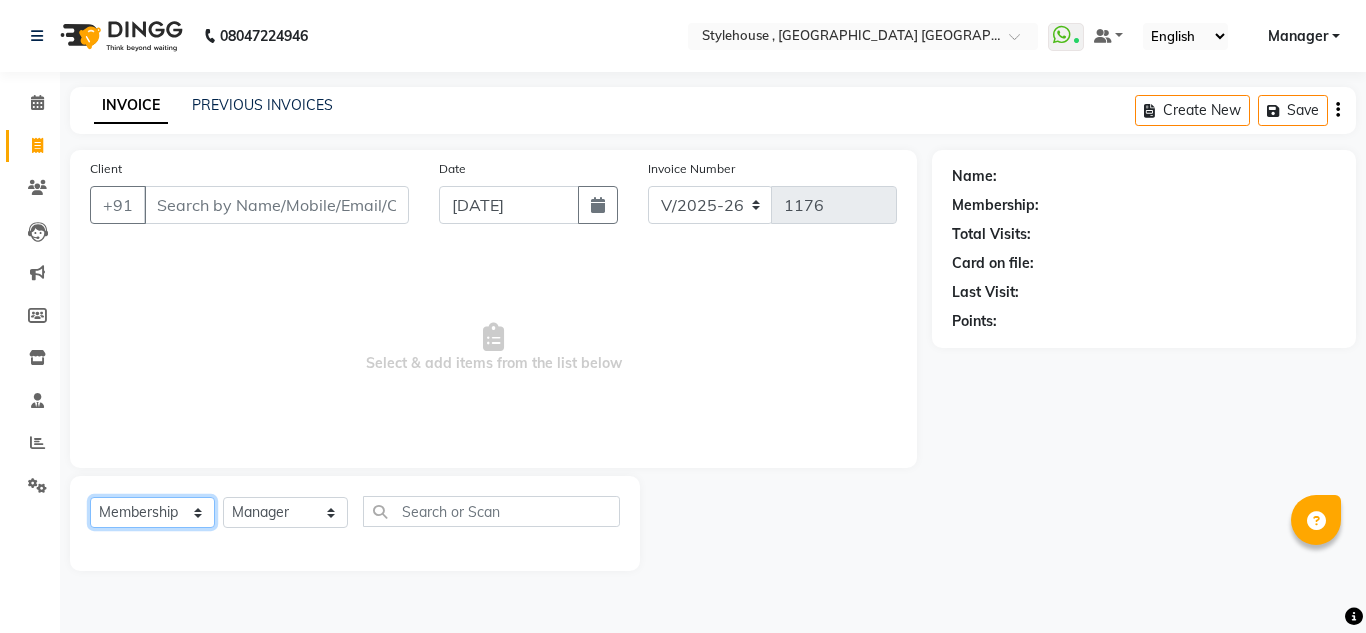 click on "Select  Service  Product  Membership  Package Voucher Prepaid Gift Card" 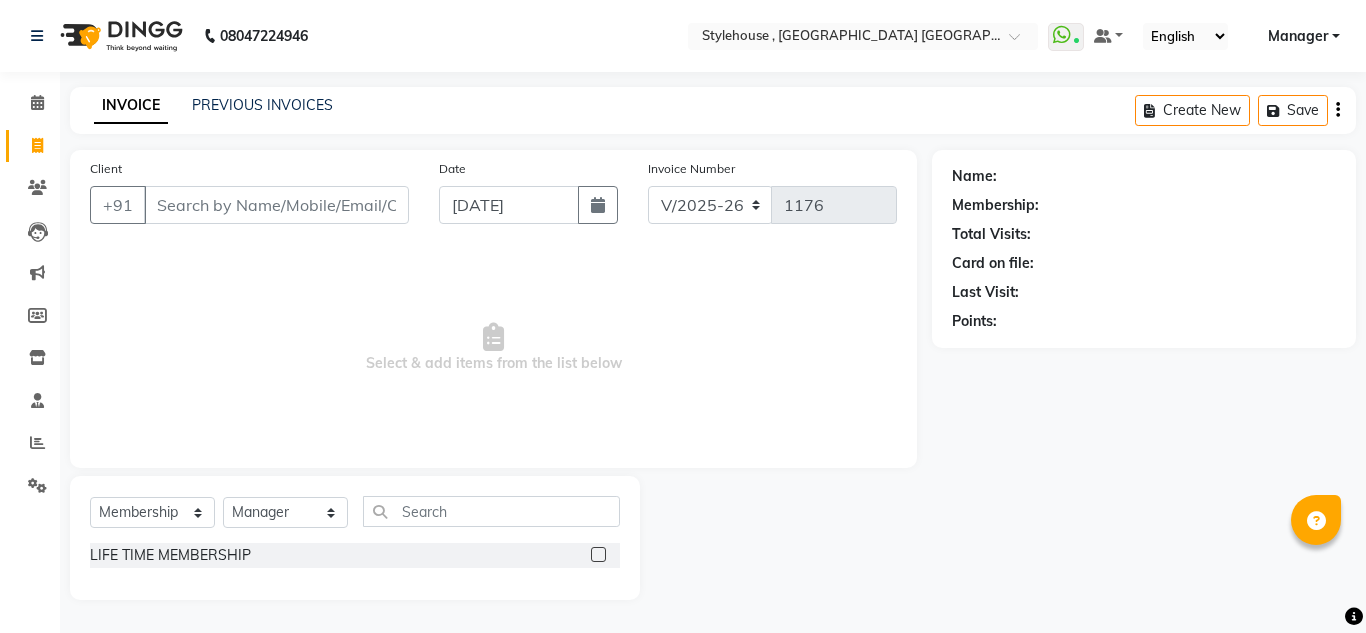 click 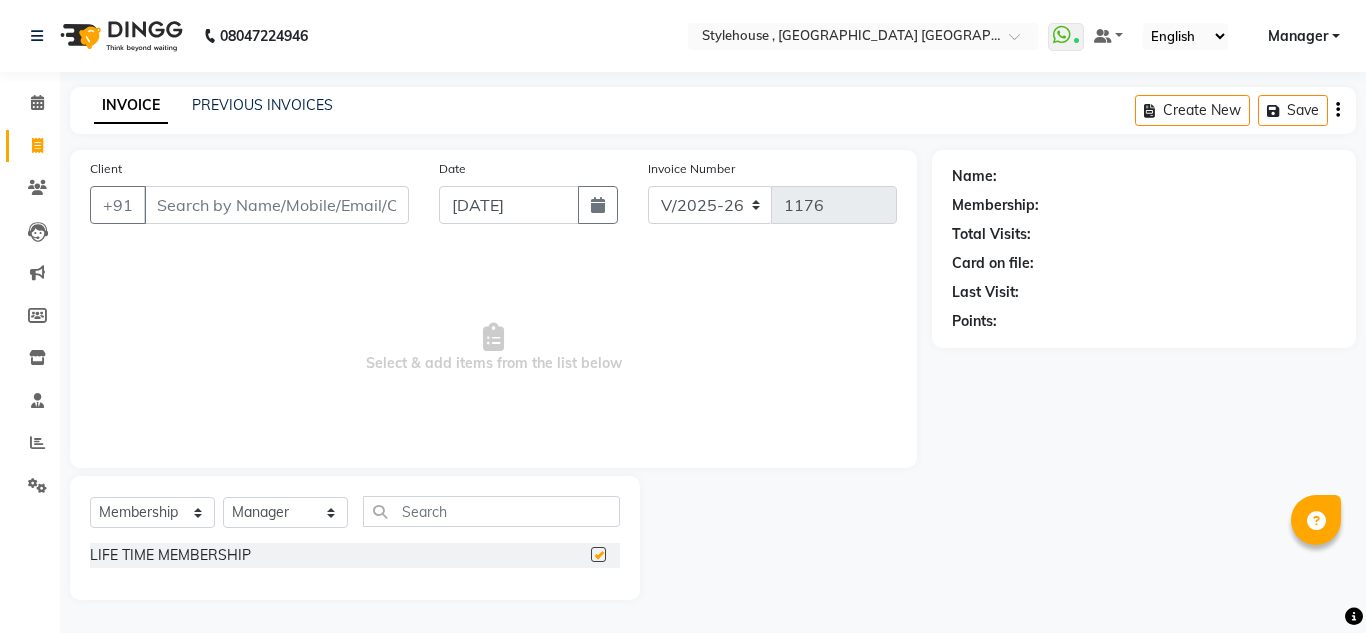 select on "select" 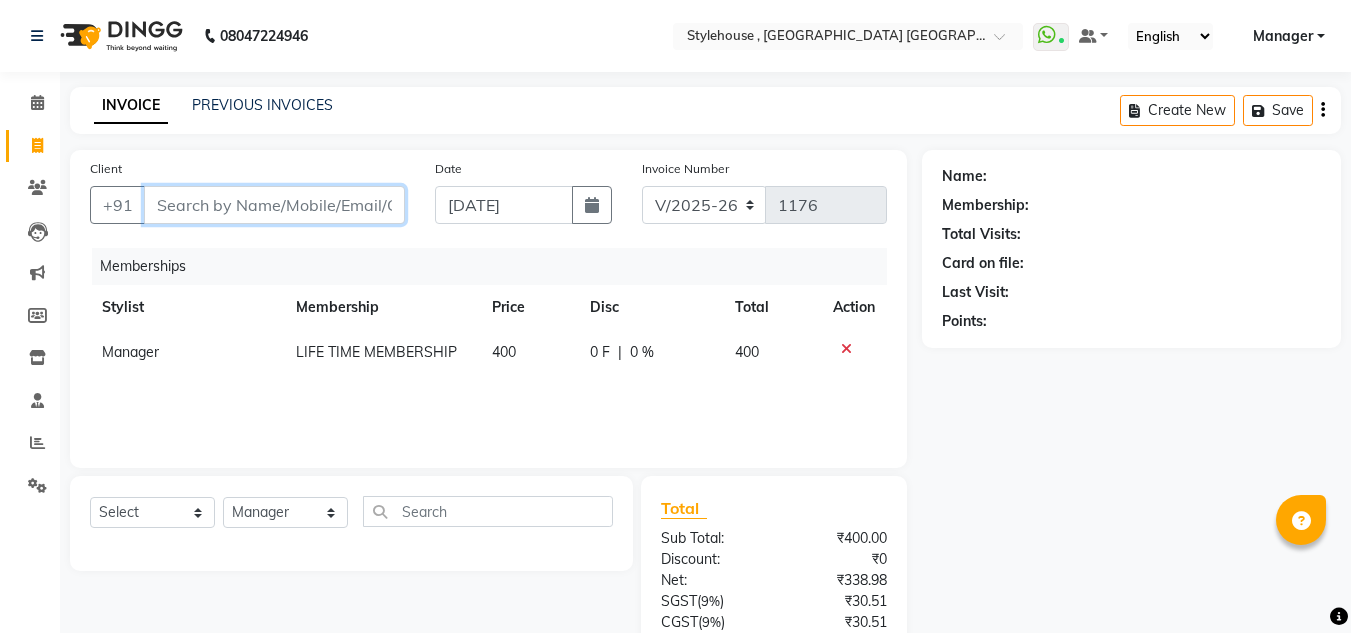 click on "Client" at bounding box center [274, 205] 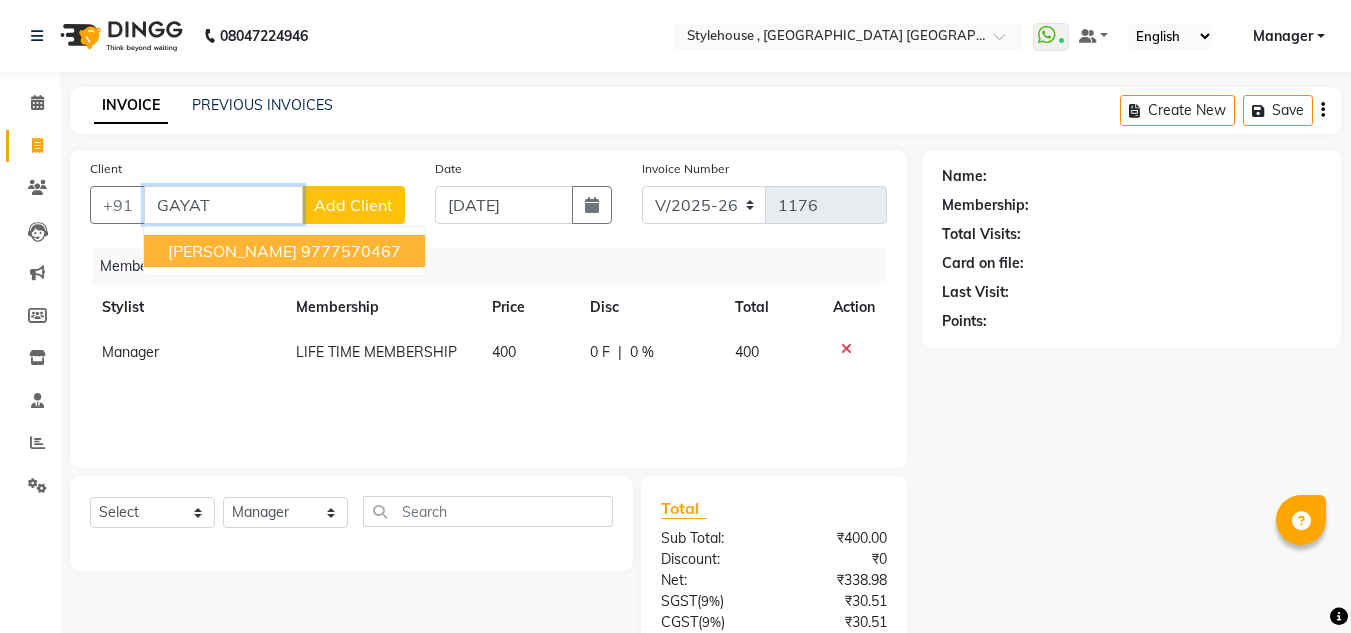 click on "[PERSON_NAME]" at bounding box center [232, 251] 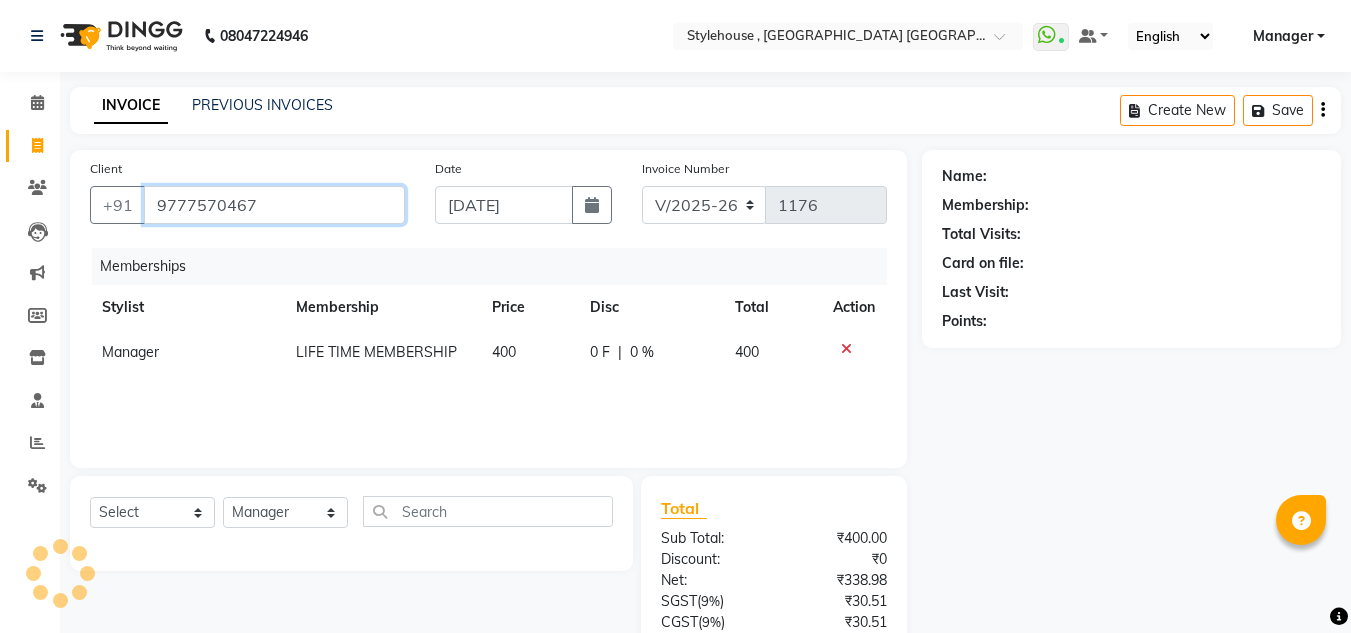 type on "9777570467" 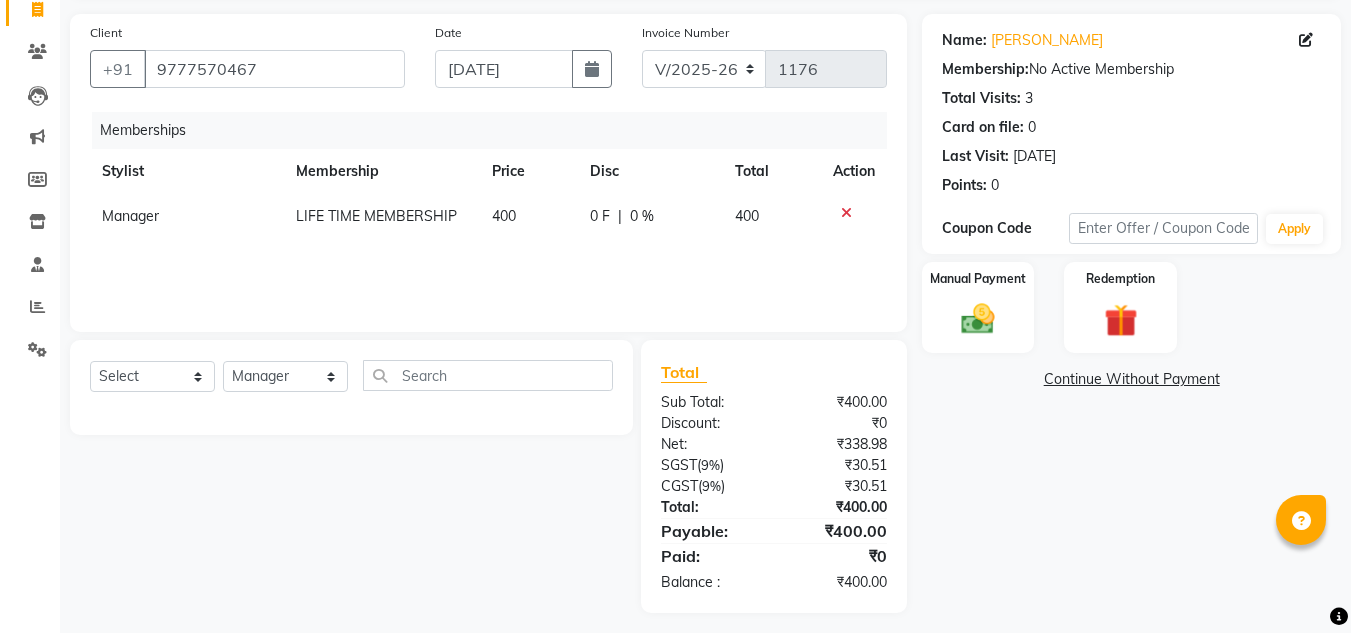 scroll, scrollTop: 146, scrollLeft: 0, axis: vertical 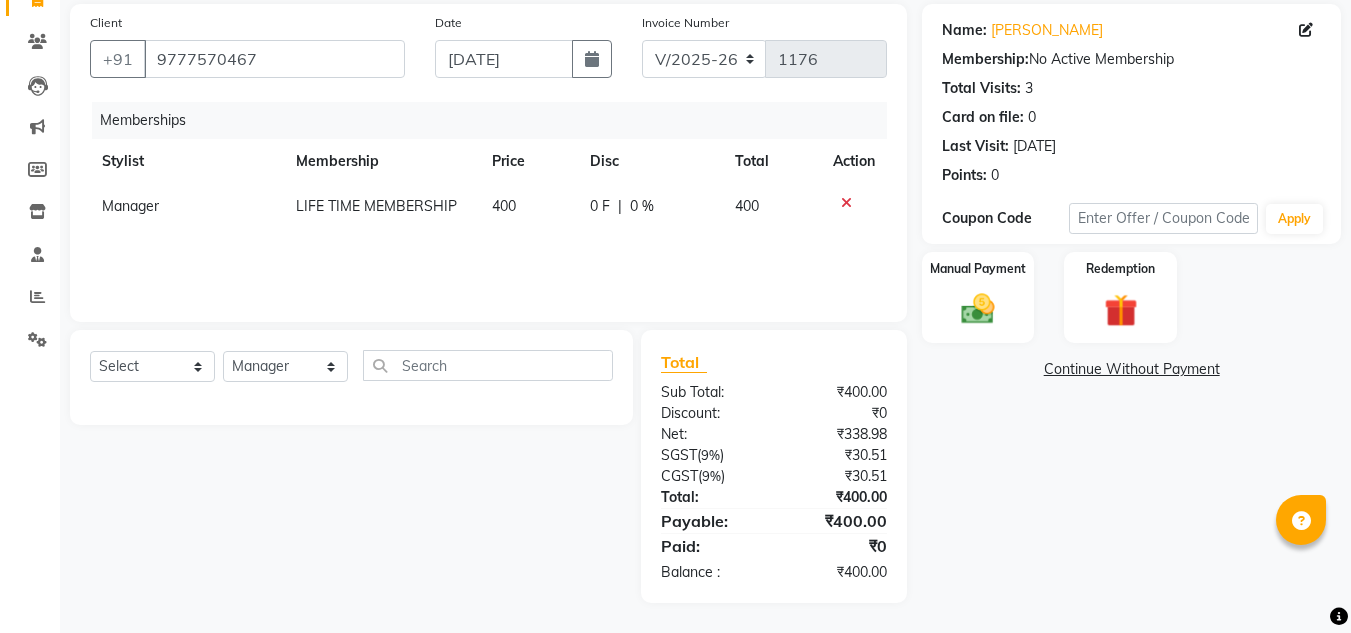click on "0 F | 0 %" 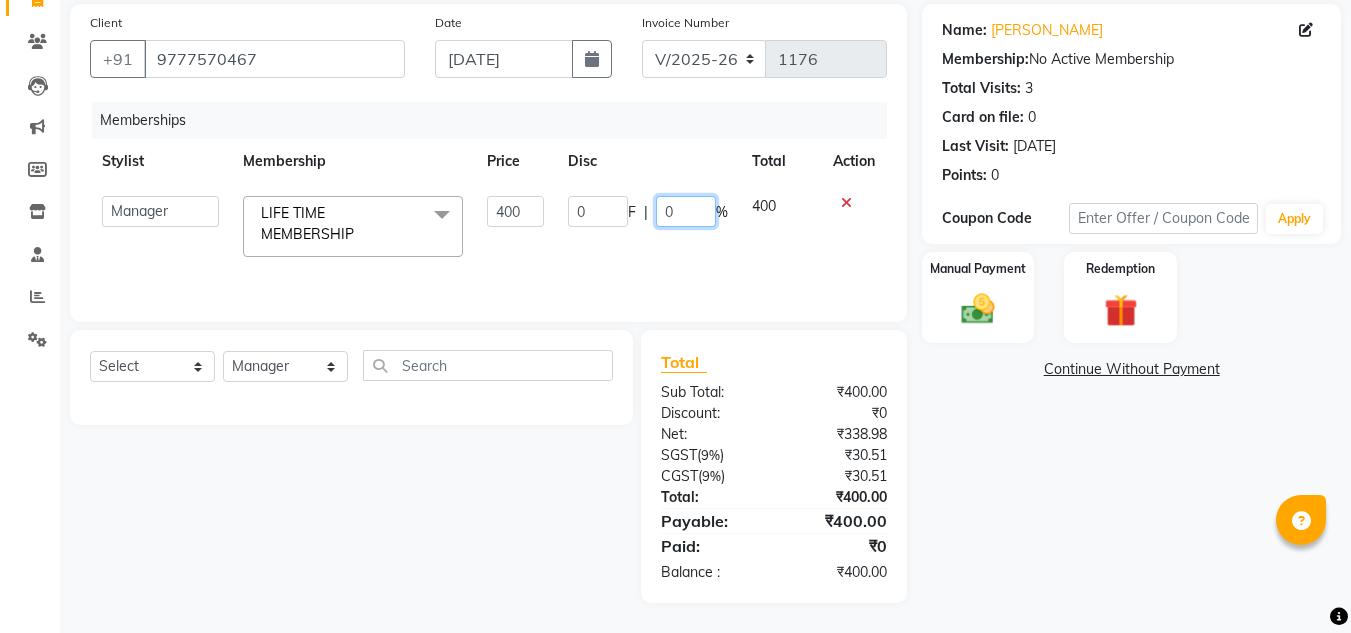 click on "0" 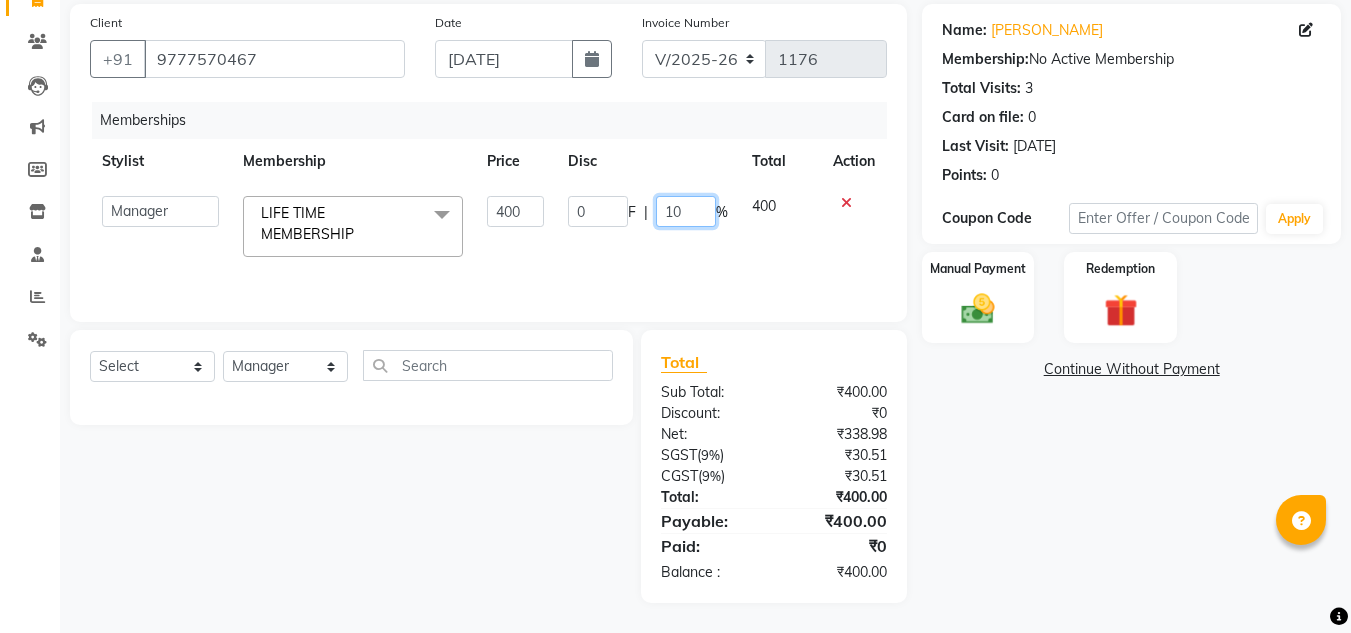 type on "100" 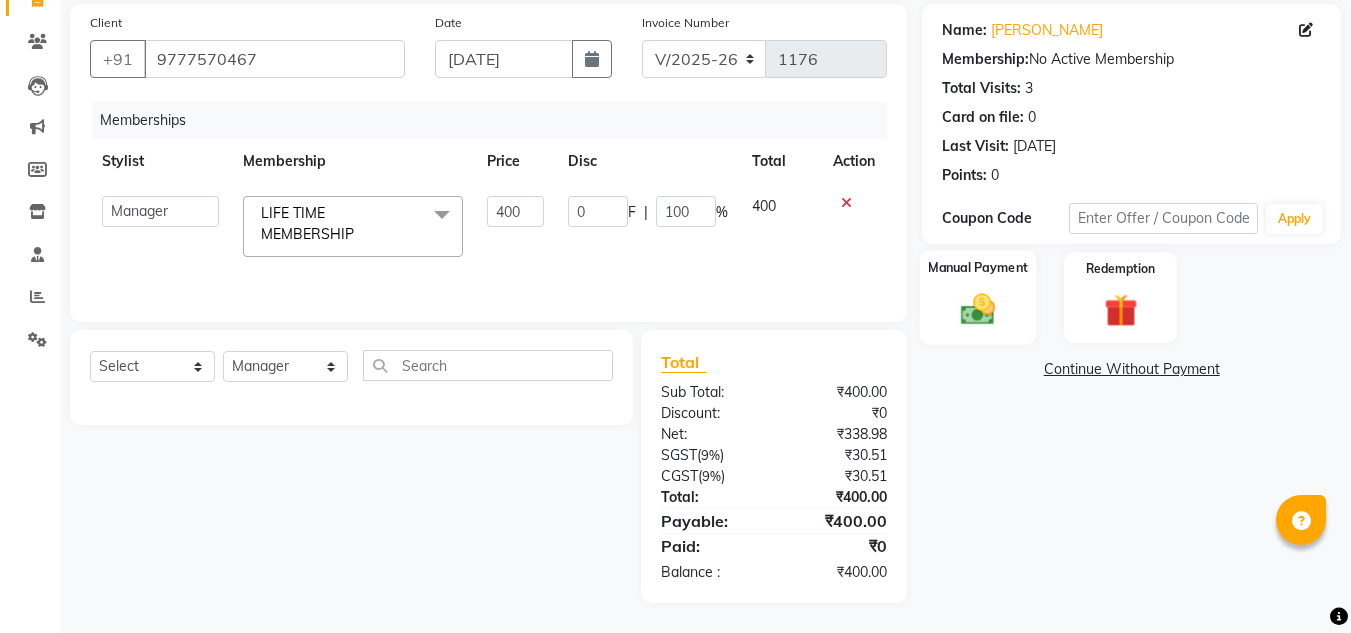 click on "Manual Payment" 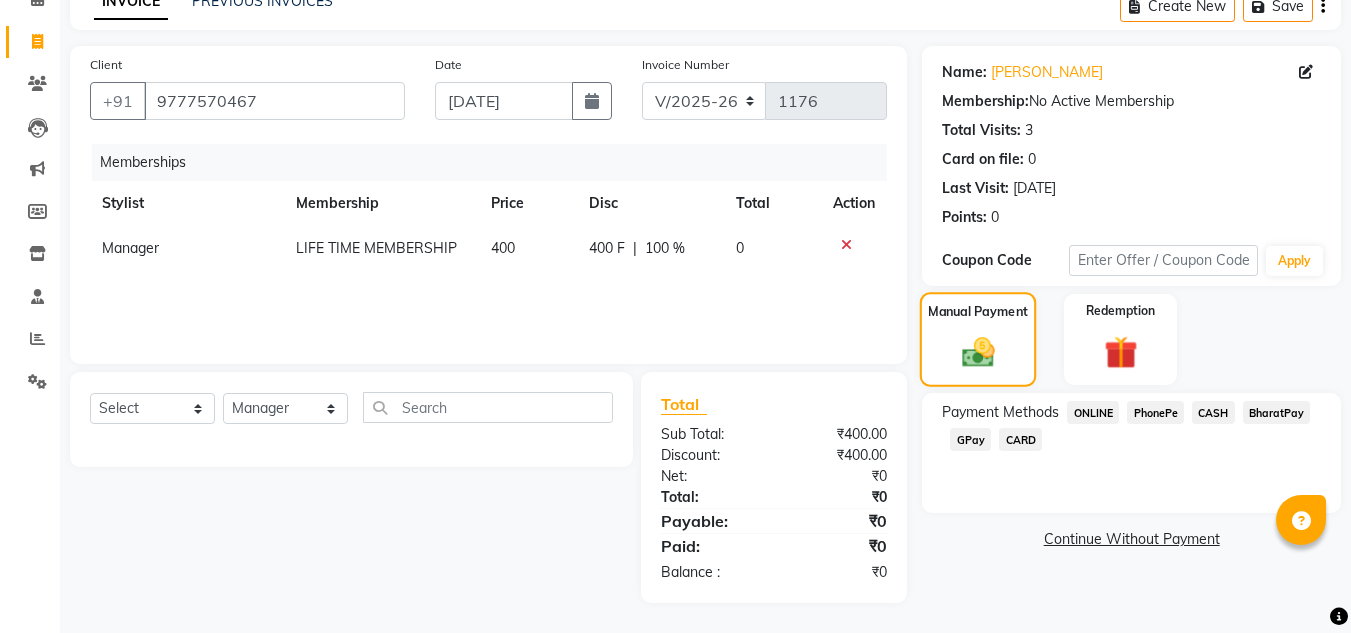 scroll, scrollTop: 104, scrollLeft: 0, axis: vertical 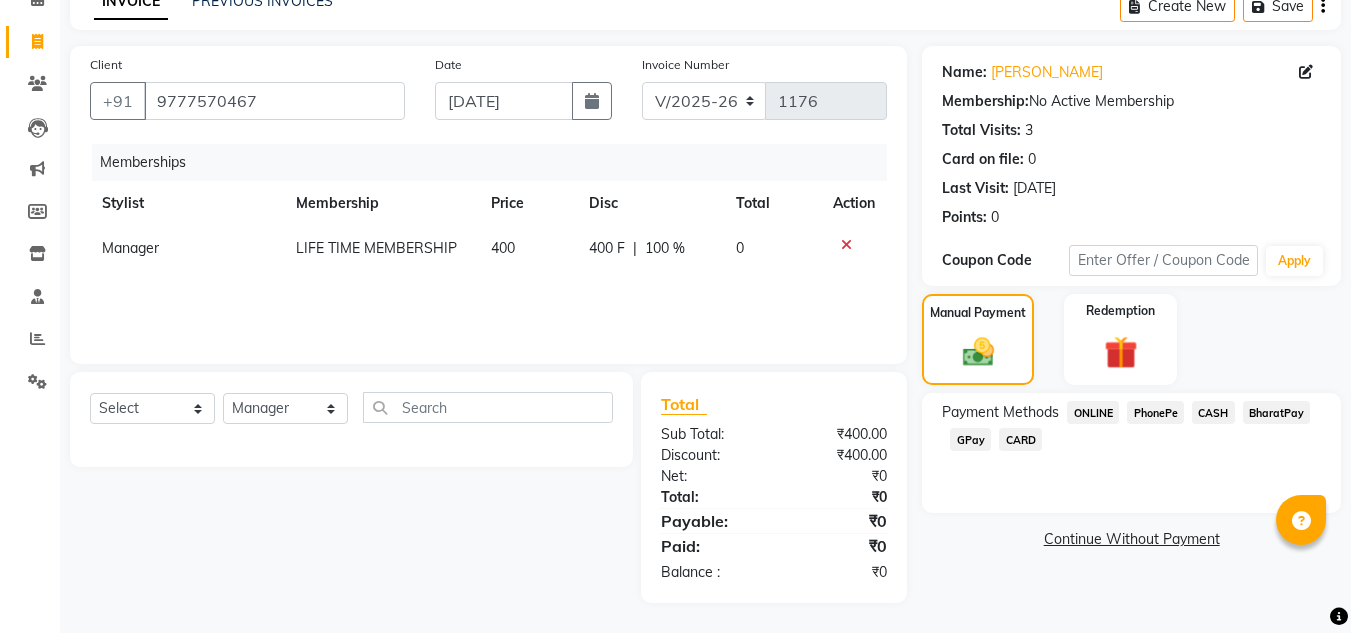 click on "PhonePe" 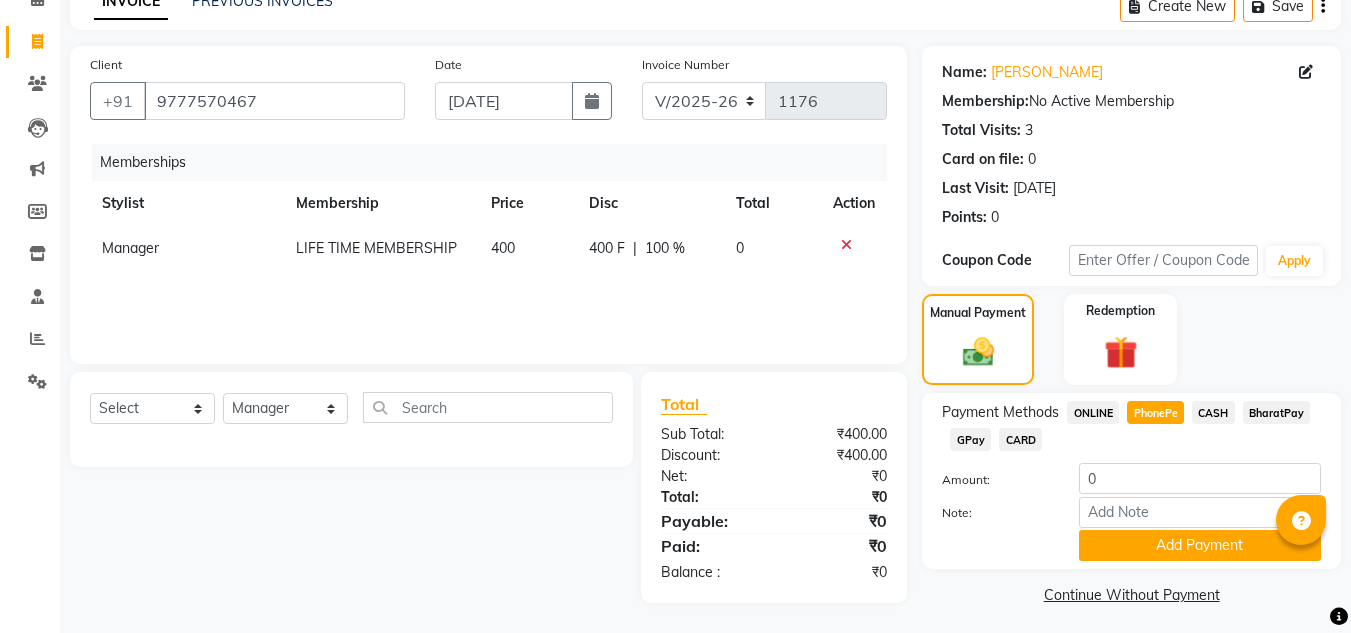 scroll, scrollTop: 111, scrollLeft: 0, axis: vertical 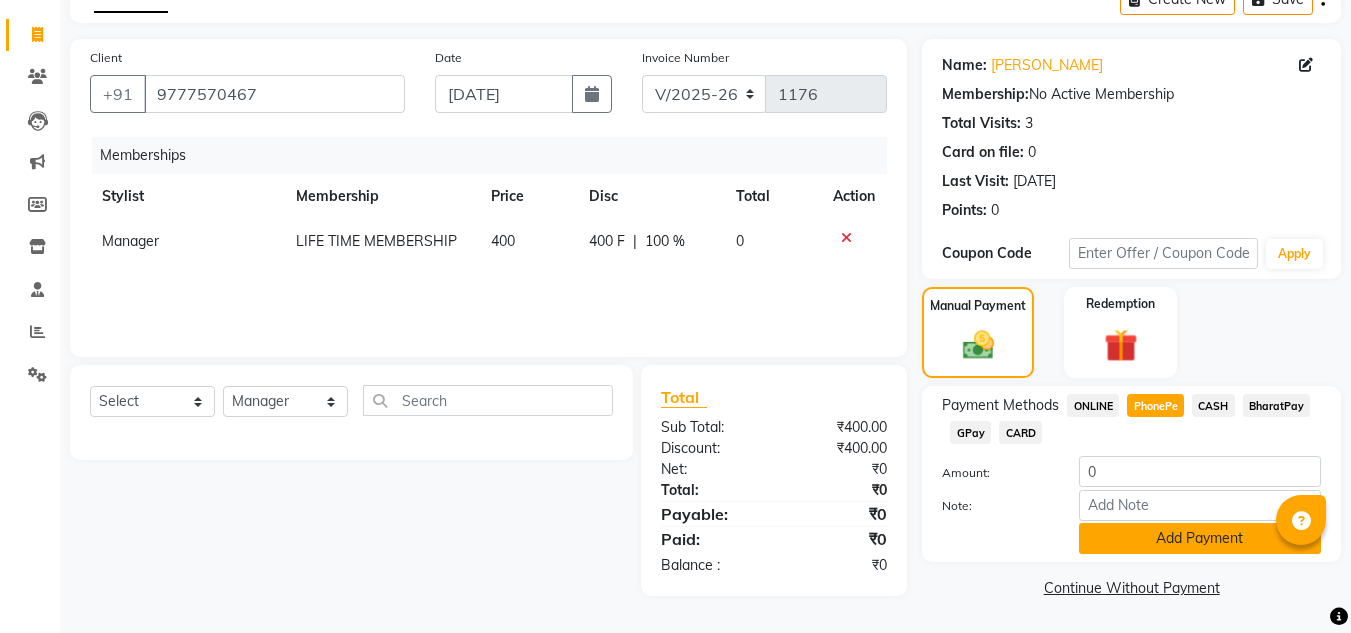 click on "Add Payment" 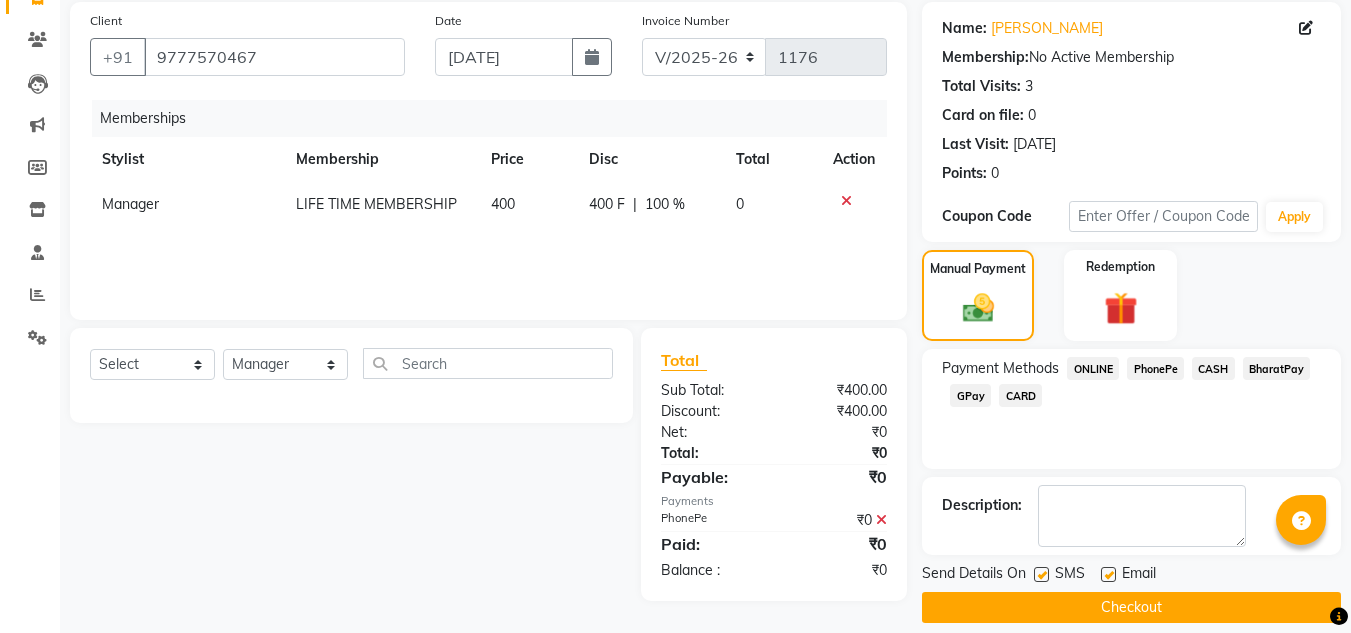 scroll, scrollTop: 168, scrollLeft: 0, axis: vertical 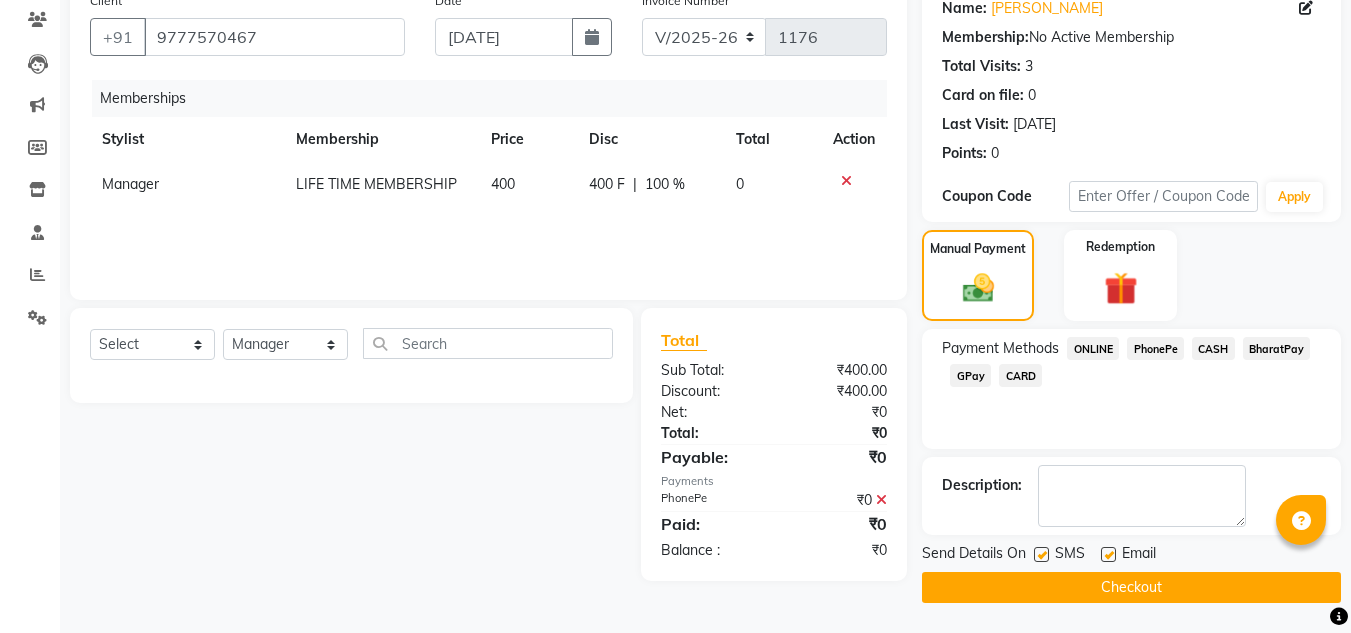 click on "Checkout" 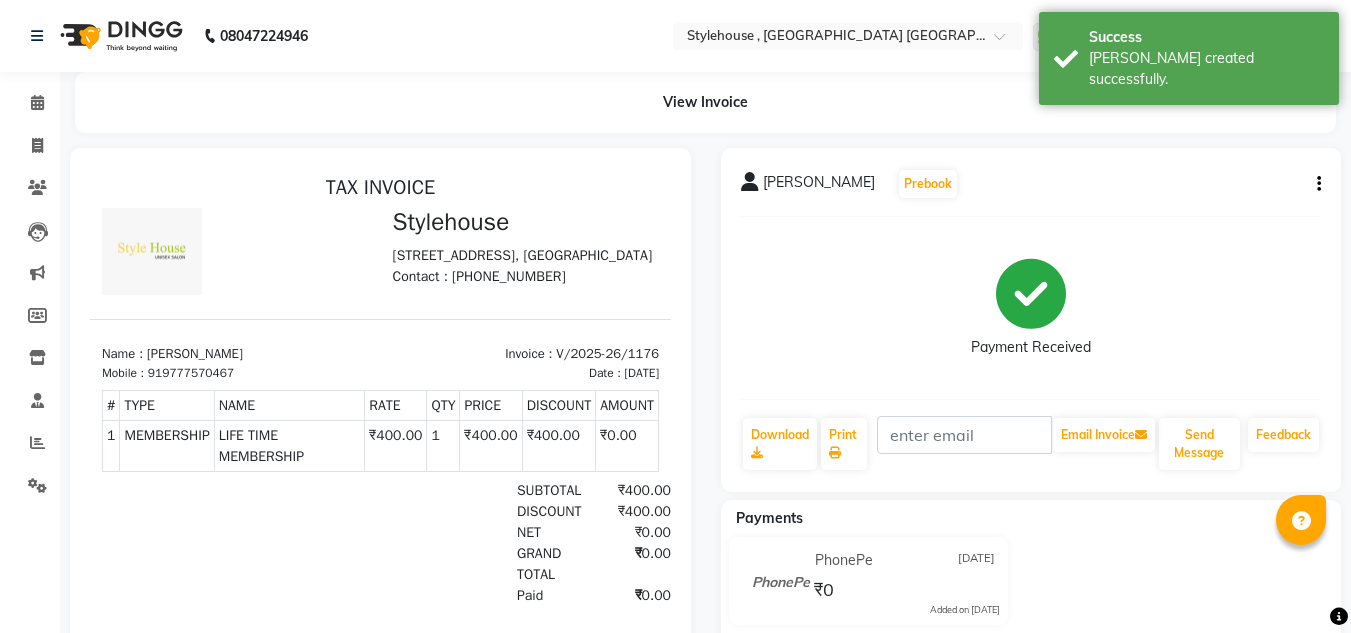 scroll, scrollTop: 0, scrollLeft: 0, axis: both 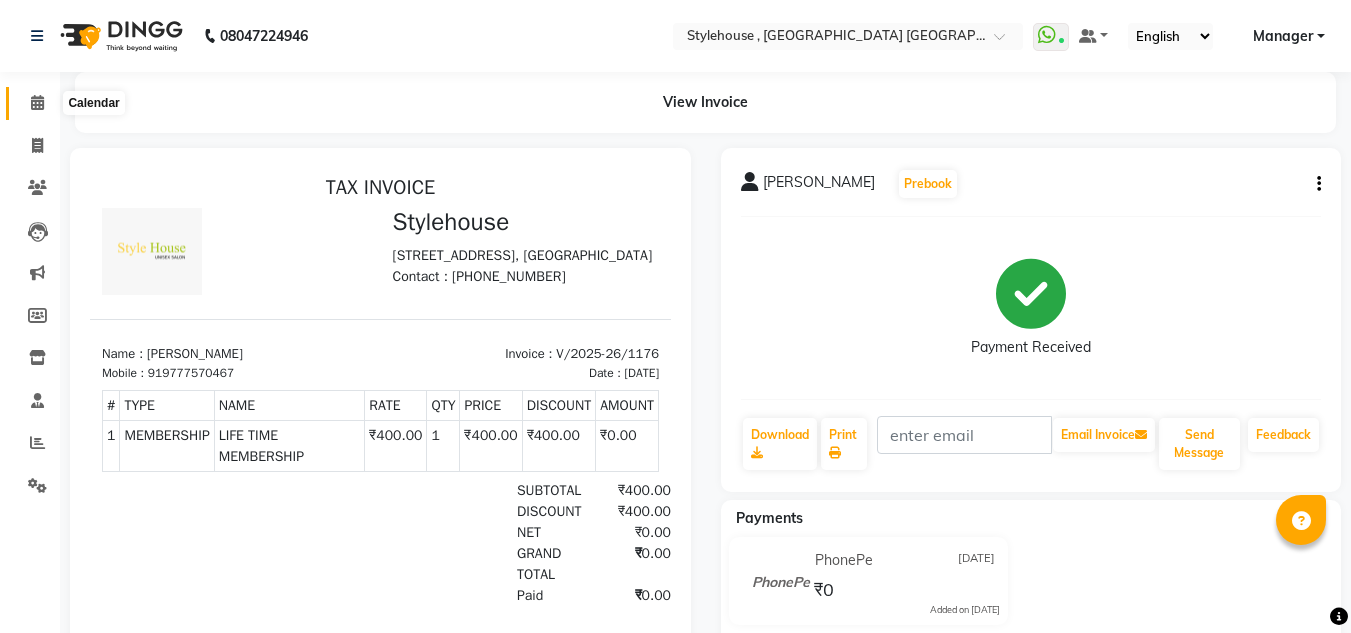 click 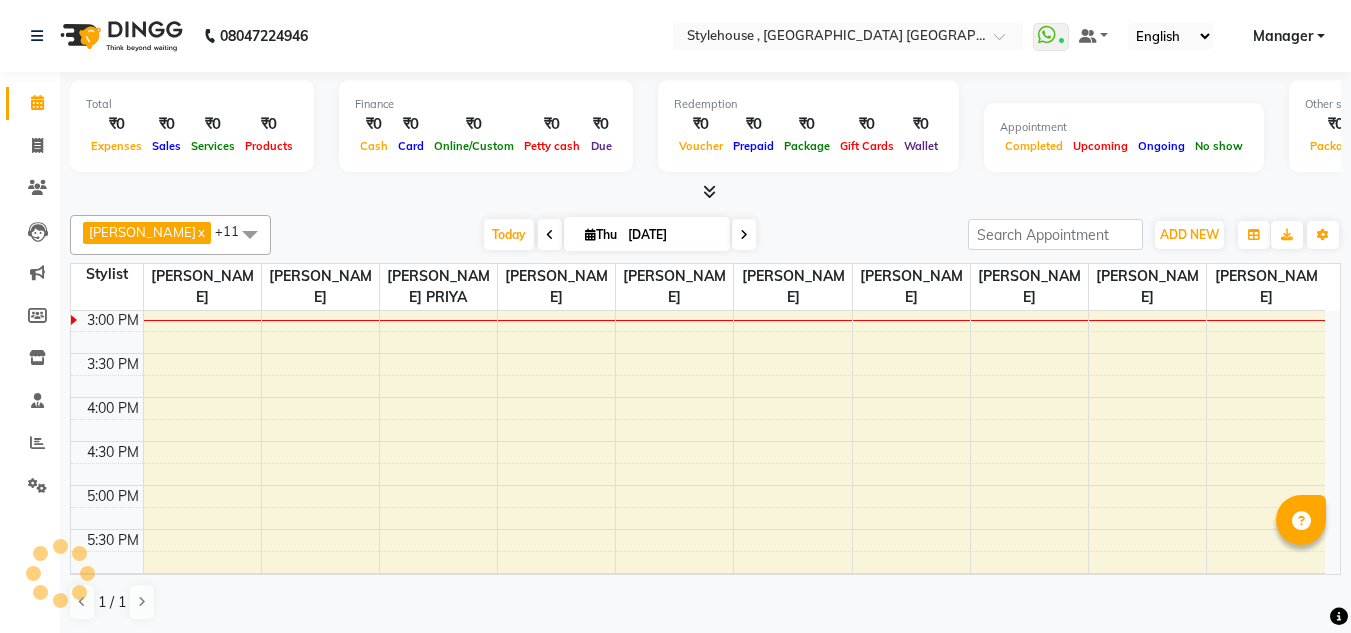 scroll, scrollTop: 0, scrollLeft: 0, axis: both 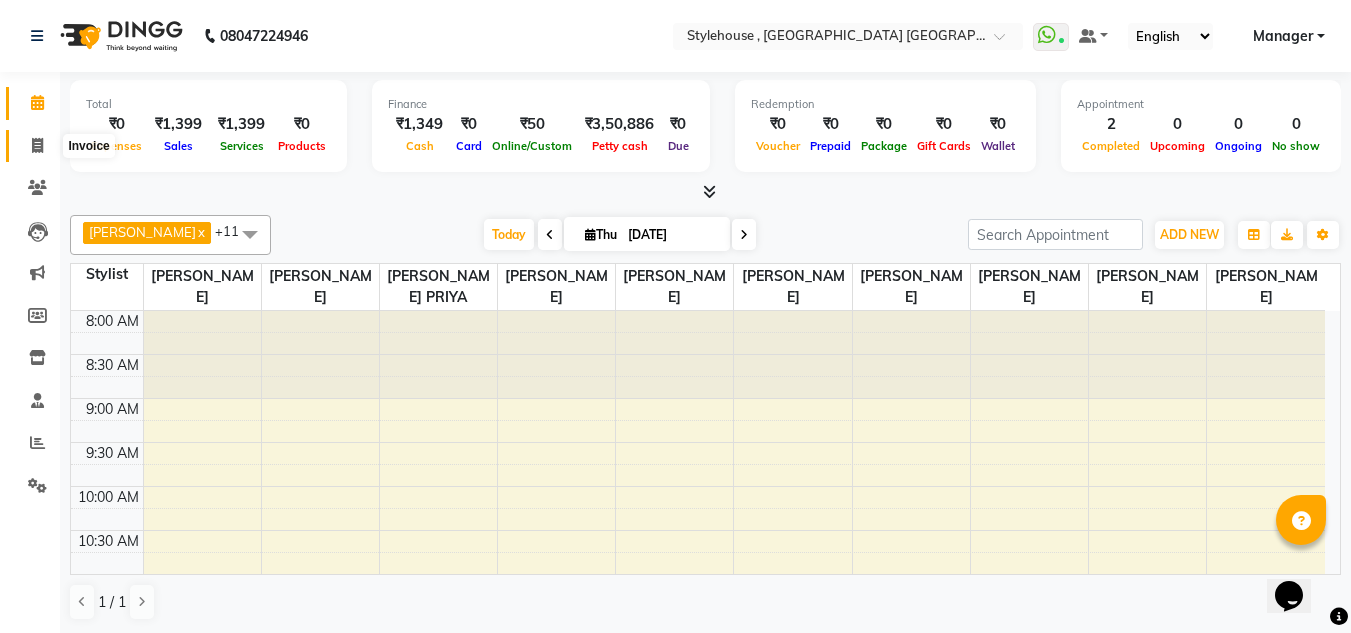 drag, startPoint x: 44, startPoint y: 146, endPoint x: 83, endPoint y: 146, distance: 39 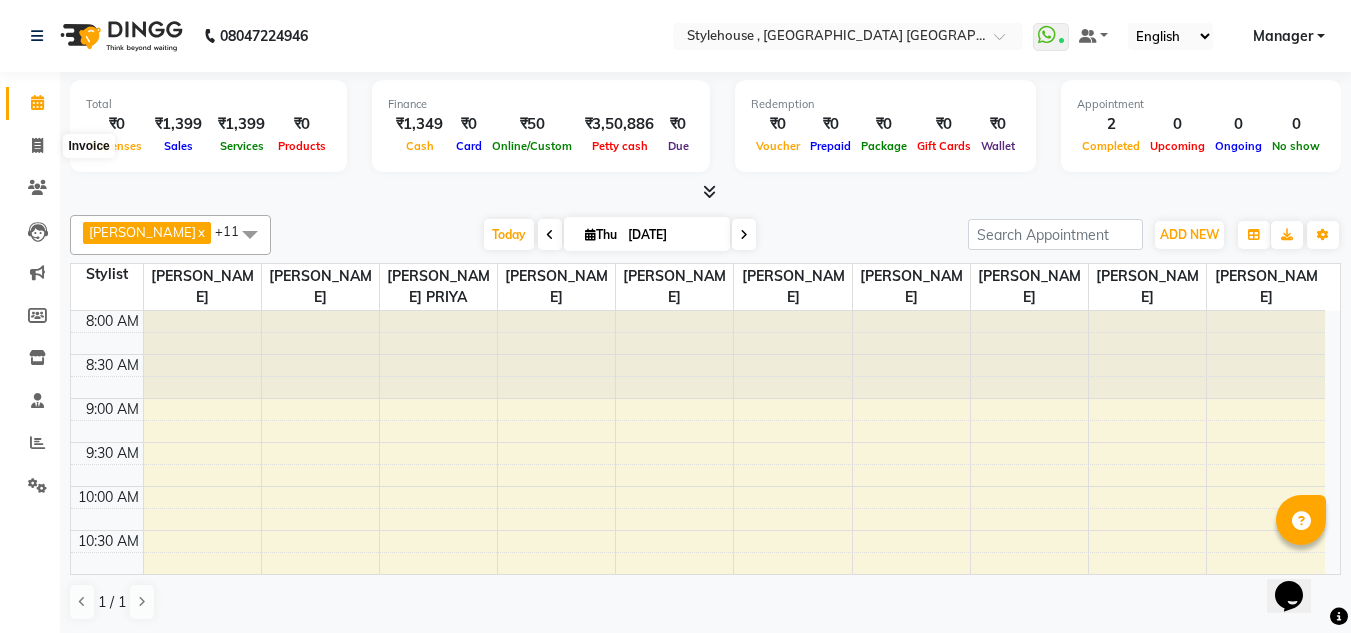 select on "service" 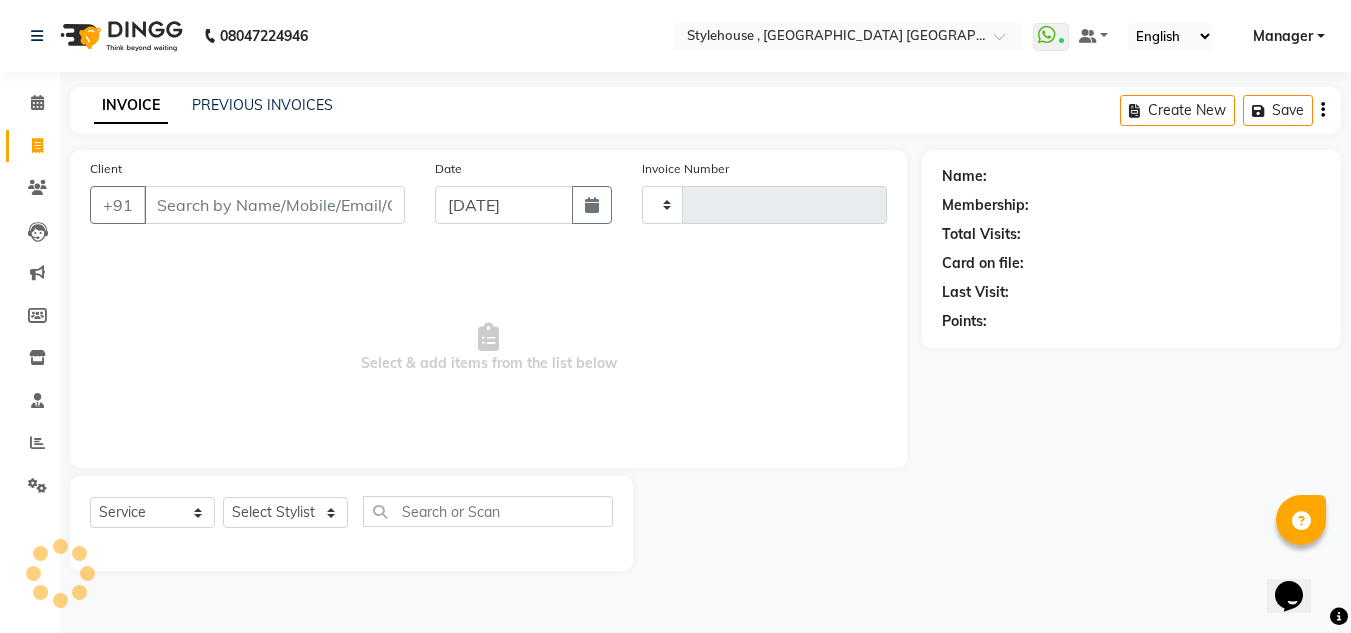 type on "1177" 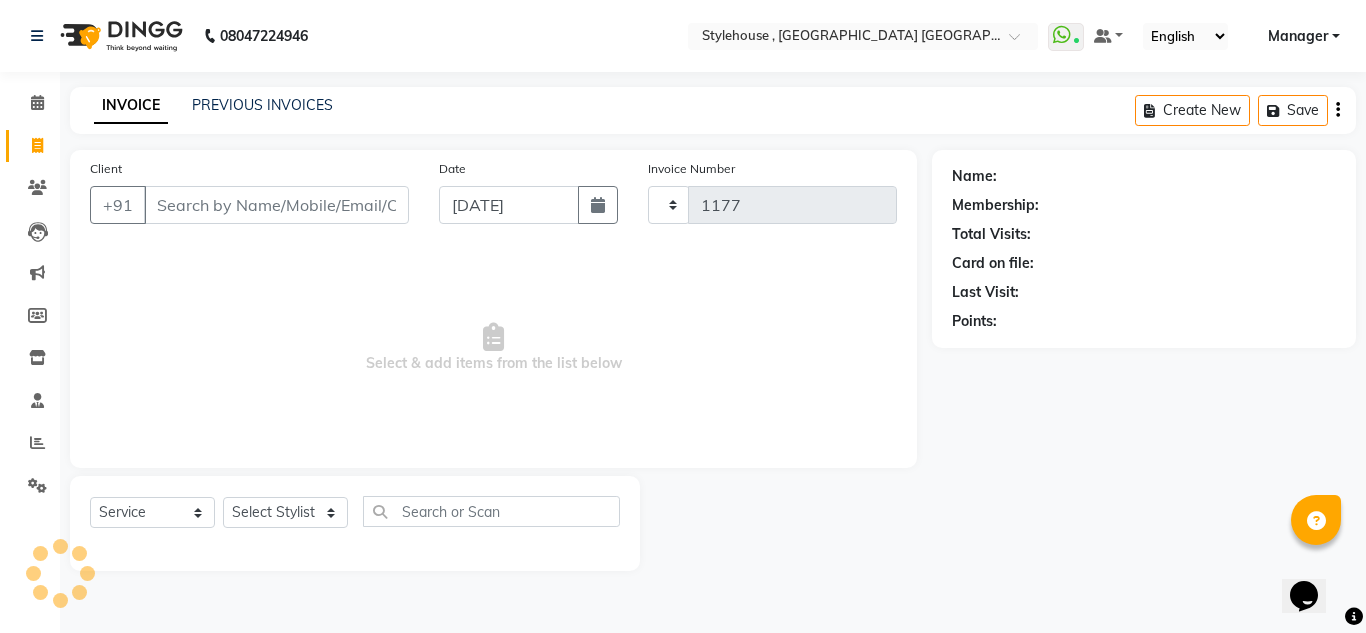 select on "7793" 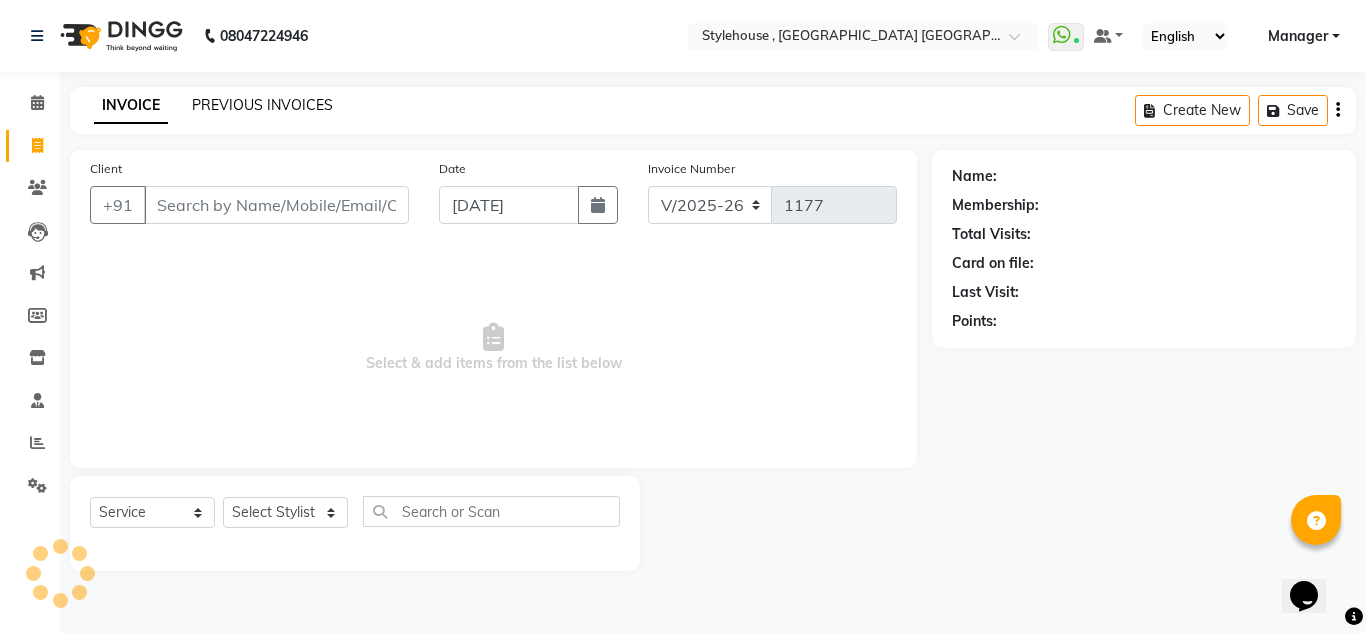 click on "PREVIOUS INVOICES" 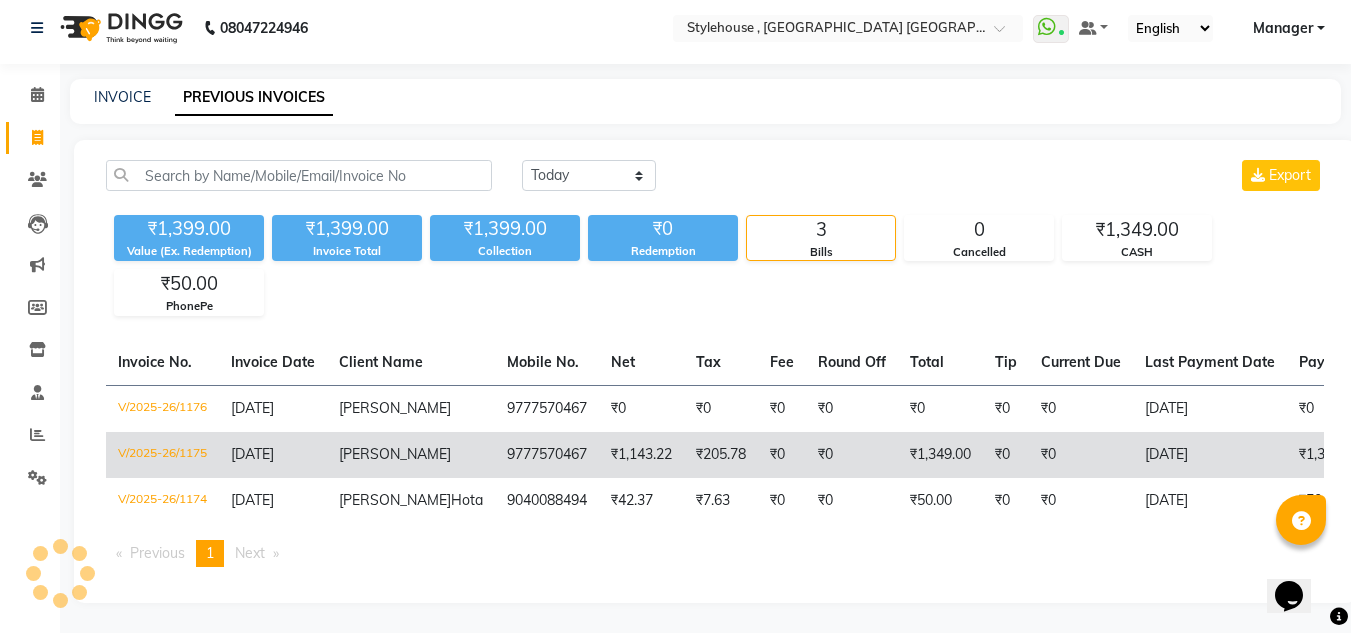 scroll, scrollTop: 64, scrollLeft: 0, axis: vertical 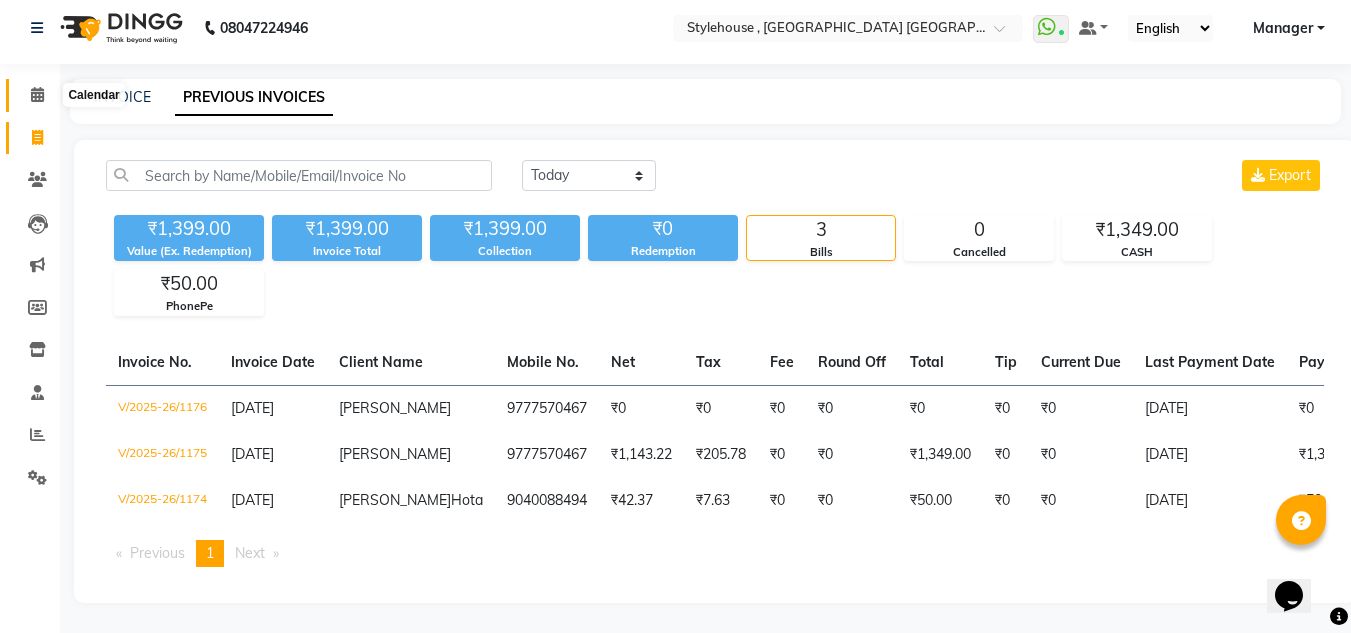 click 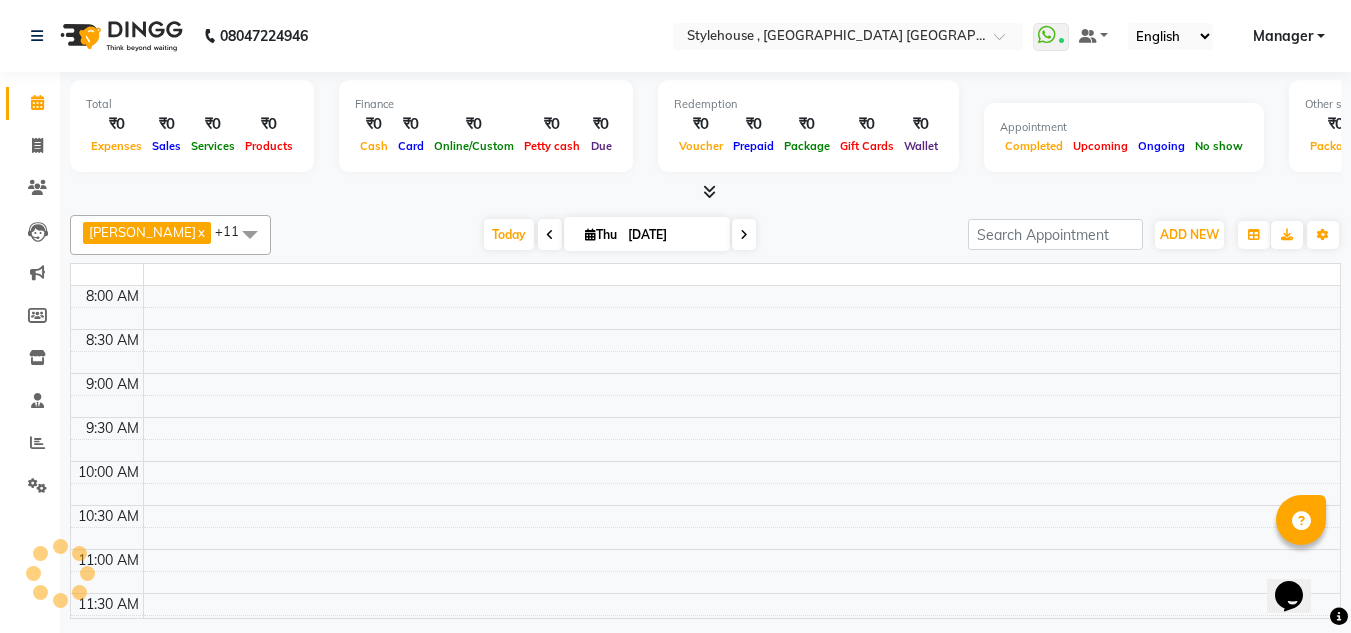 scroll, scrollTop: 0, scrollLeft: 0, axis: both 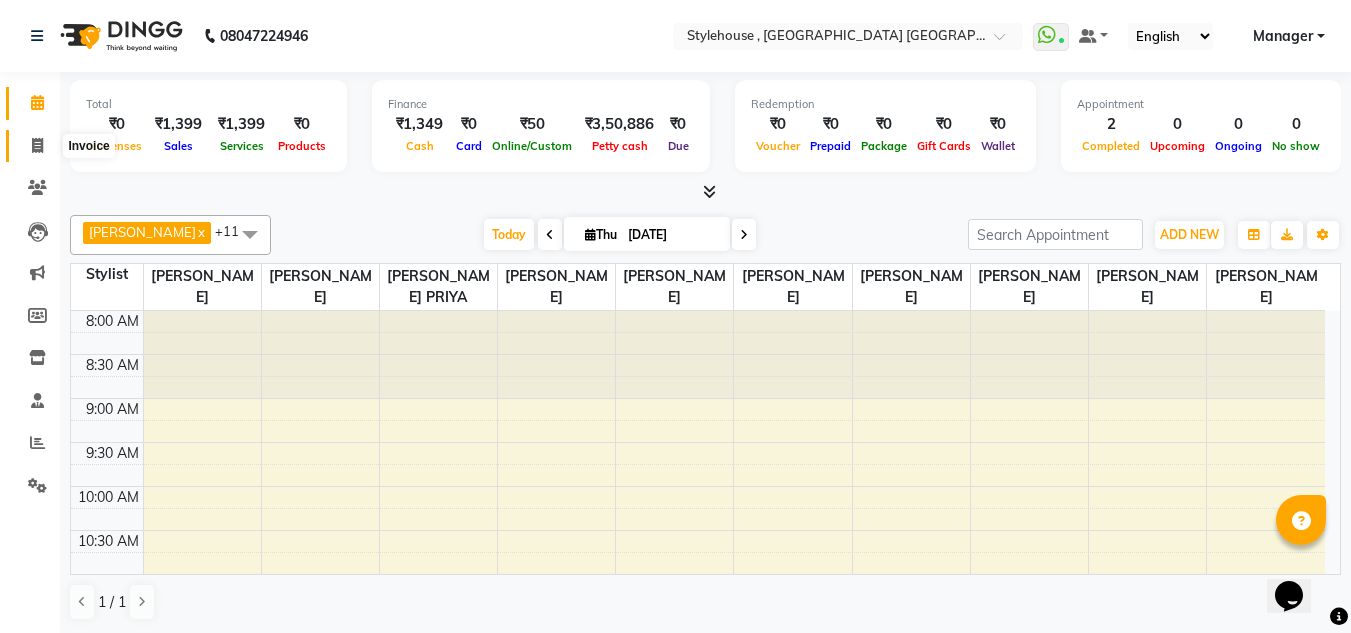 click 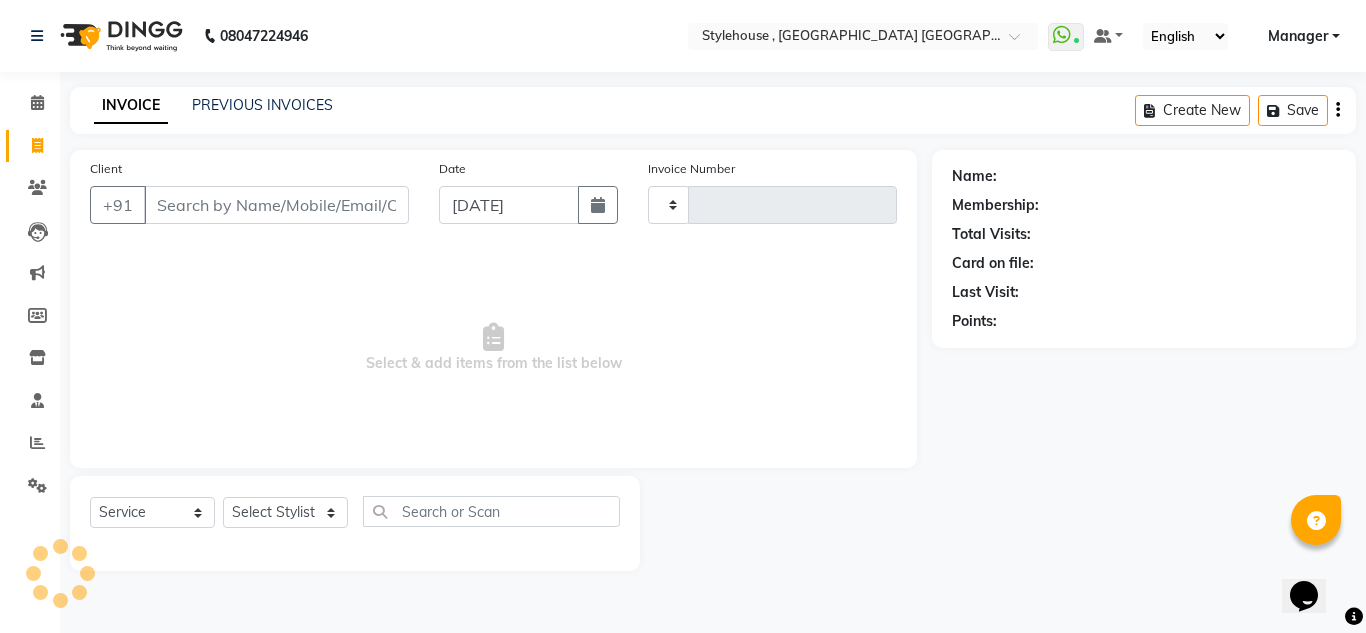 type on "1177" 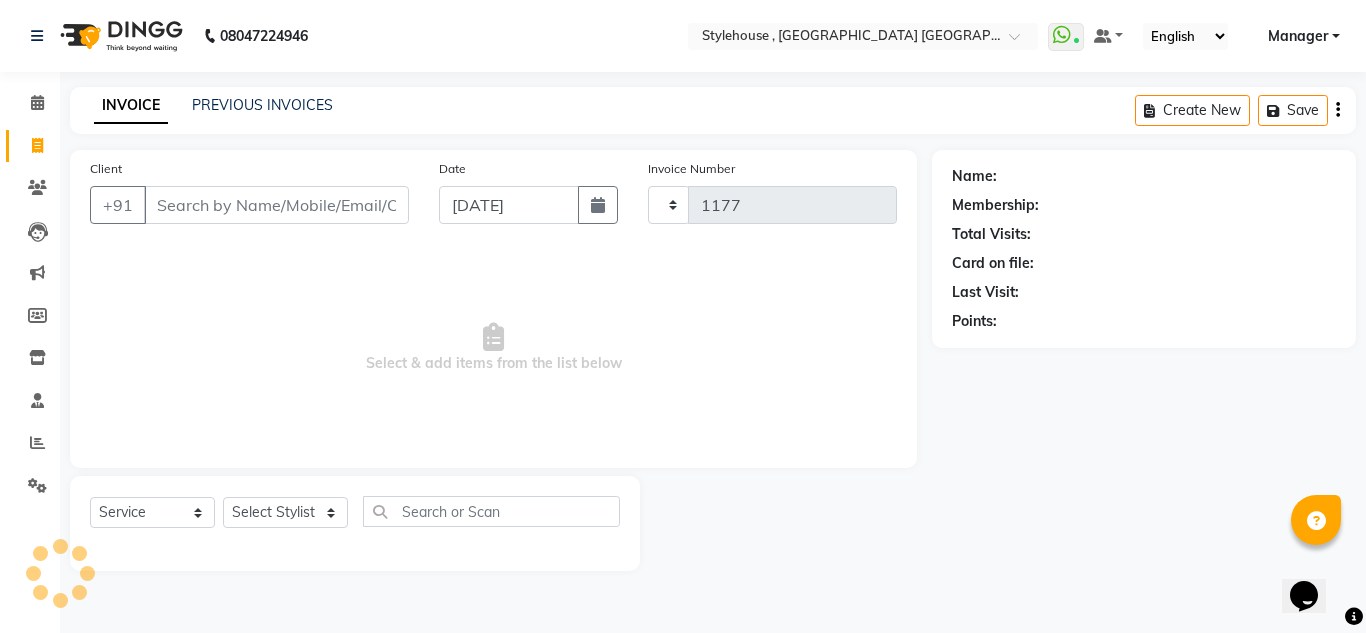 select on "7793" 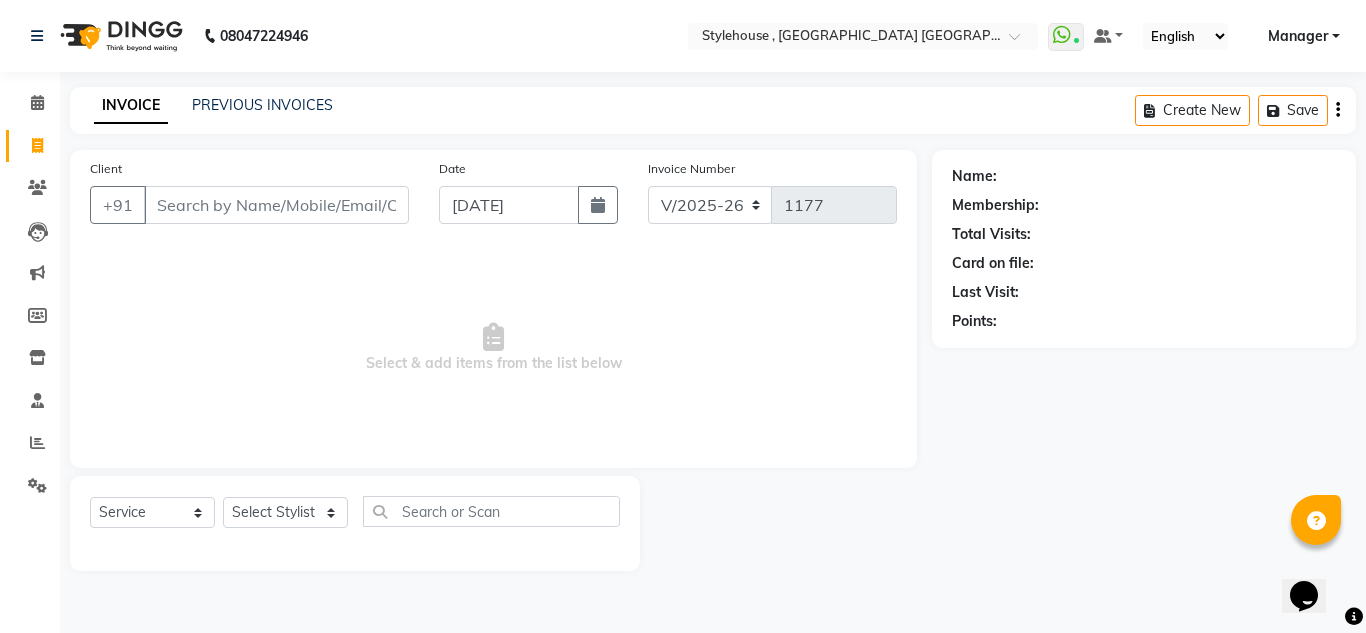 click on "Client" at bounding box center [276, 205] 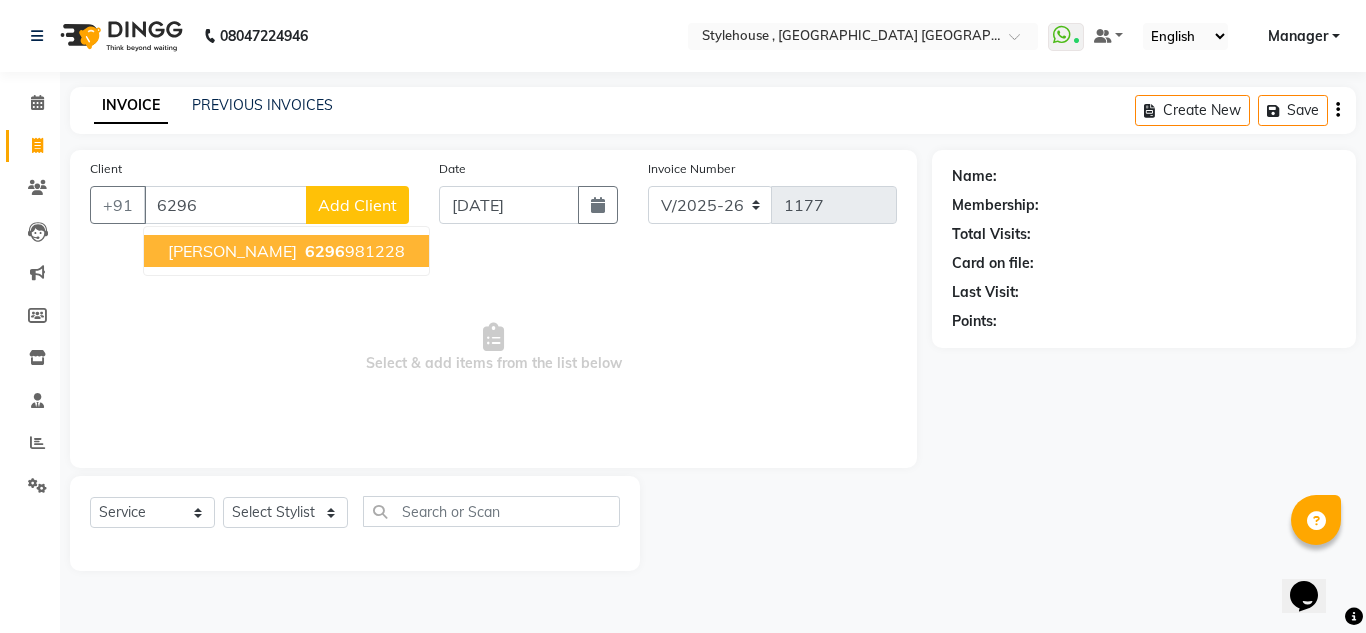 click on "6296 981228" at bounding box center [353, 251] 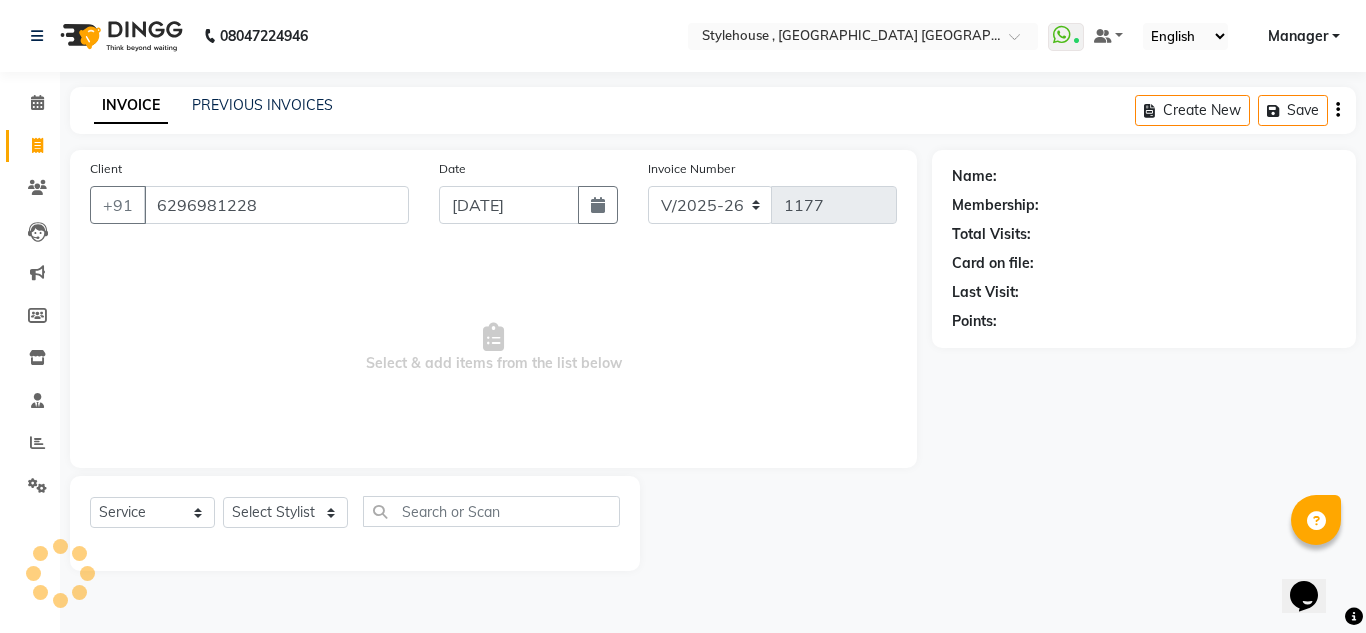 type on "6296981228" 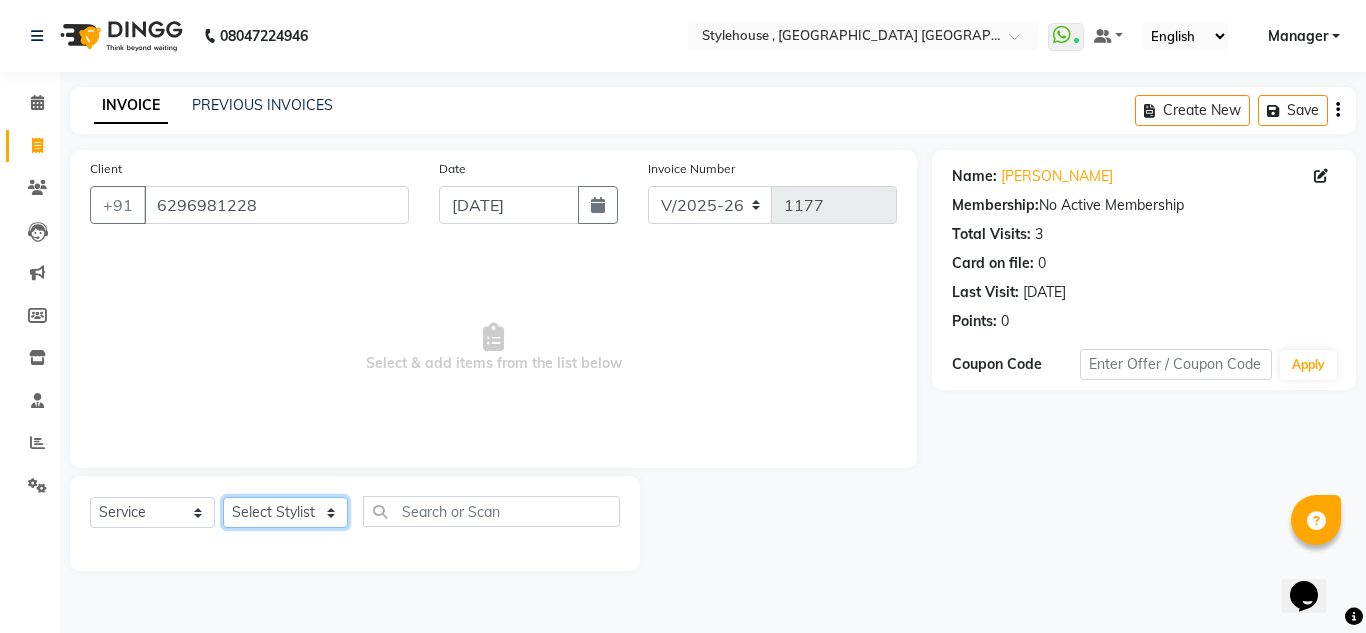 click on "Select Stylist [PERSON_NAME] [PERSON_NAME] [PERSON_NAME] [PERSON_NAME] PRIYA Manager [PERSON_NAME] [PERSON_NAME] [PERSON_NAME] PRIYANKA NANDA PUJA [PERSON_NAME] [PERSON_NAME] [PERSON_NAME] SAMEER [PERSON_NAME] [PERSON_NAME]" 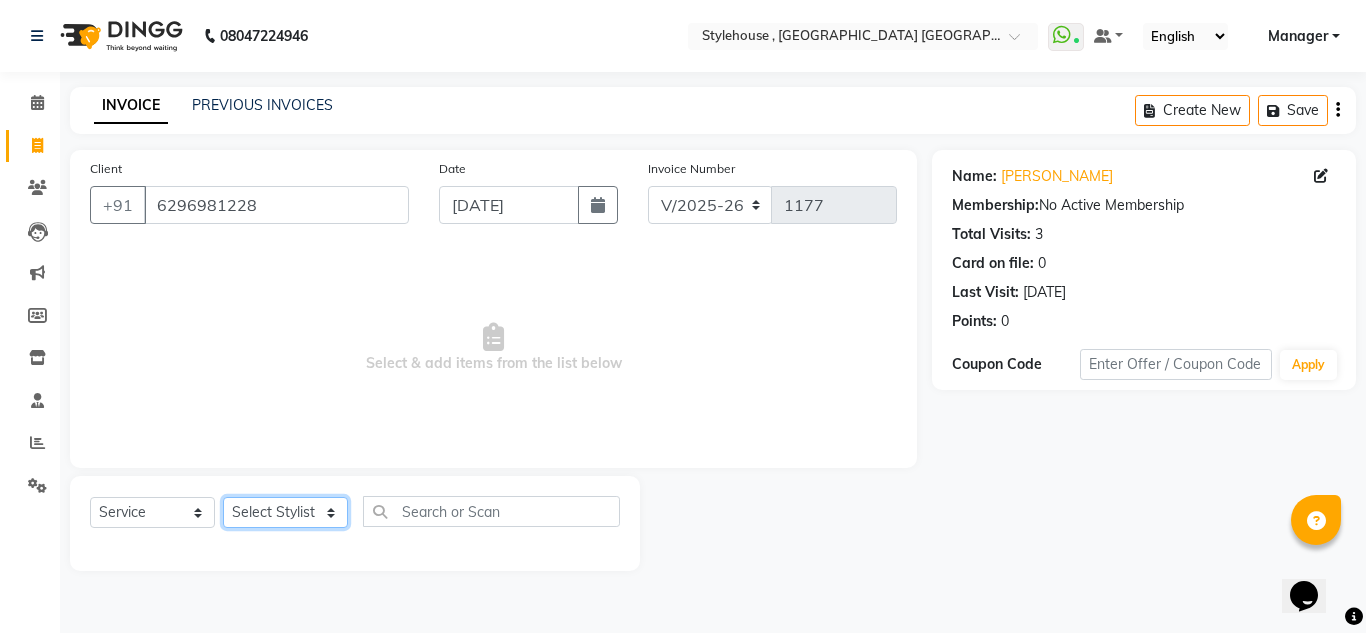 select on "69894" 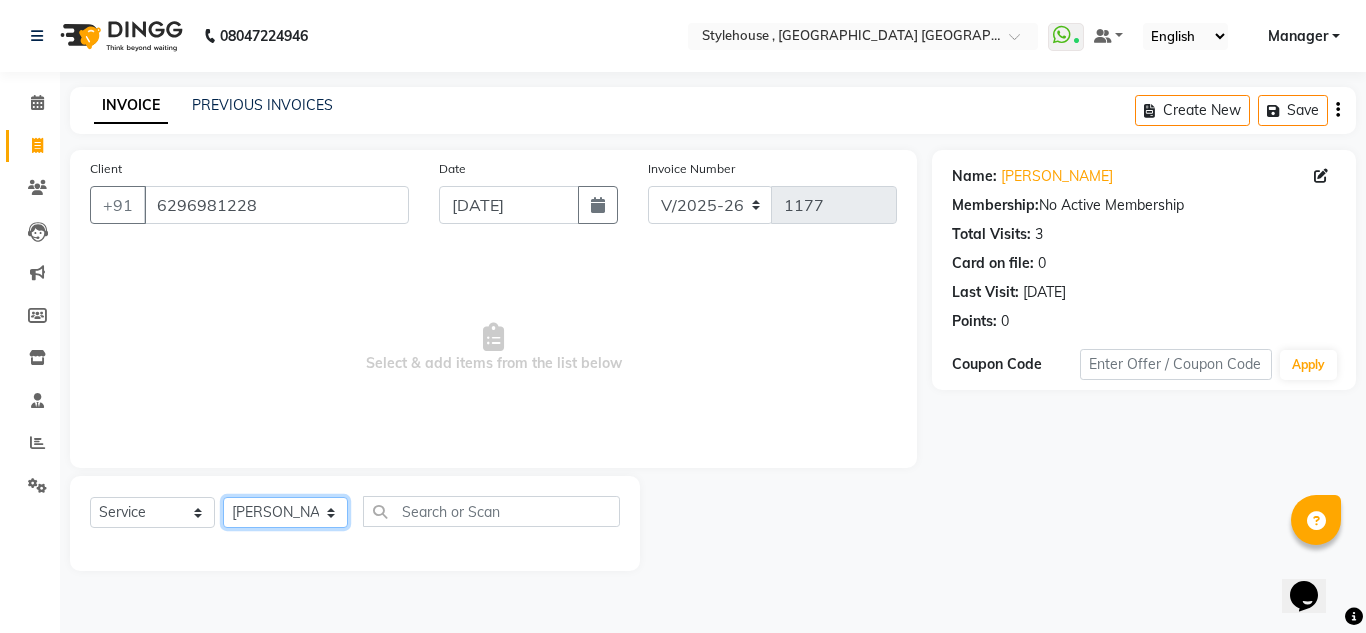 click on "Select Stylist [PERSON_NAME] [PERSON_NAME] [PERSON_NAME] [PERSON_NAME] PRIYA Manager [PERSON_NAME] [PERSON_NAME] [PERSON_NAME] PRIYANKA NANDA PUJA [PERSON_NAME] [PERSON_NAME] [PERSON_NAME] SAMEER [PERSON_NAME] [PERSON_NAME]" 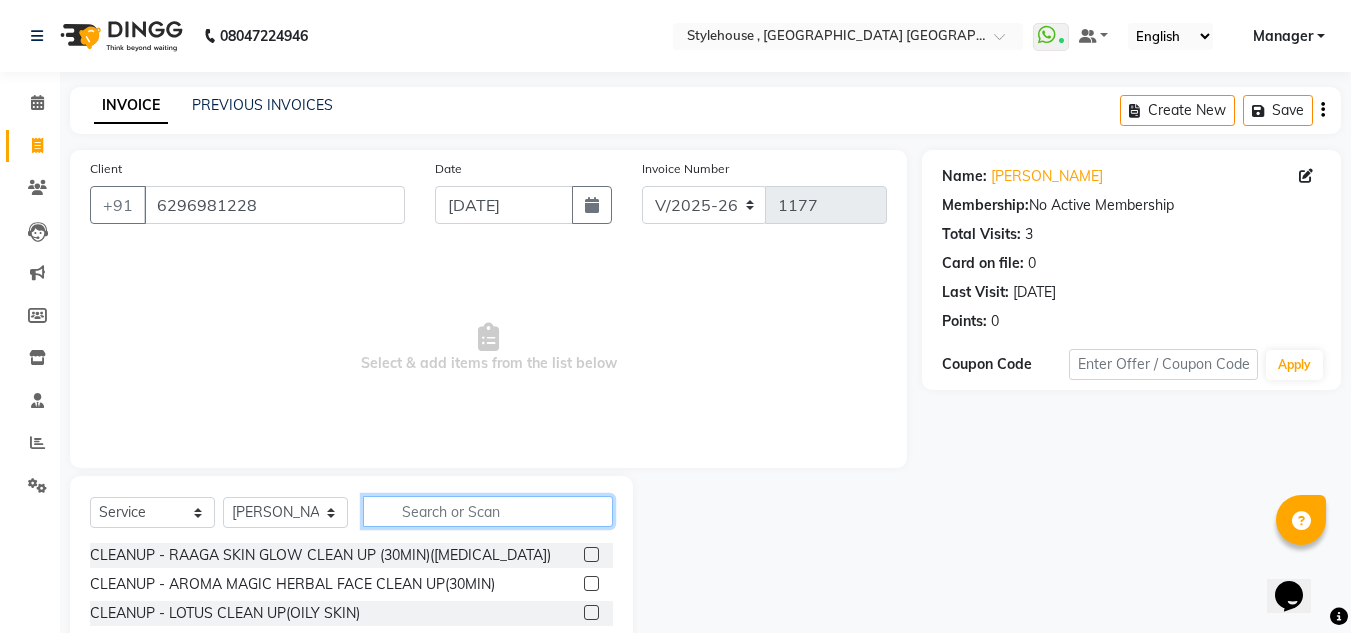 click 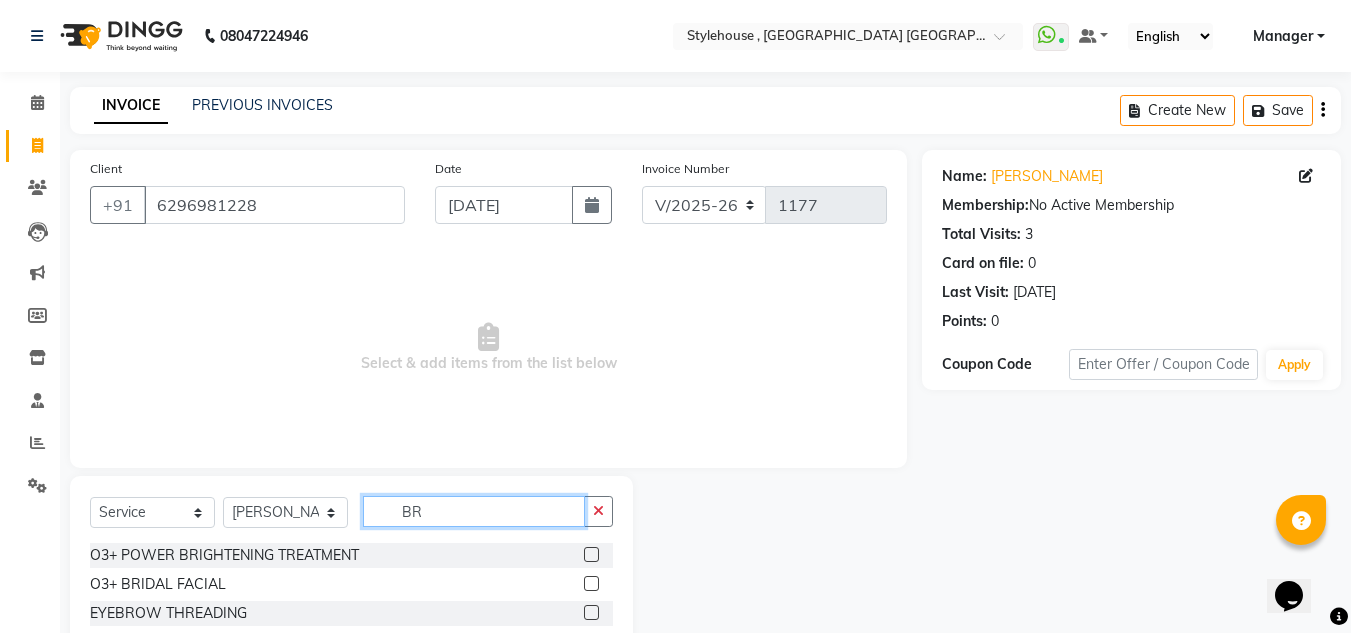 type on "B" 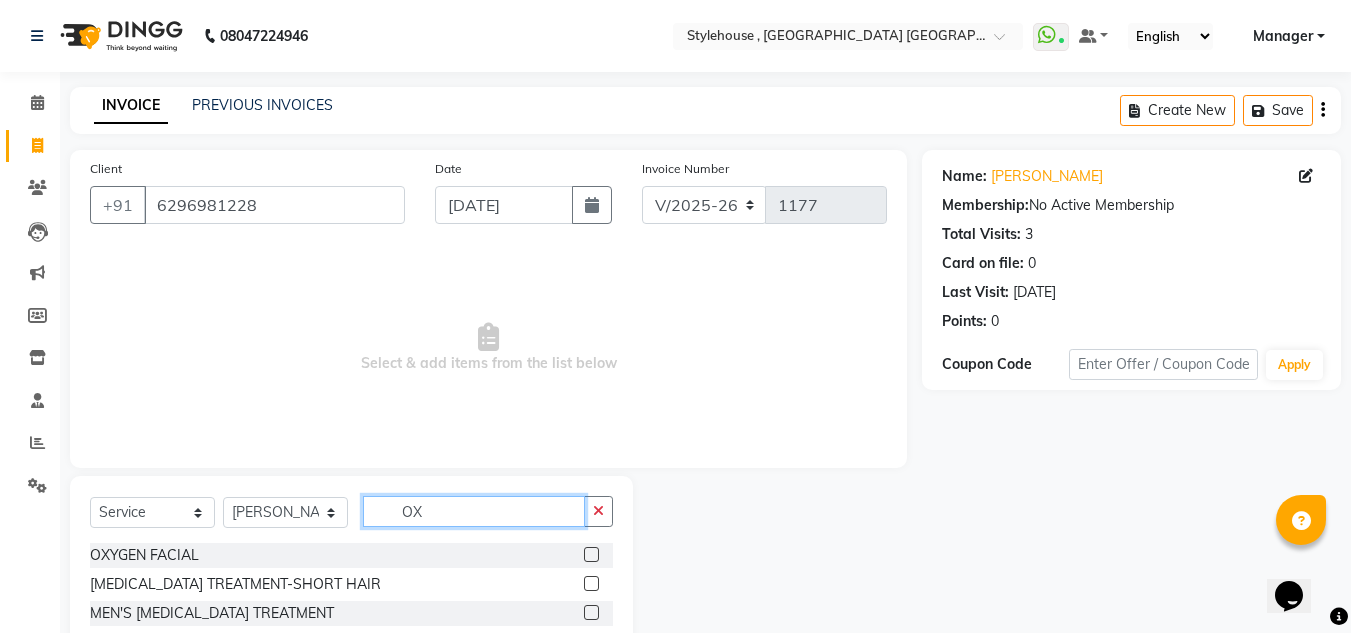 type on "OX" 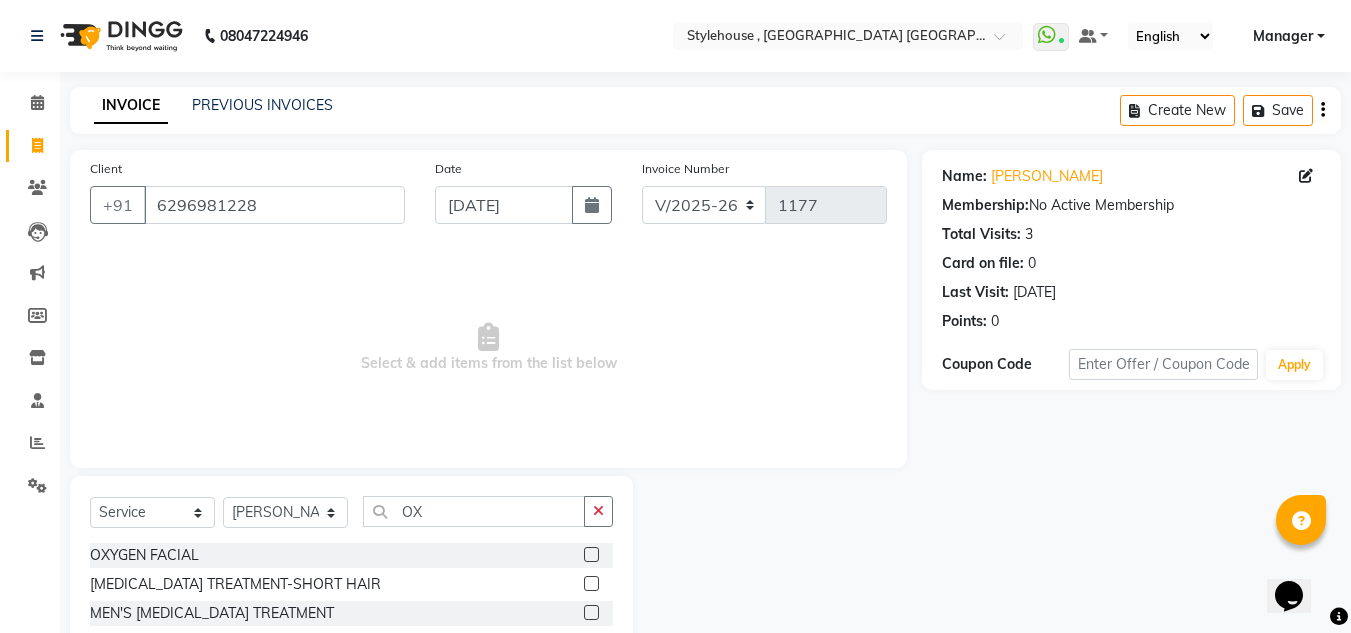 click 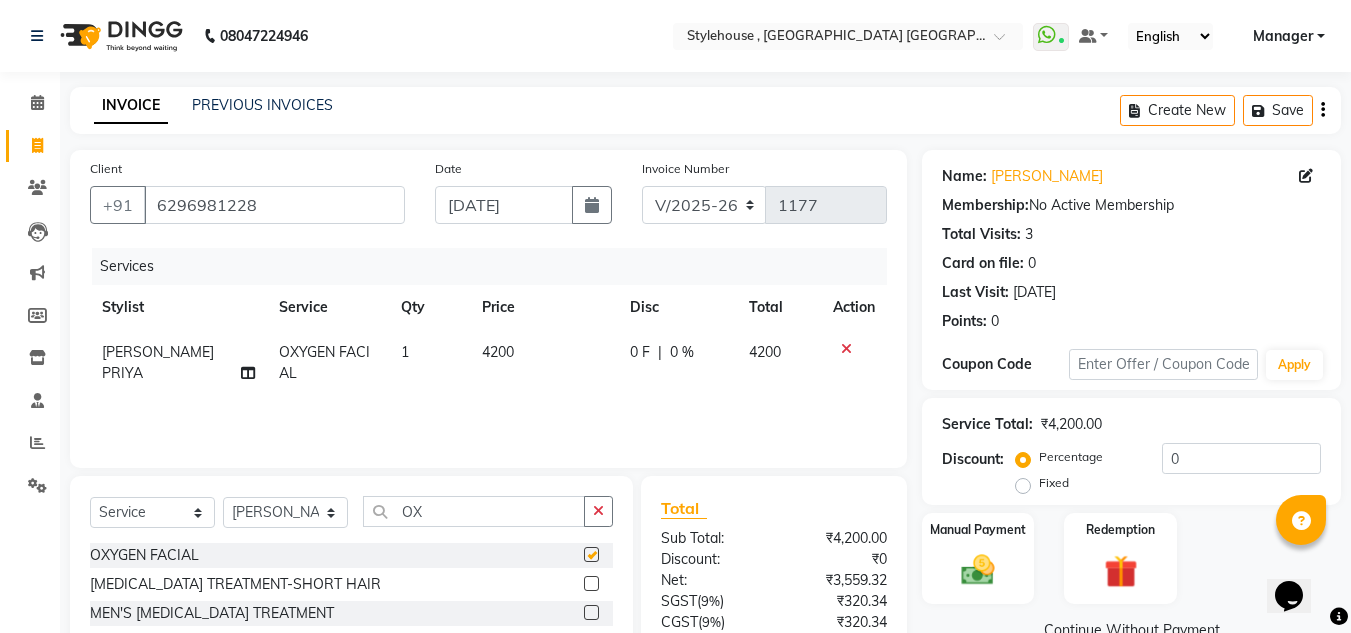 checkbox on "false" 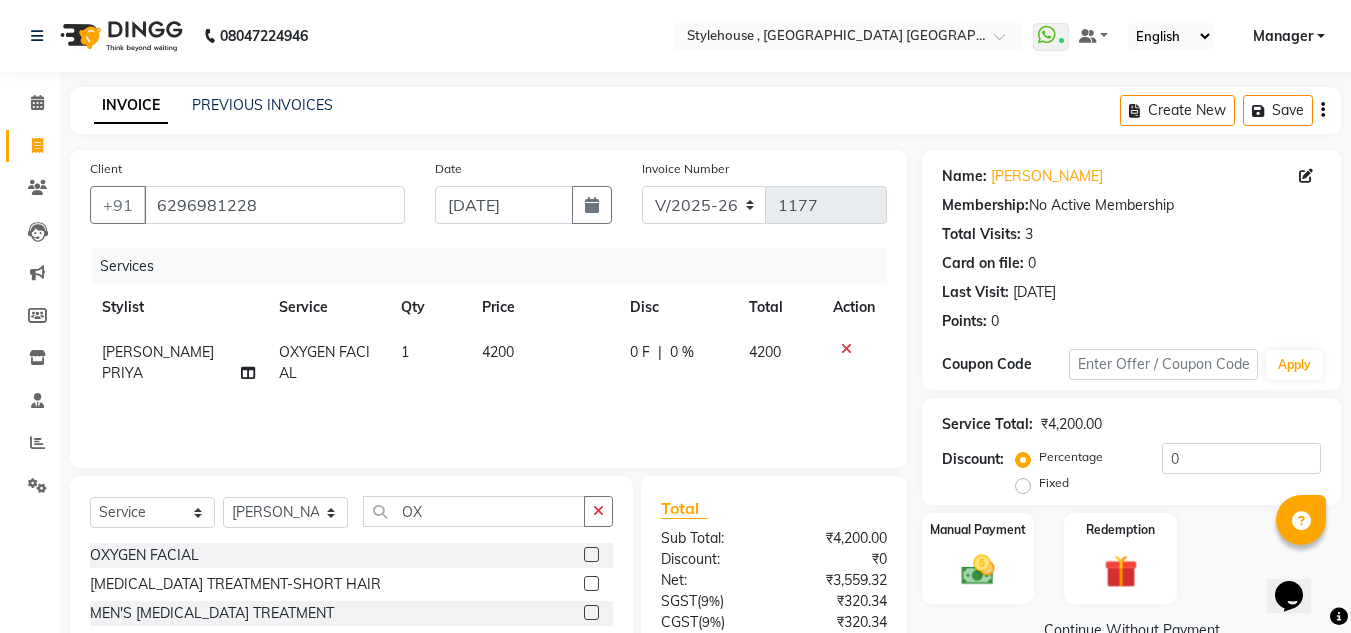 click on "4200" 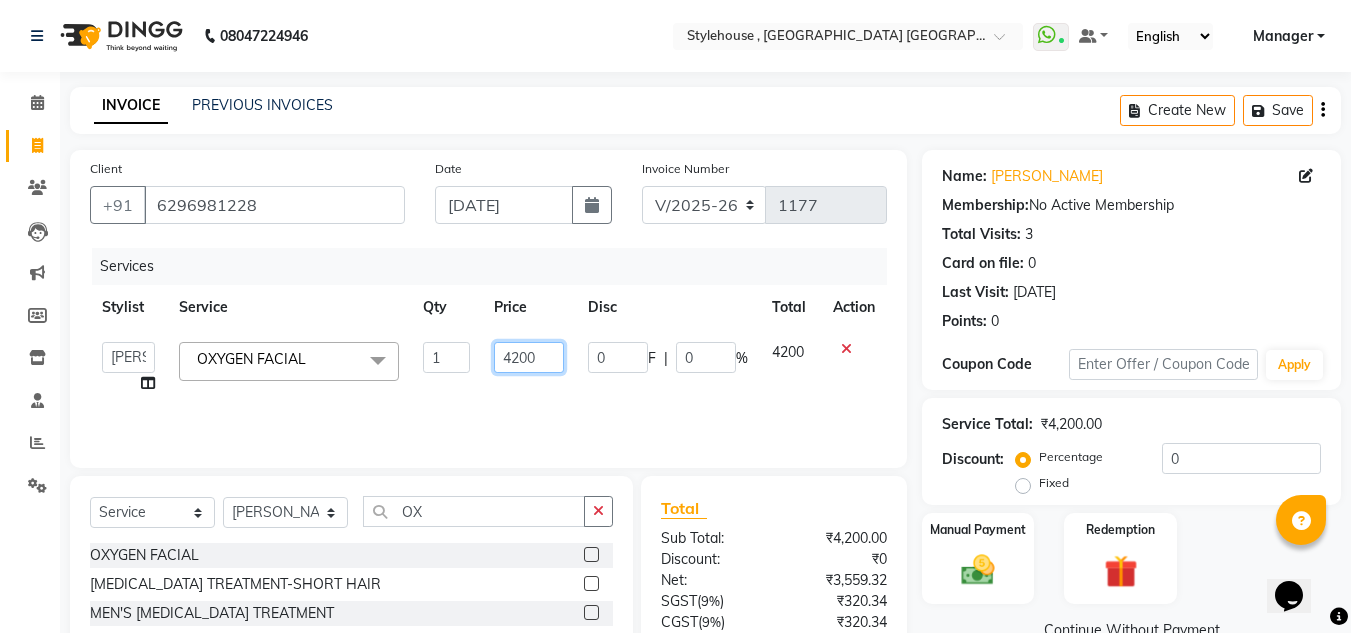 click on "4200" 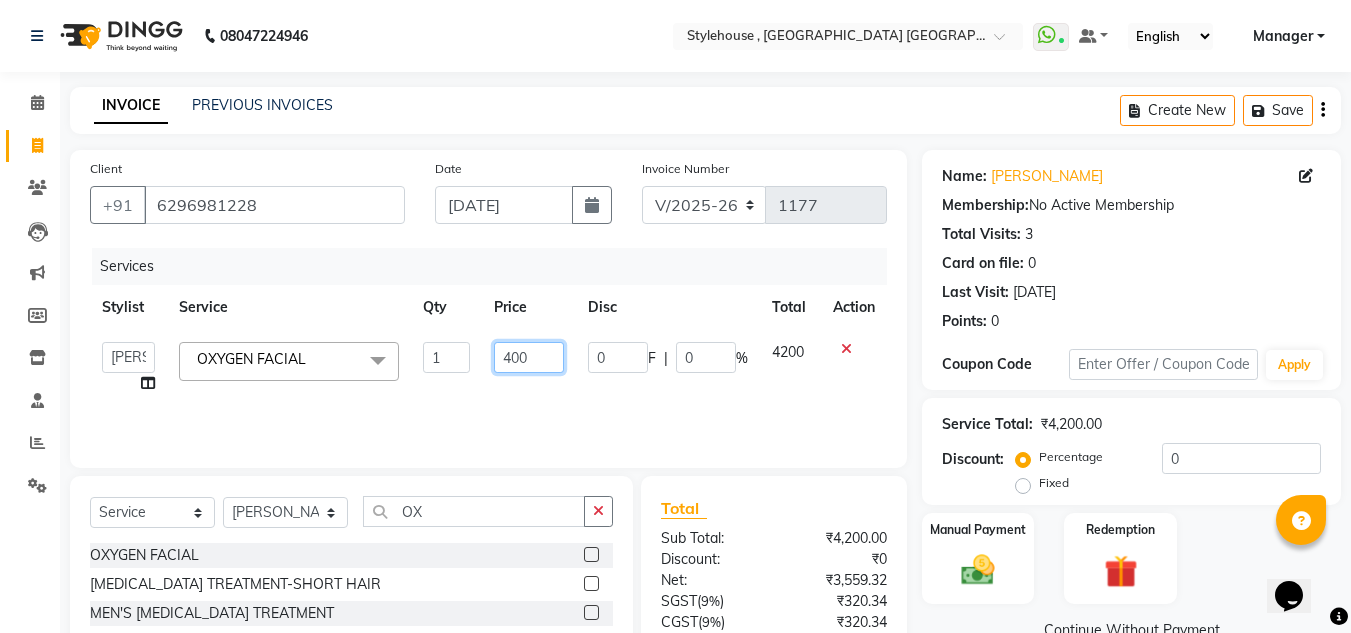 type on "4000" 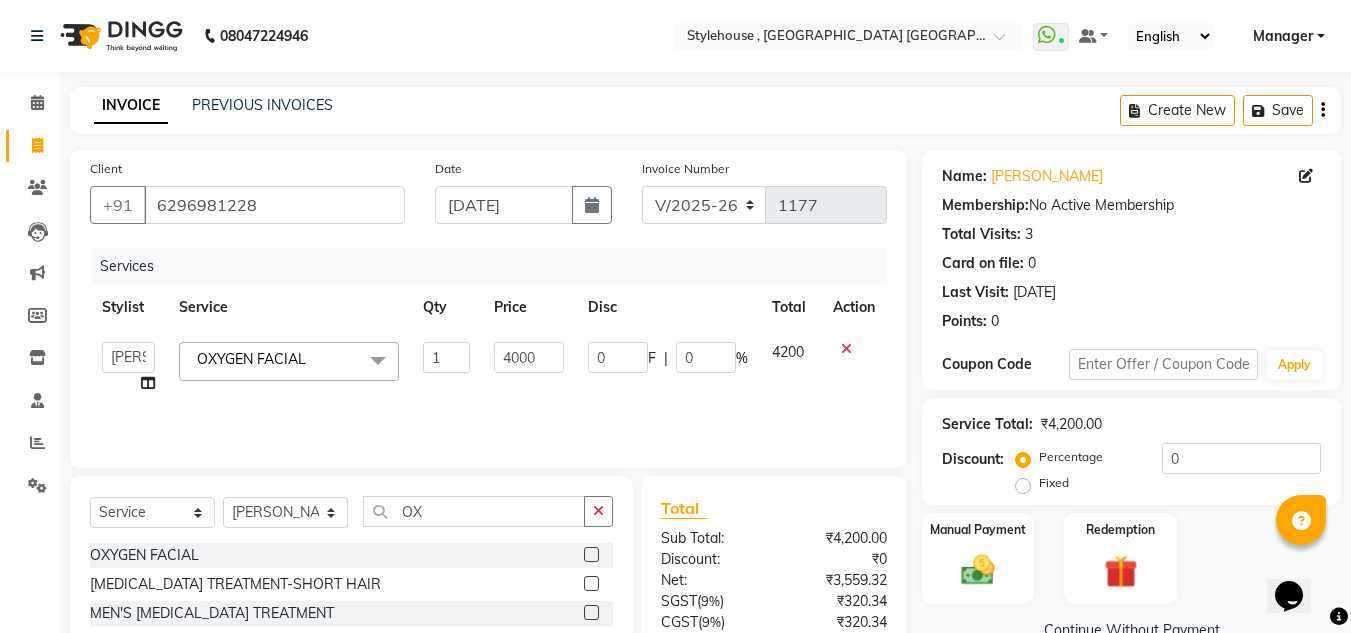 click on "0 F | 0 %" 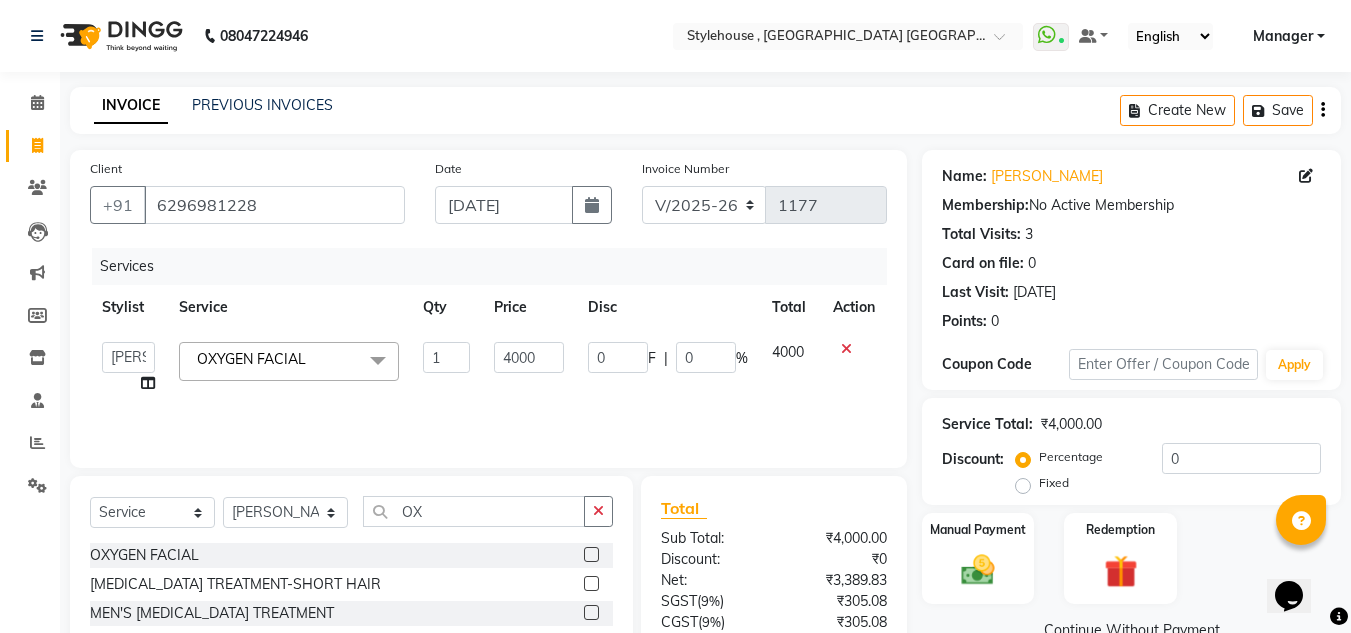 scroll, scrollTop: 100, scrollLeft: 0, axis: vertical 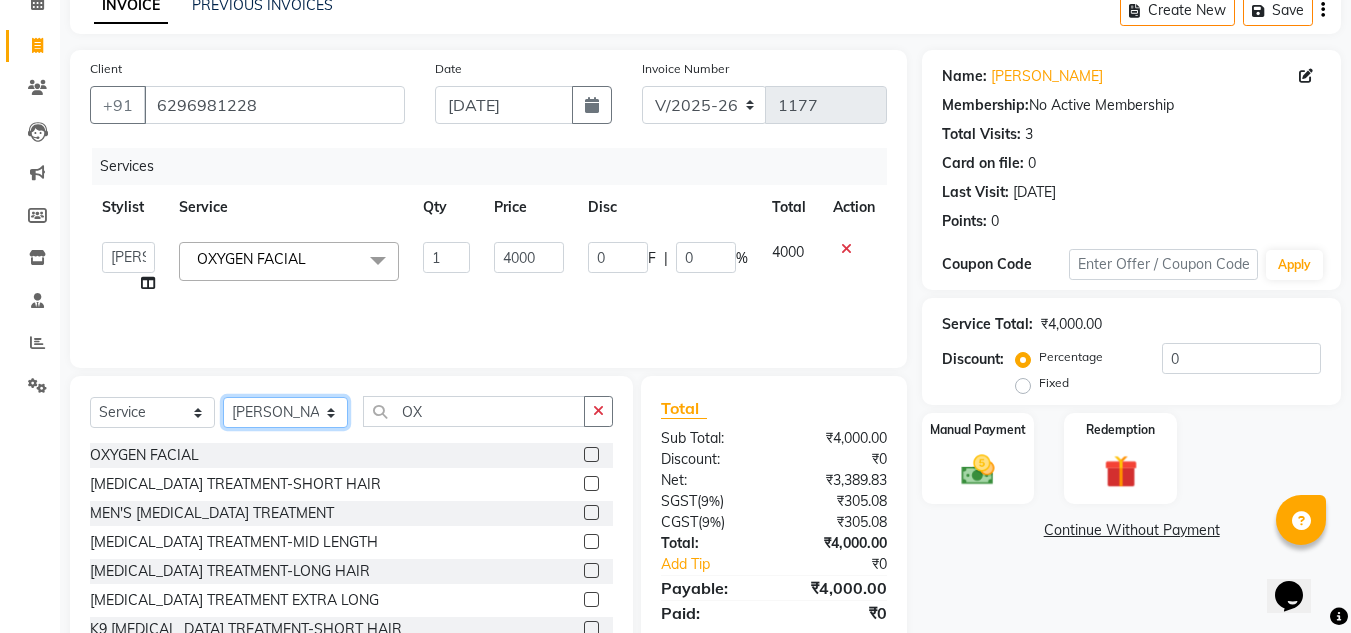 click on "Select Stylist [PERSON_NAME] [PERSON_NAME] [PERSON_NAME] [PERSON_NAME] PRIYA Manager [PERSON_NAME] [PERSON_NAME] [PERSON_NAME] PRIYANKA NANDA PUJA [PERSON_NAME] [PERSON_NAME] [PERSON_NAME] SAMEER [PERSON_NAME] [PERSON_NAME]" 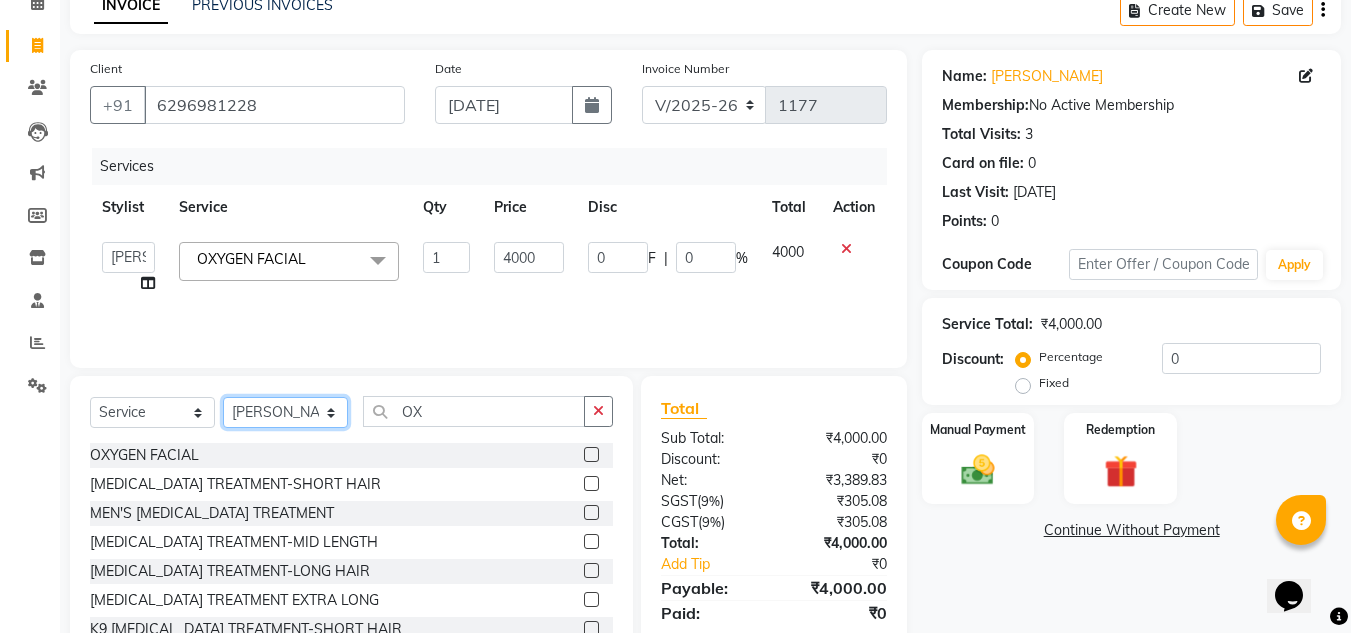 select on "85399" 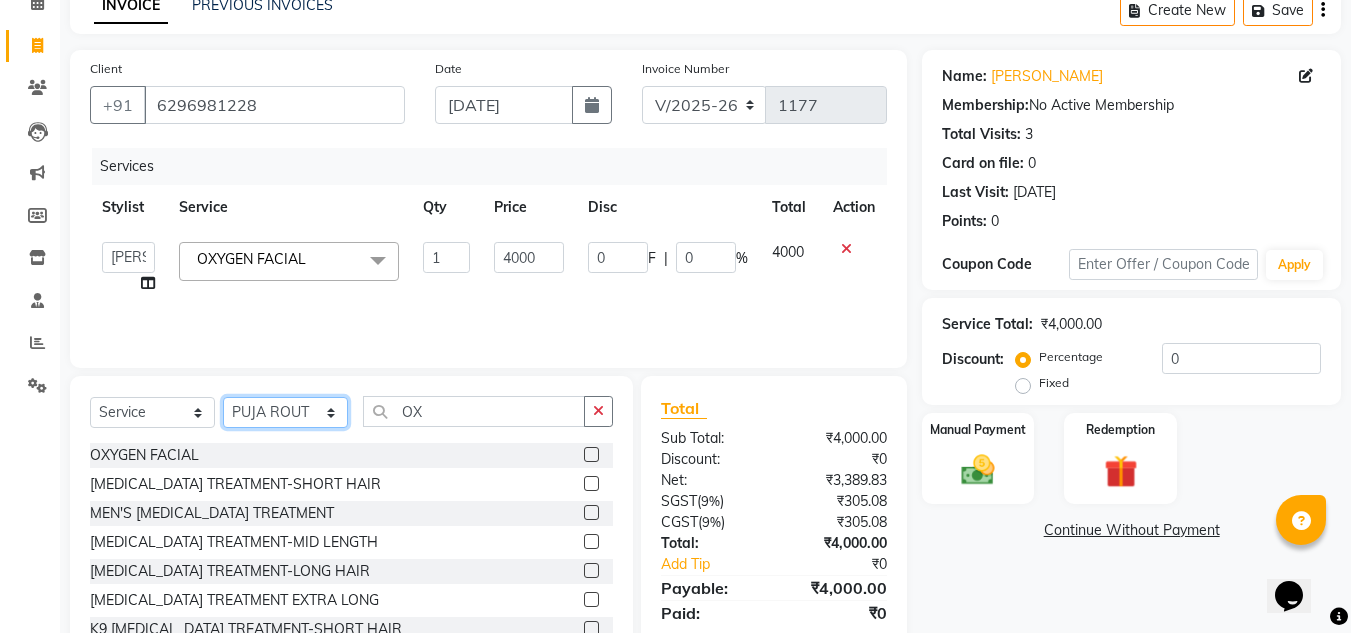 click on "Select Stylist [PERSON_NAME] [PERSON_NAME] [PERSON_NAME] [PERSON_NAME] PRIYA Manager [PERSON_NAME] [PERSON_NAME] [PERSON_NAME] PRIYANKA NANDA PUJA [PERSON_NAME] [PERSON_NAME] [PERSON_NAME] SAMEER [PERSON_NAME] [PERSON_NAME]" 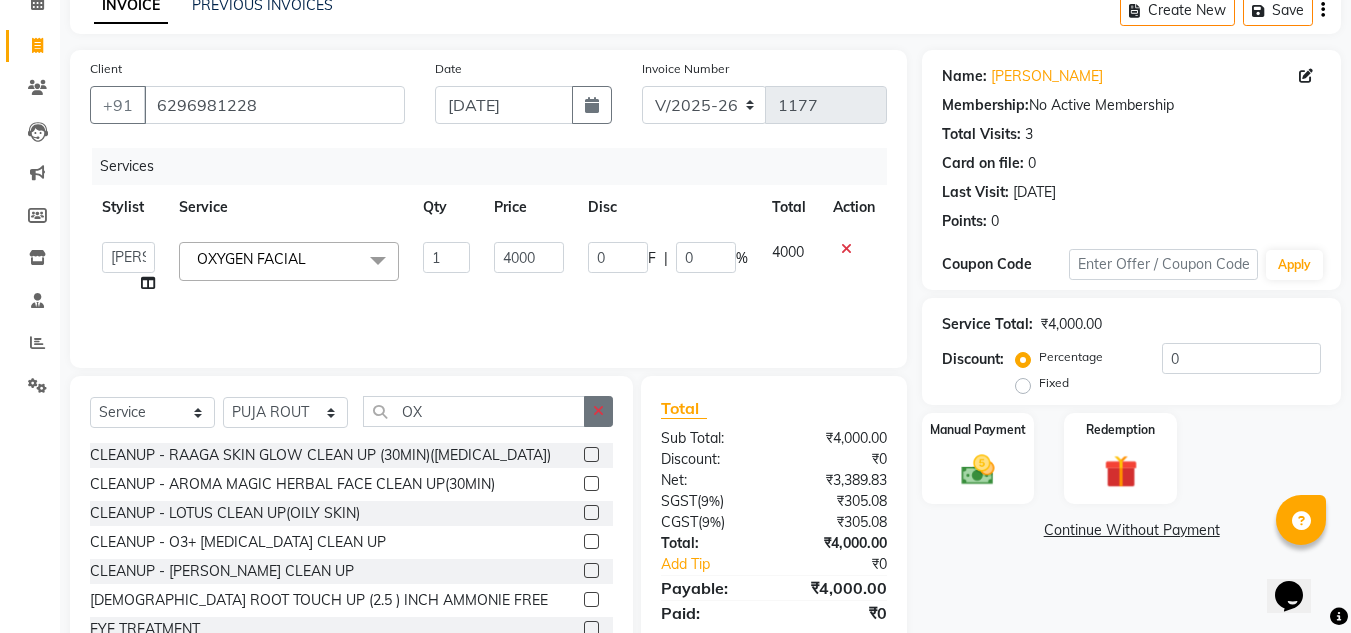 click 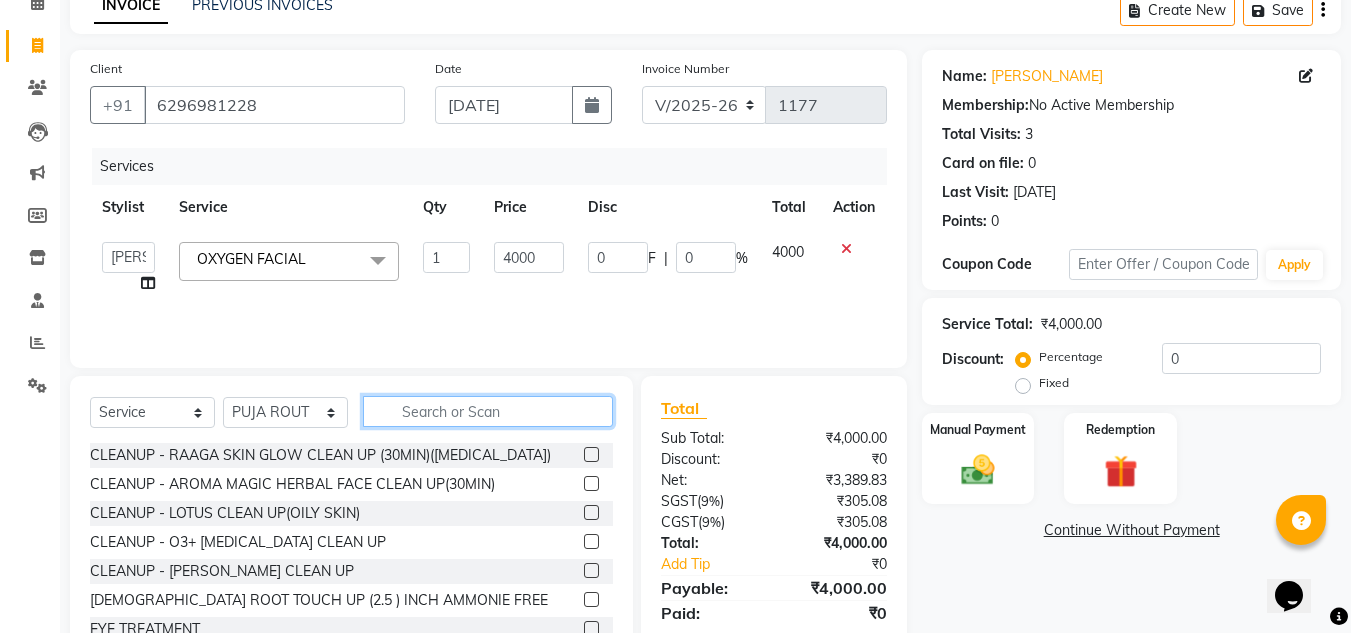 click 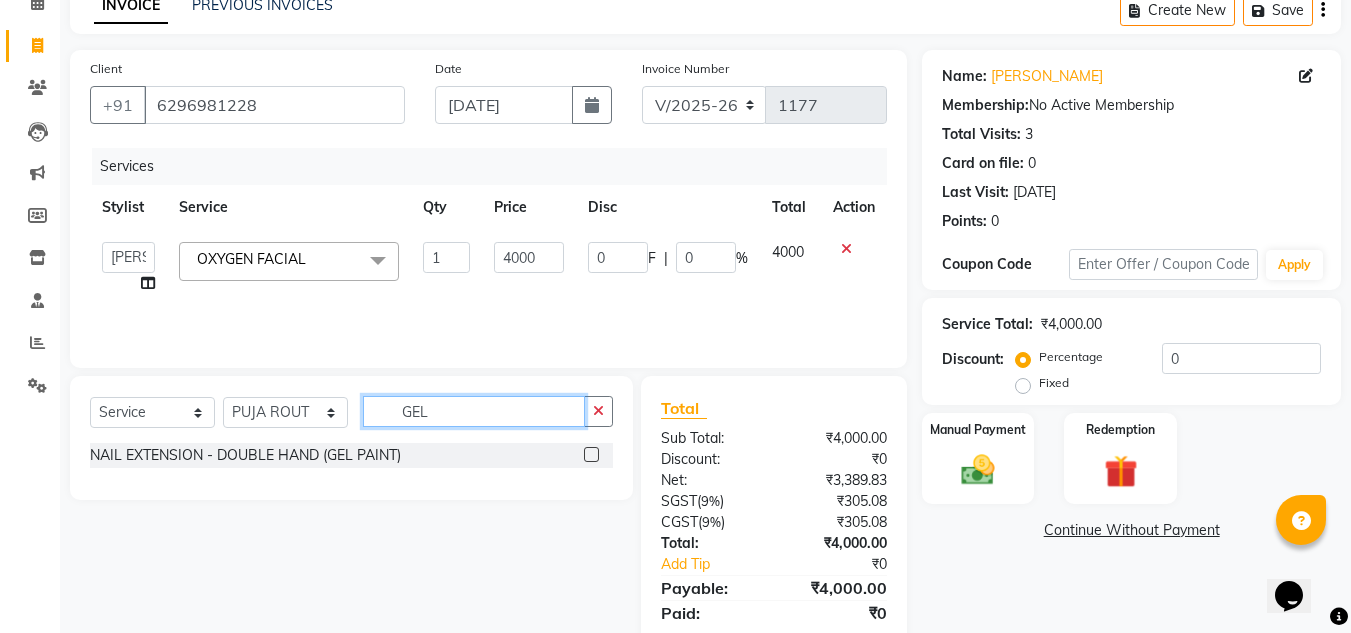 type on "GEL" 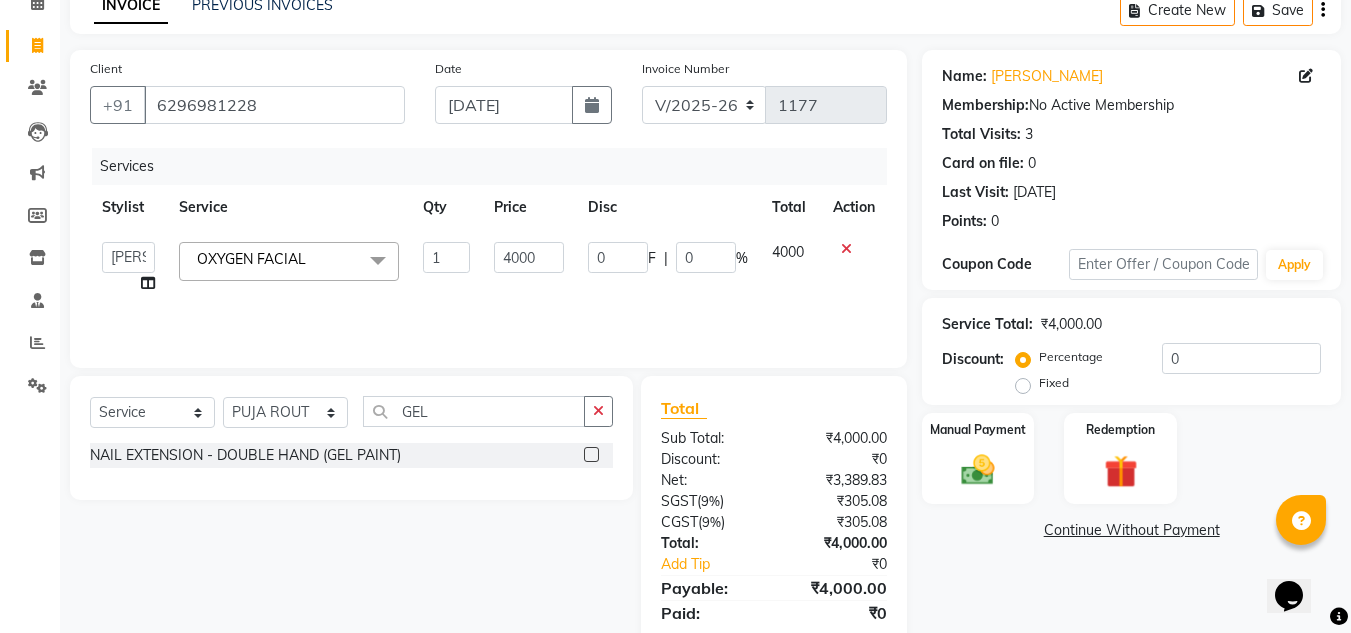 click 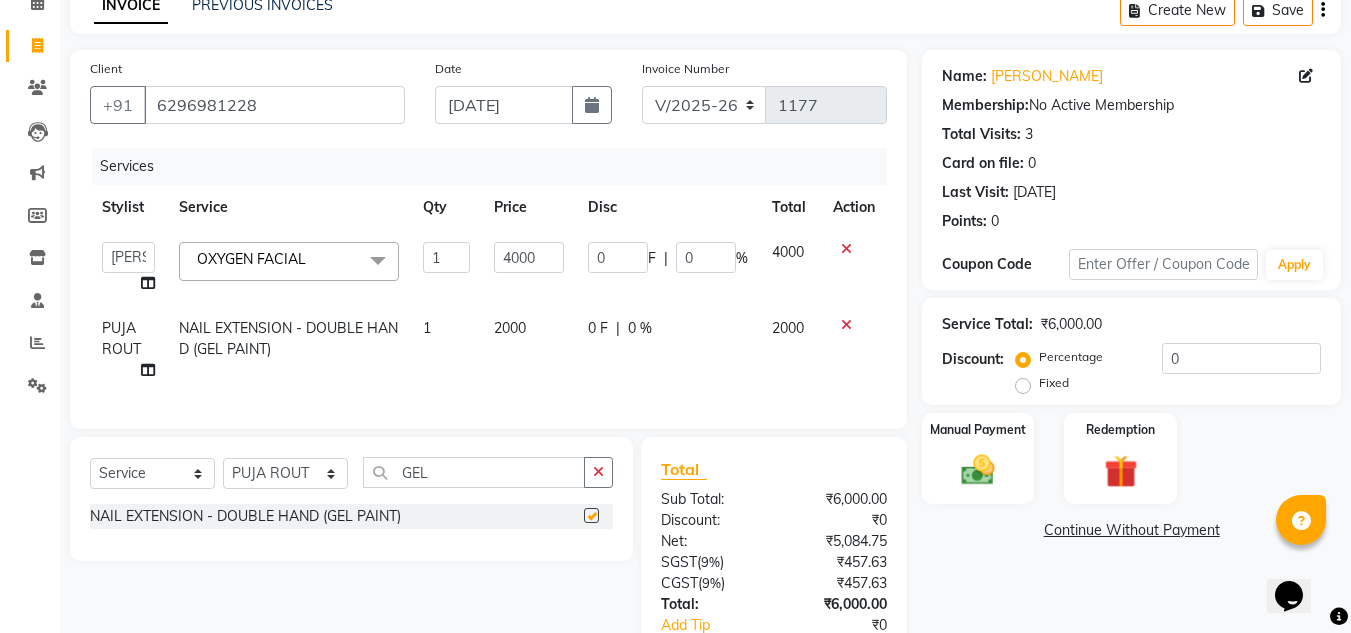 checkbox on "false" 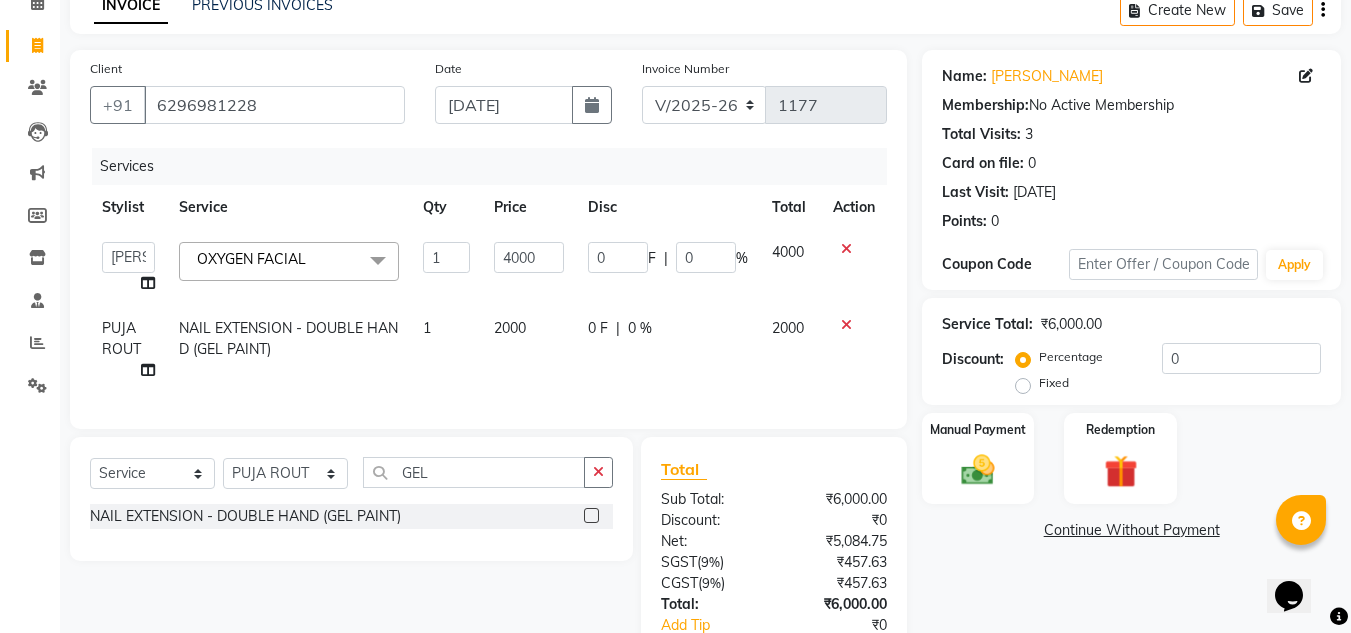 click on "2000" 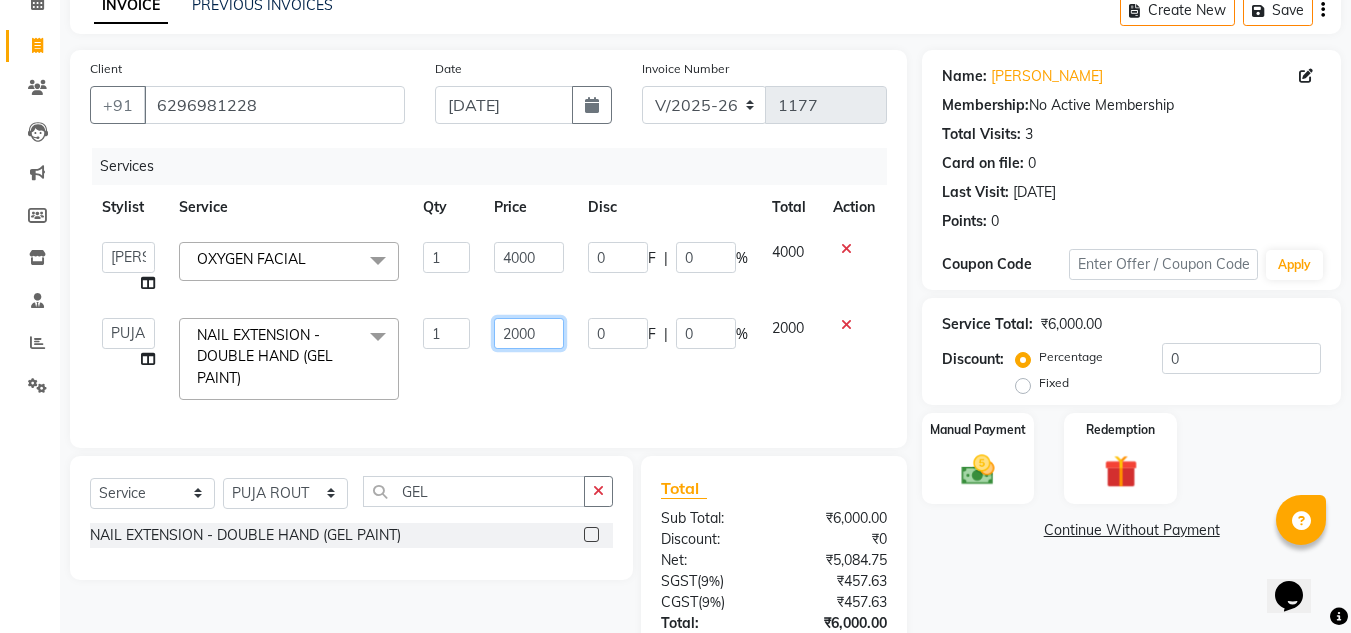 click on "2000" 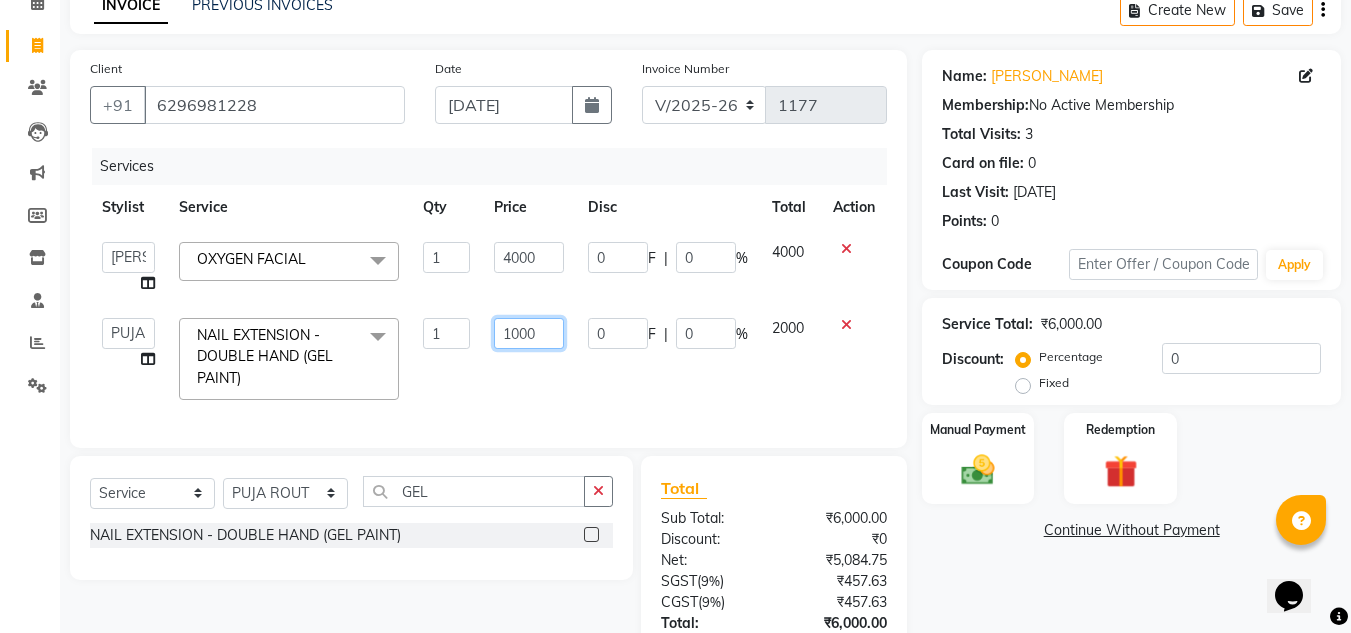 click on "1000" 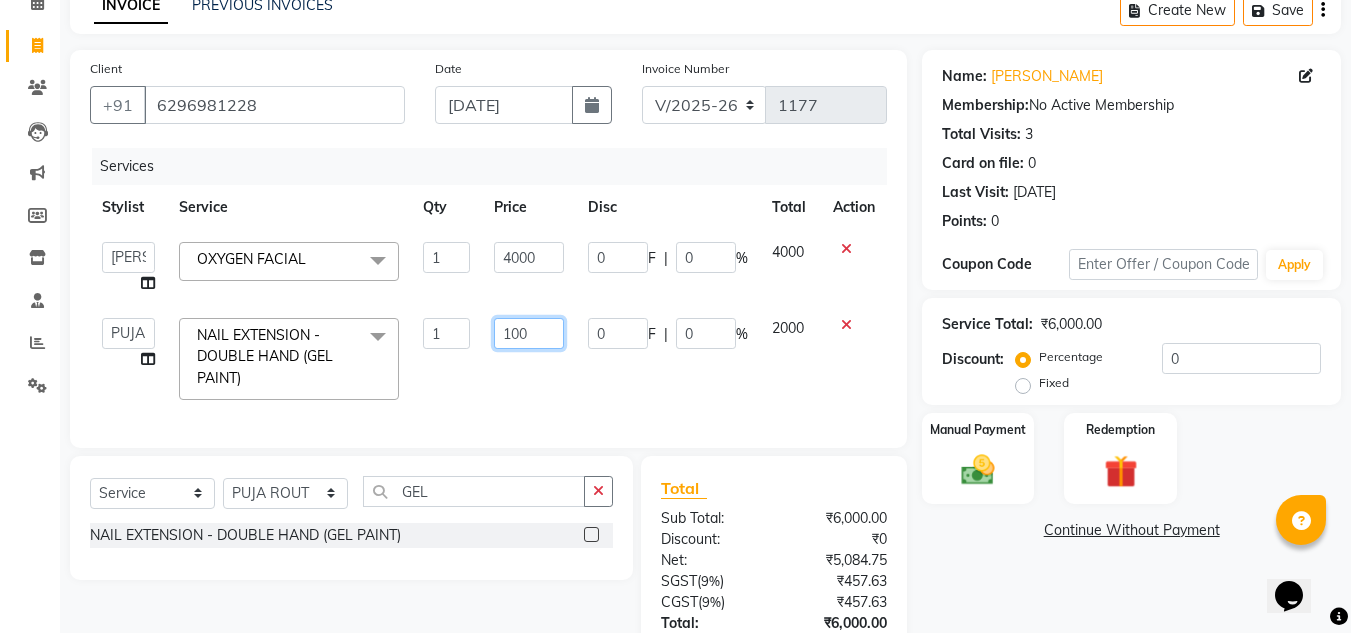 type on "1300" 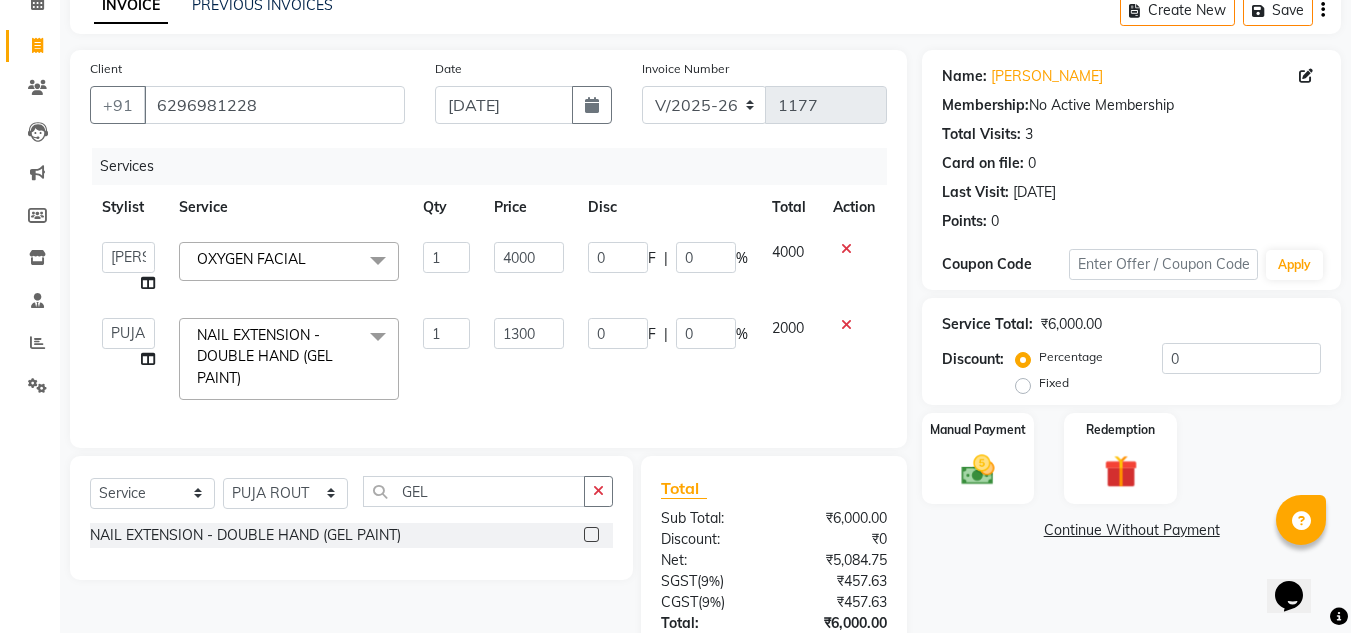 click on "2000" 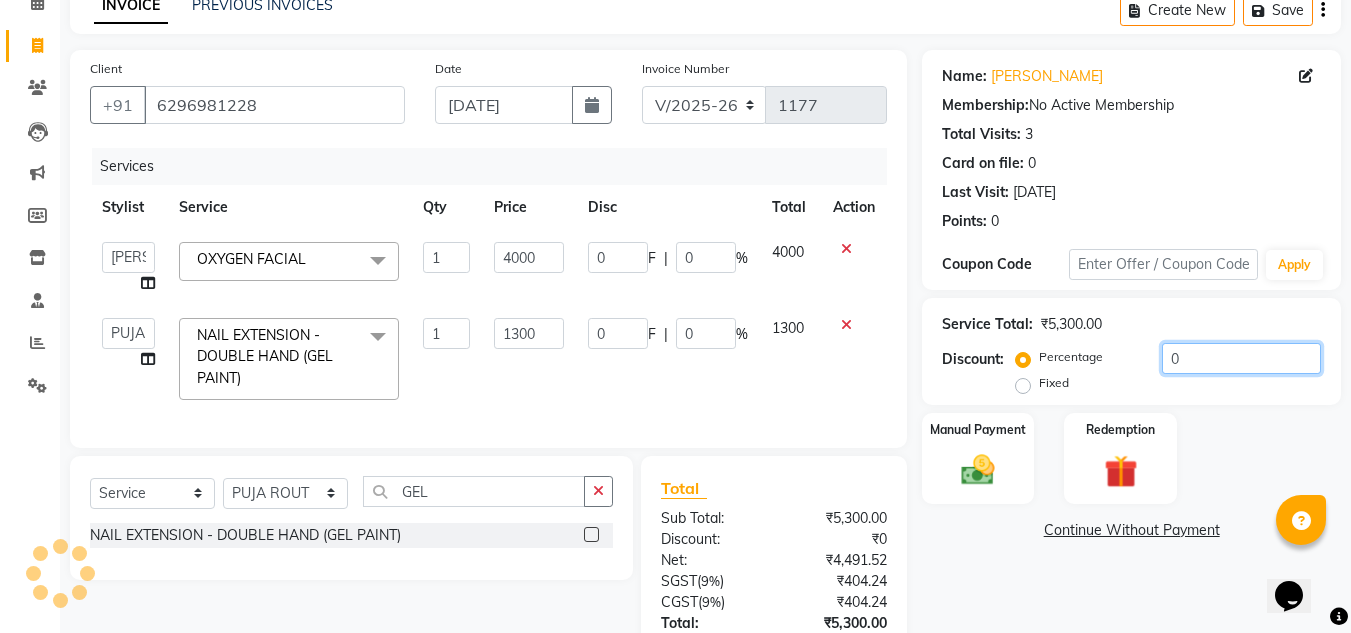 click on "0" 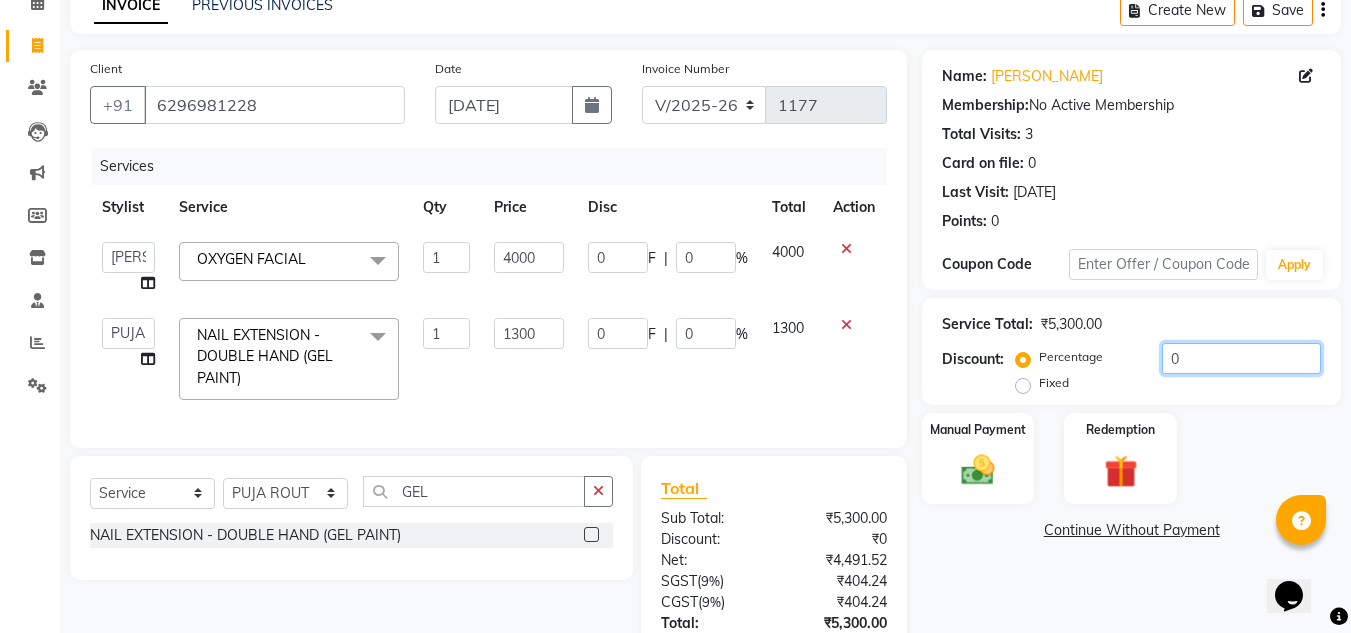 type on "02" 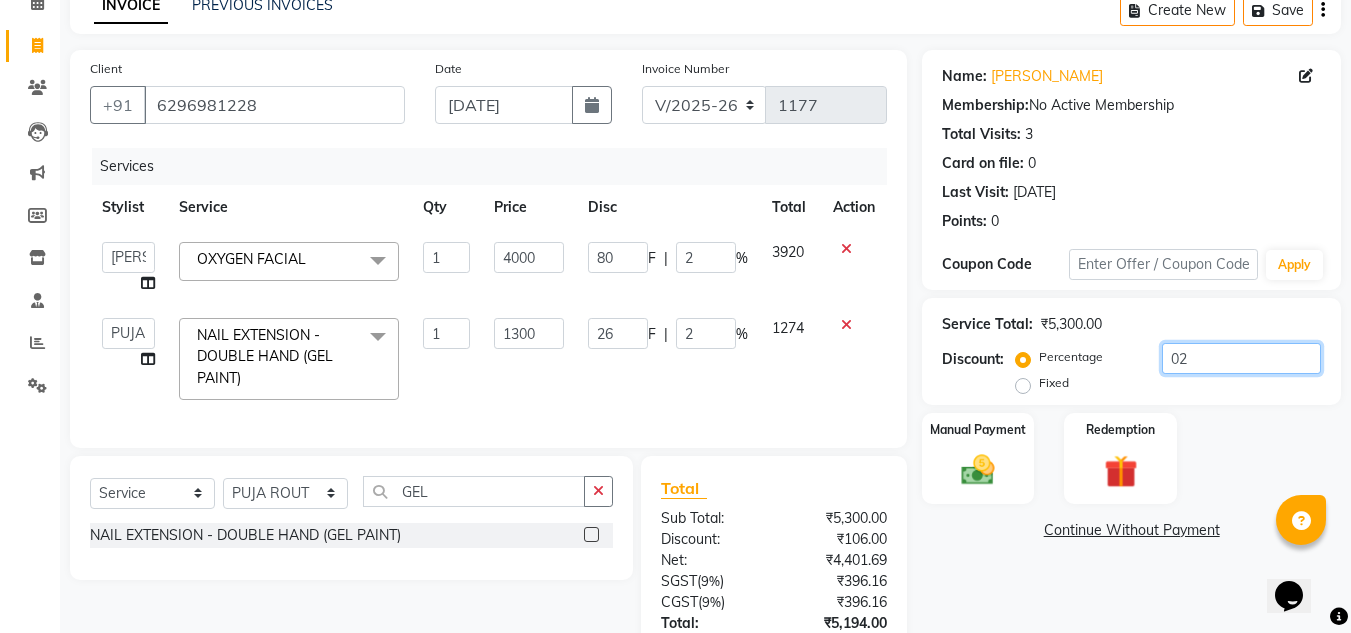type on "020" 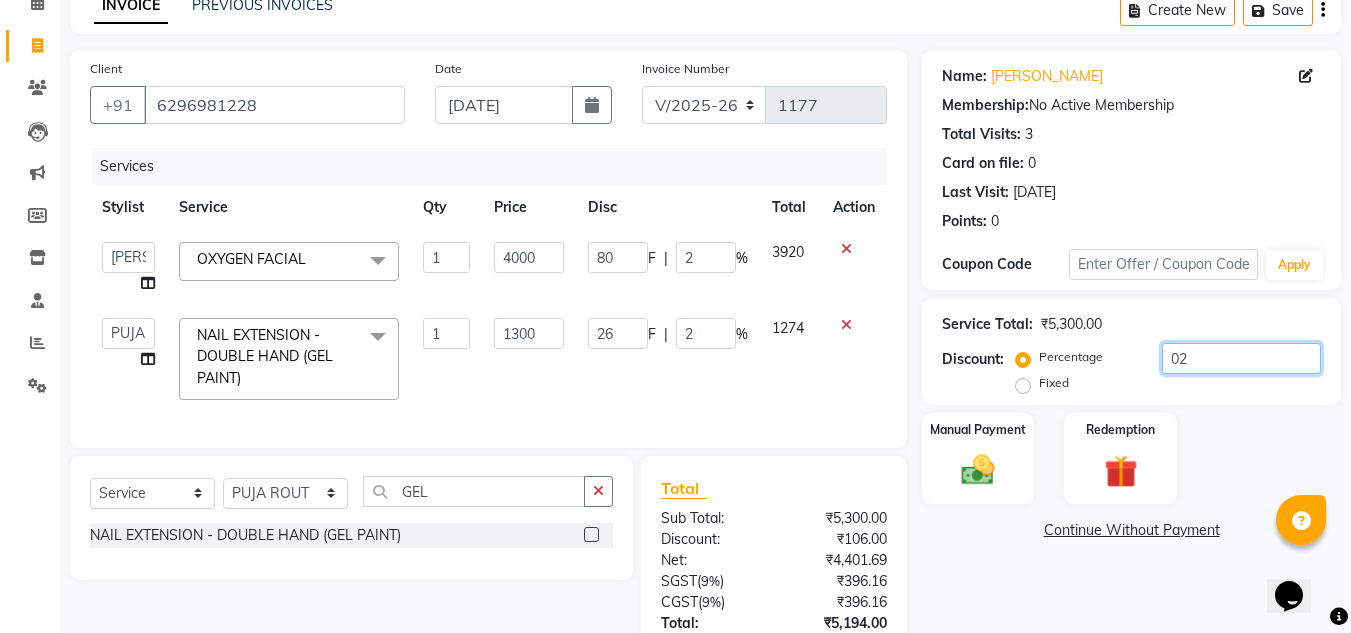 type on "800" 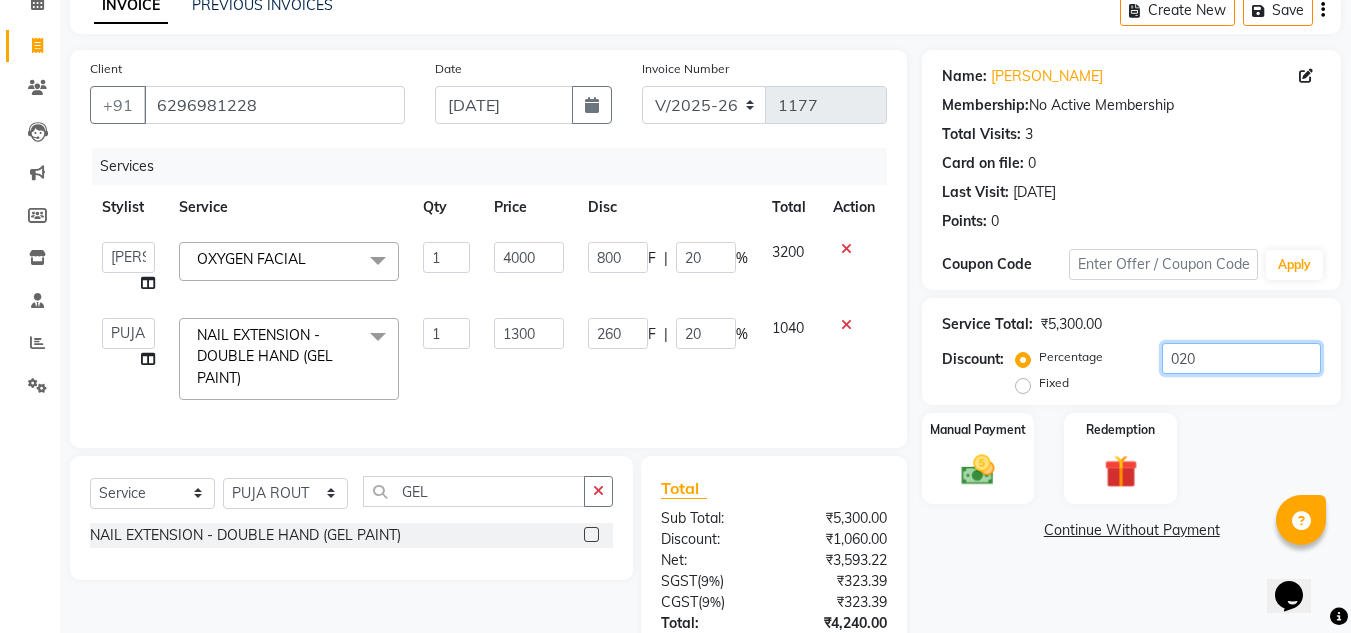 type on "020" 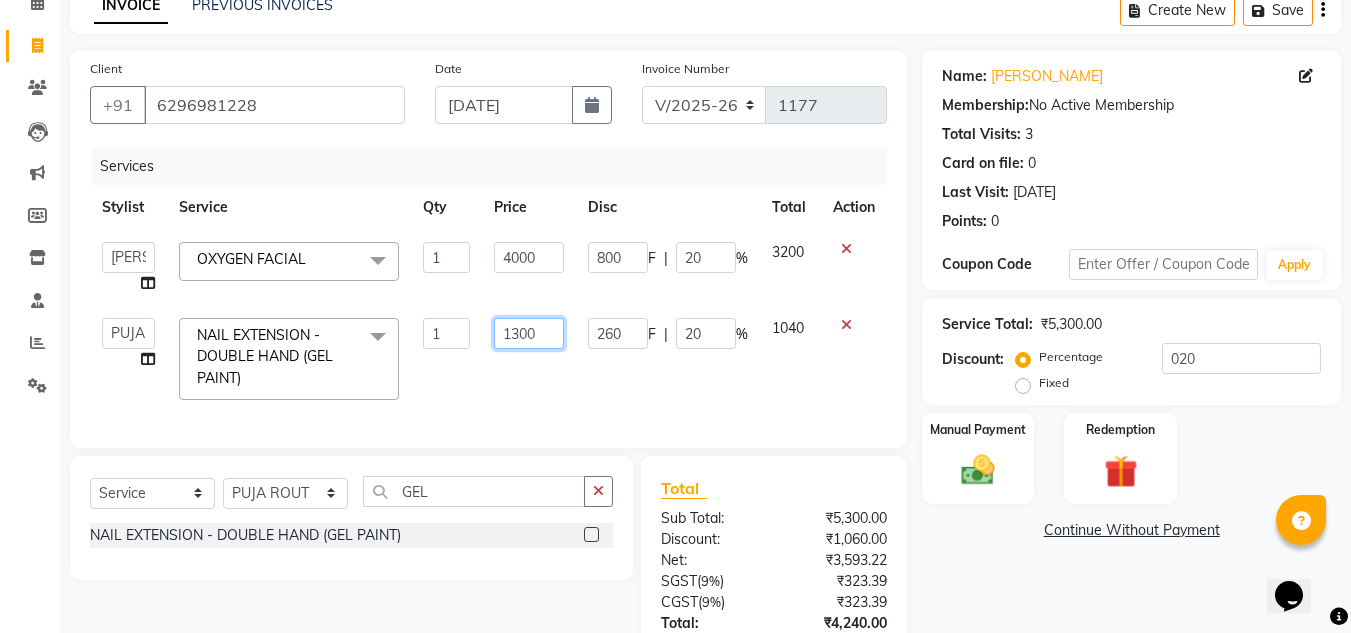 click on "1300" 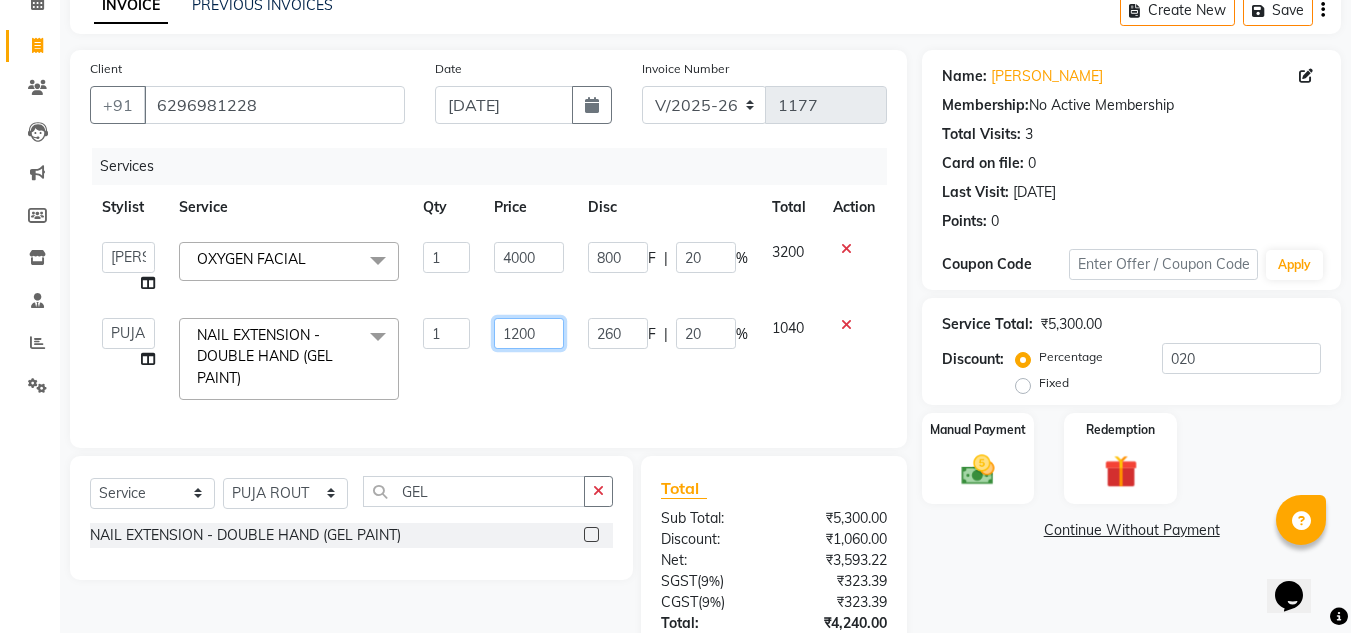 click on "1200" 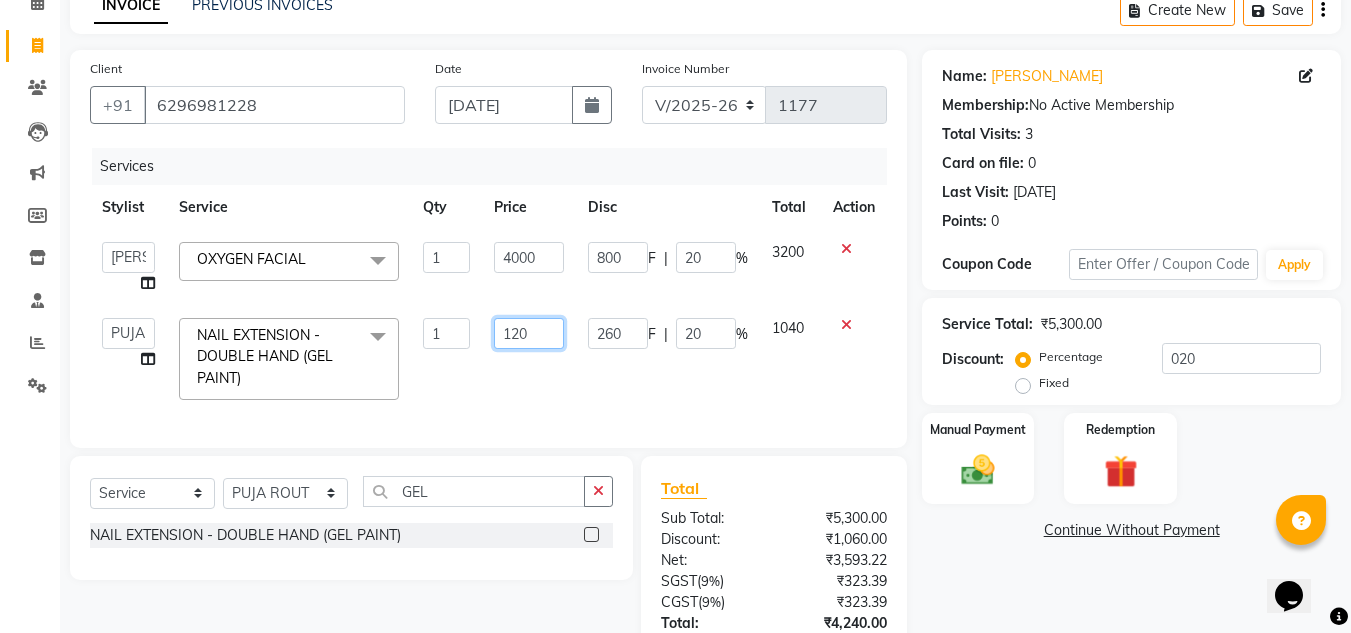 type on "1260" 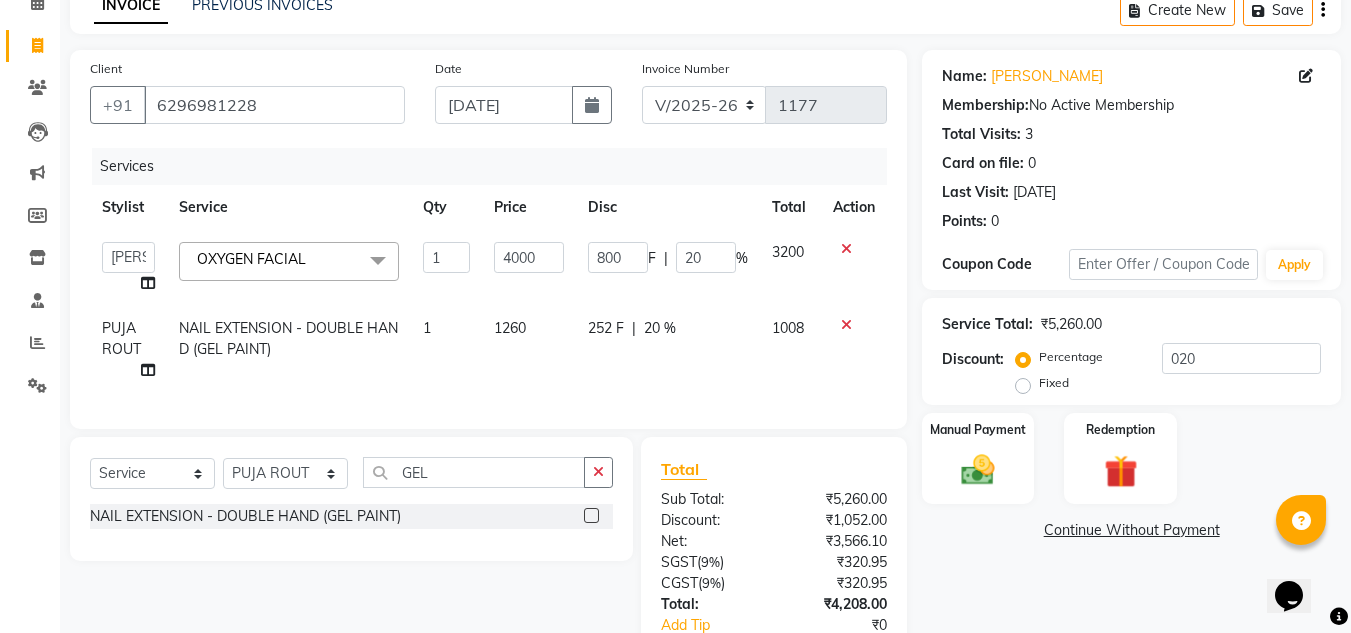 click on "Services Stylist Service Qty Price Disc Total Action  ANIL BARIK   ANIRUDH SAHOO   JYOTIRANJAN BARIK   KANHA   LAXMI PRIYA   Manager   Manisha   MANJIT BARIK   PRADEEP BARIK   PRIYANKA NANDA   PUJA ROUT   RUMA   SAGARIKA SAHOO   SALMAN   SAMEER BARIK   SAROJ SITHA  OXYGEN FACIAL  x CLEANUP - RAAGA SKIN GLOW CLEAN UP (30MIN)(DRY SKIN) CLEANUP - AROMA MAGIC HERBAL FACE CLEAN UP(30MIN) CLEANUP - LOTUS CLEAN UP(OILY SKIN) CLEANUP - O3+ WHITENING CLEAN UP CLEANUP - JEANNOT CLEAN UP LADIES ROOT TOUCH UP (2.5 ) INCH AMMONIE FREE EYE TREATMENT NECK FULL POLISHING BLEACH - FULL FACE BLEACH BLEACH - FULL ARMS BLEACH - HALF ARMS BLEACH - UNDER ARMS BLEACH - FULL LEG BLEACH - HALF LEG BLEACH - FEET BLEACH - HALF FRONT/BACK BLEACH - FULL FRONT/BACK BLEACH - FULL BODY DETAN RAAGA - FULL FACE DETAN DETAN RAAGA - HALF ARMS DETAN DETAN RAAGA - FULL ARMS DETAN DETAN RAAGA - UNDER ARMS DETAN DETAN RAAGA - HALF LEG DETAN DETAN RAAGA - FULL LEG DETAN DETAN RAAGA - FEET DETAN DETAN RAAGA - HALF FRONT DETAN DETAN RAAGA - FULL BODY" 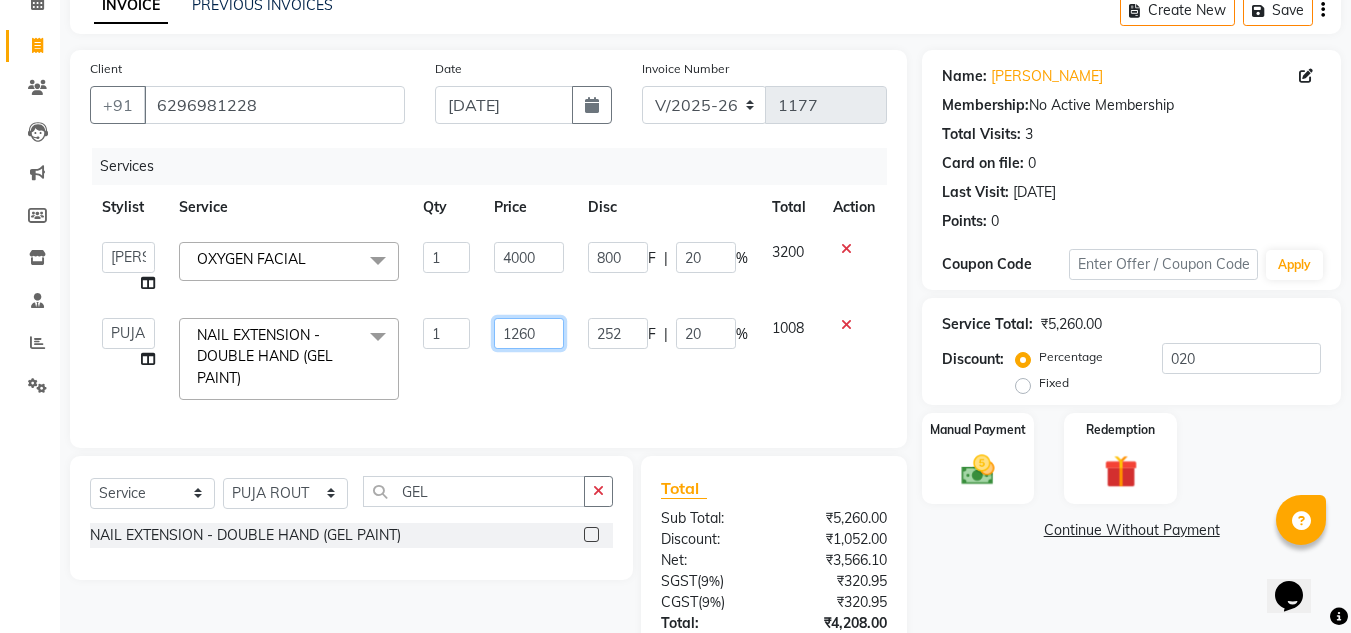 click on "1260" 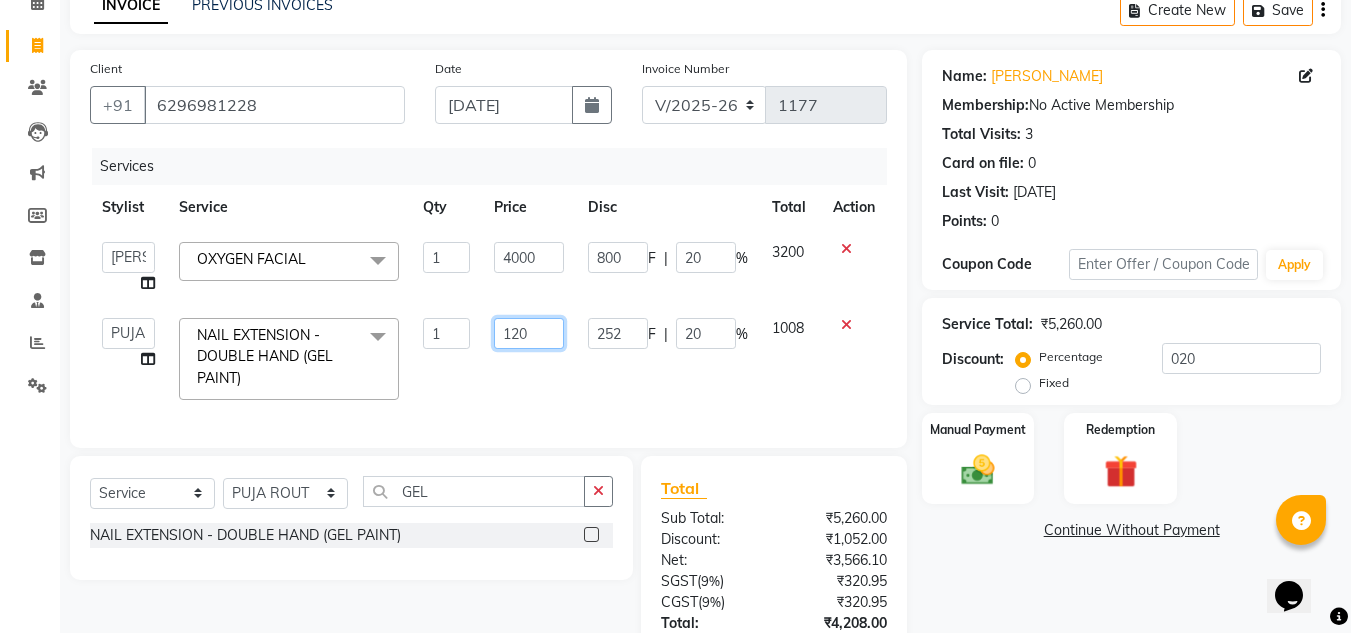 type on "1250" 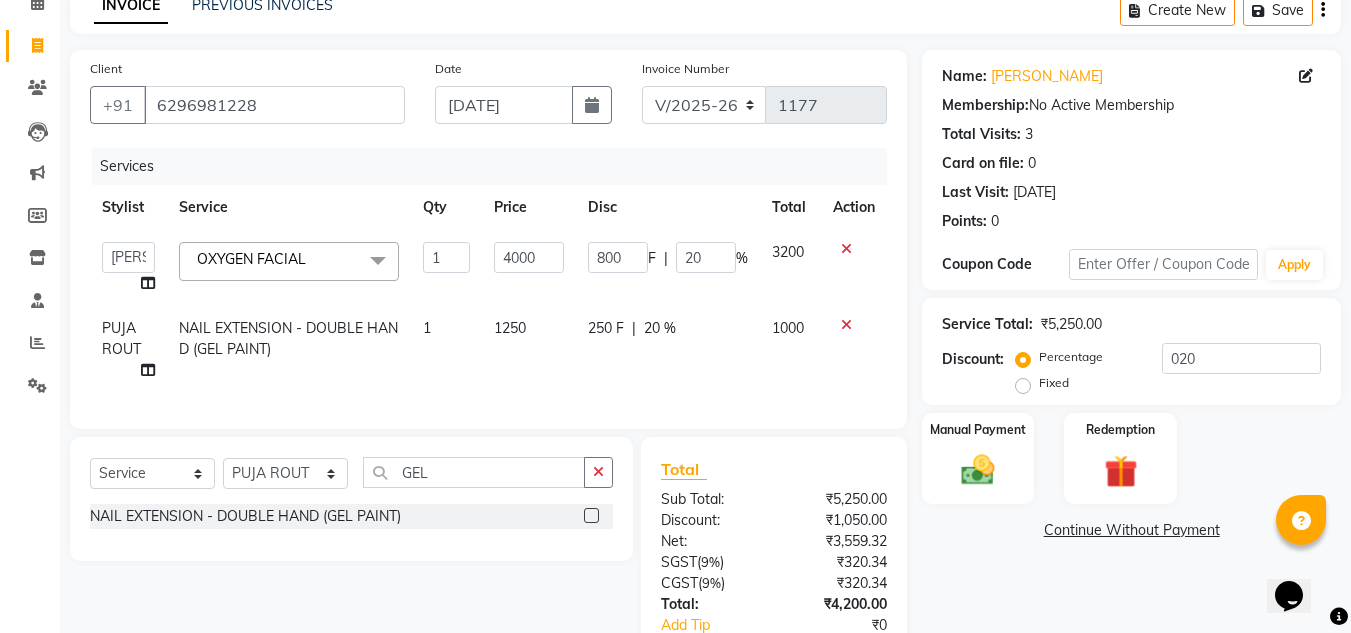 click on "250 F | 20 %" 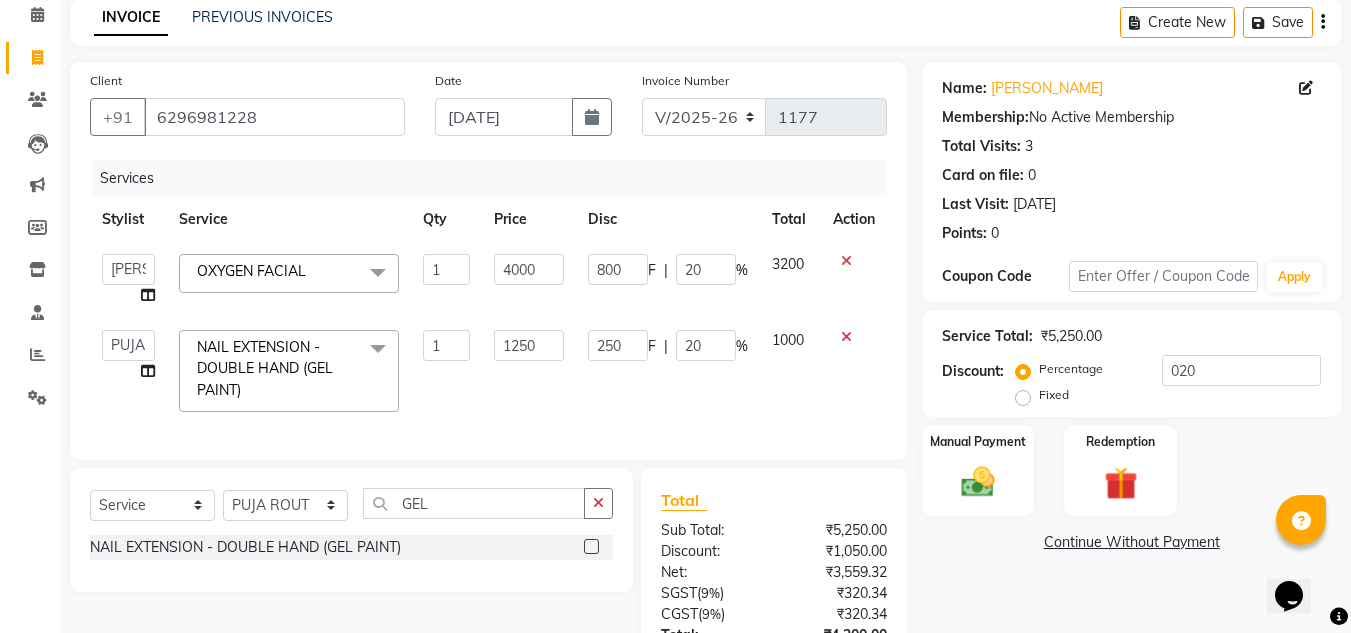 scroll, scrollTop: 100, scrollLeft: 0, axis: vertical 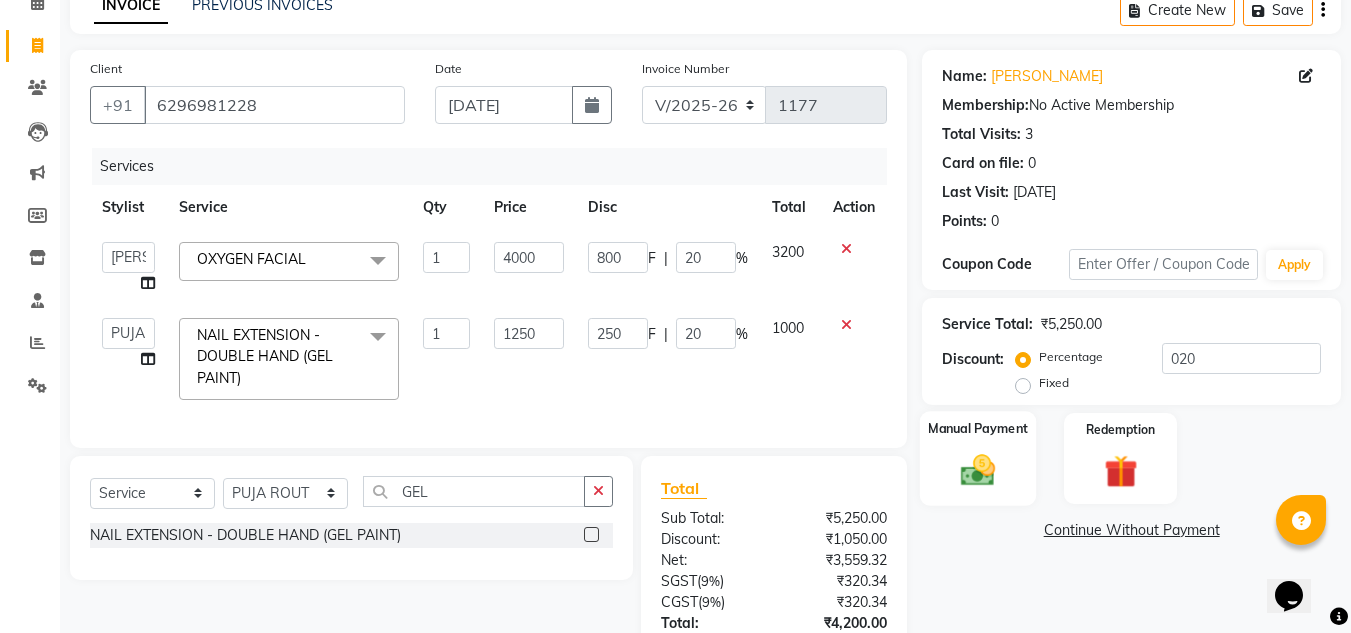 click on "Manual Payment" 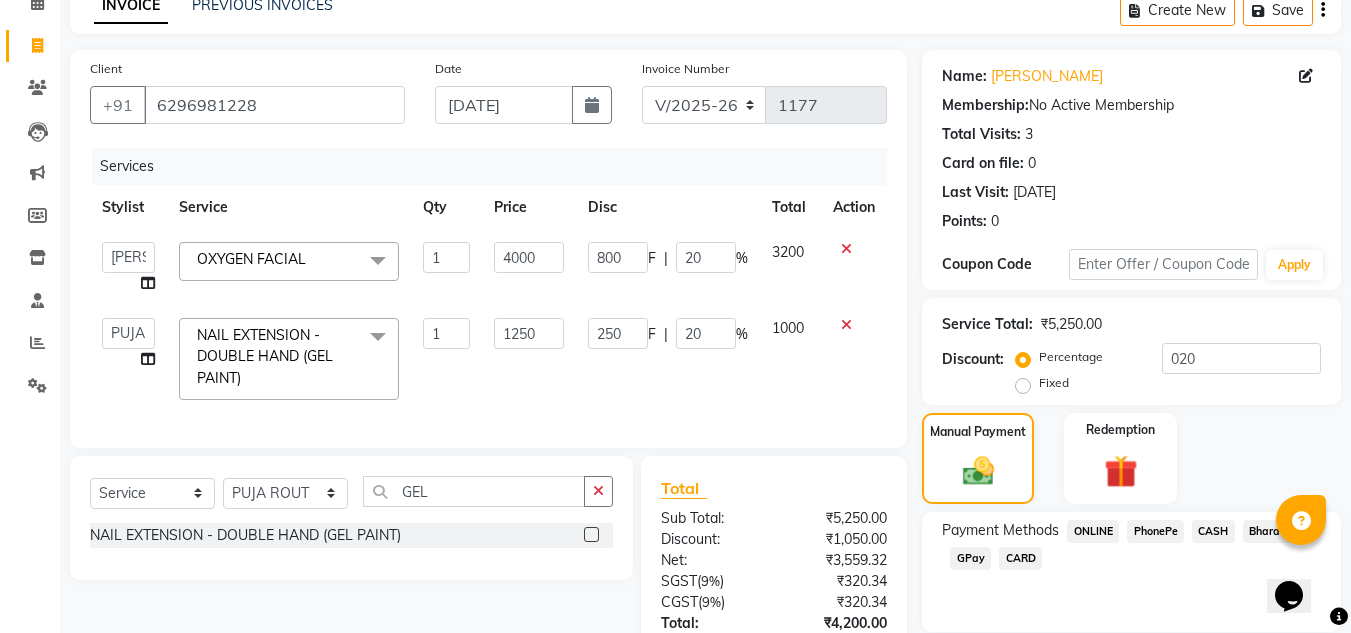 click on "CARD" 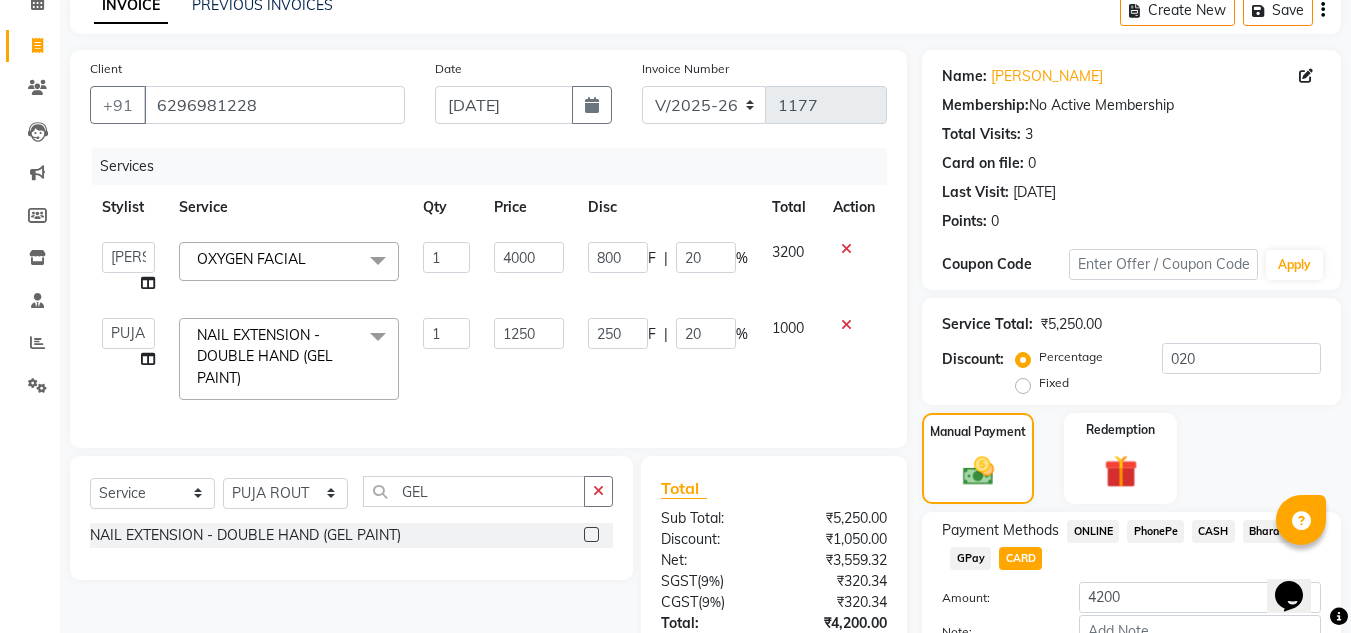 scroll, scrollTop: 262, scrollLeft: 0, axis: vertical 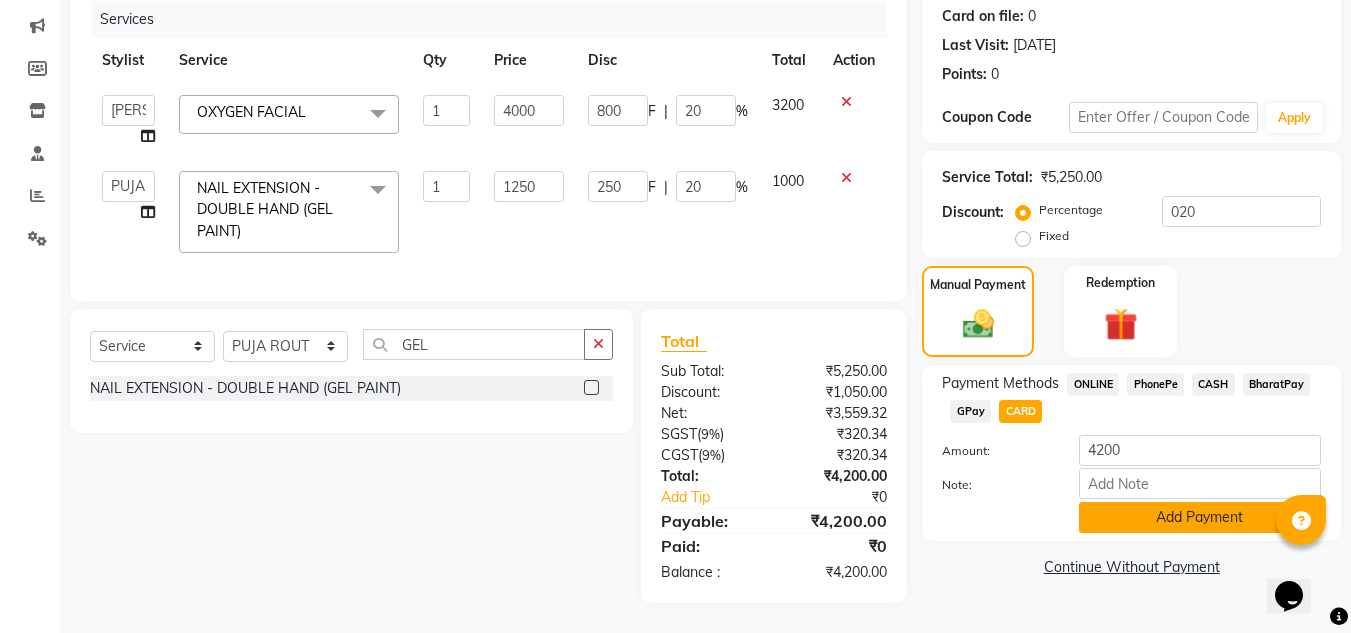 click on "Add Payment" 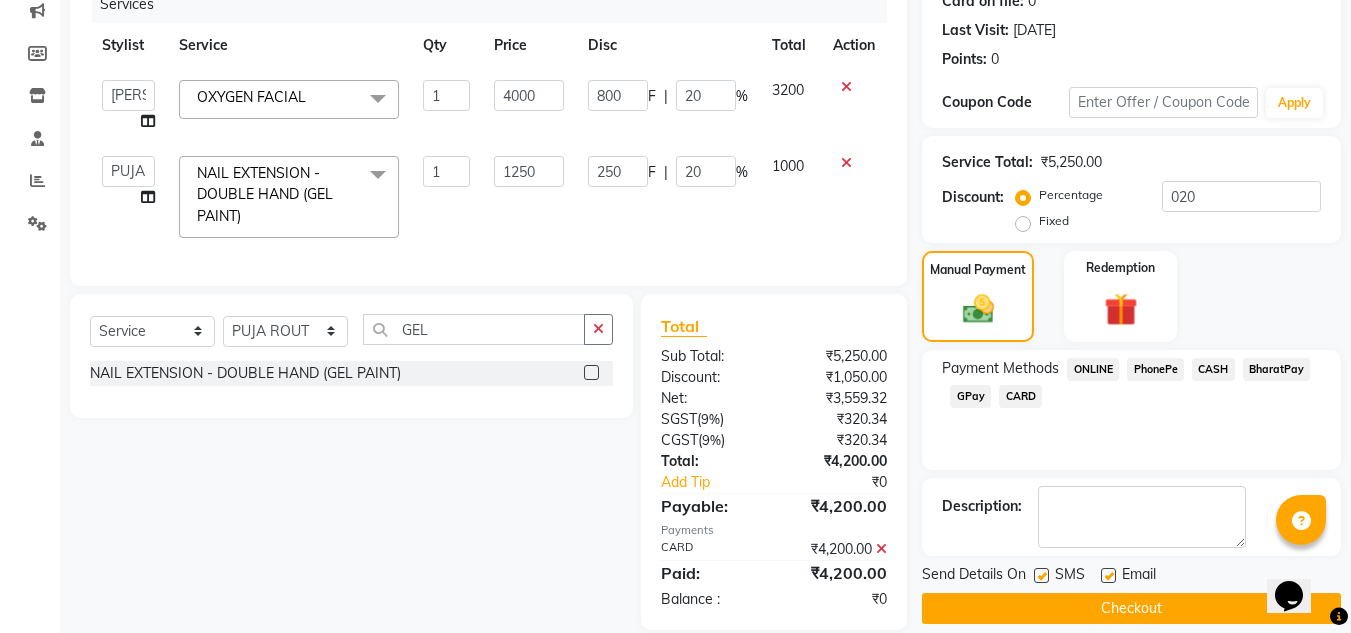 scroll, scrollTop: 304, scrollLeft: 0, axis: vertical 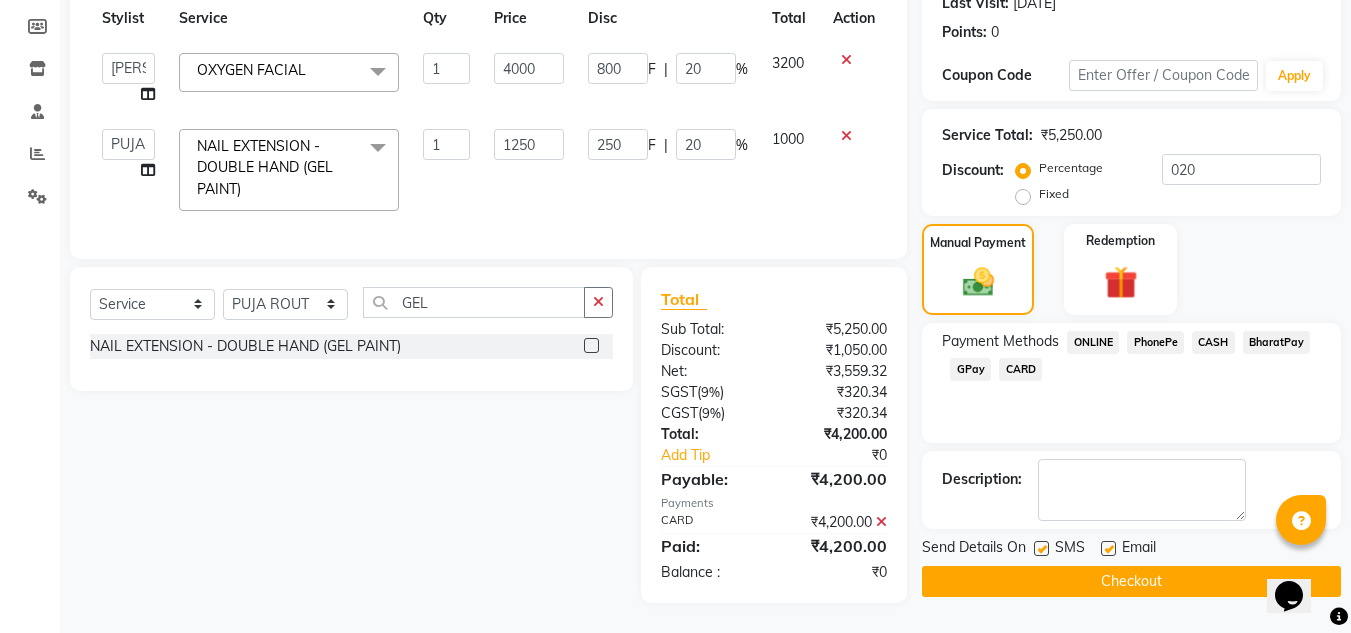 click on "Checkout" 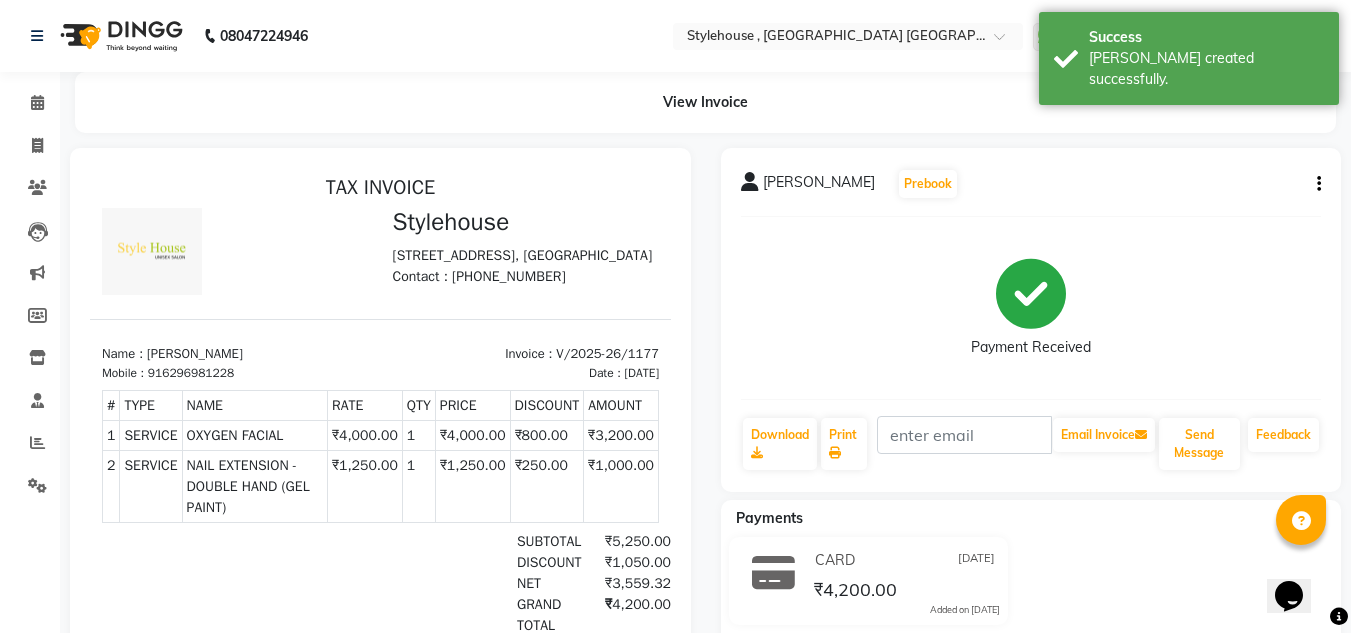 scroll, scrollTop: 0, scrollLeft: 0, axis: both 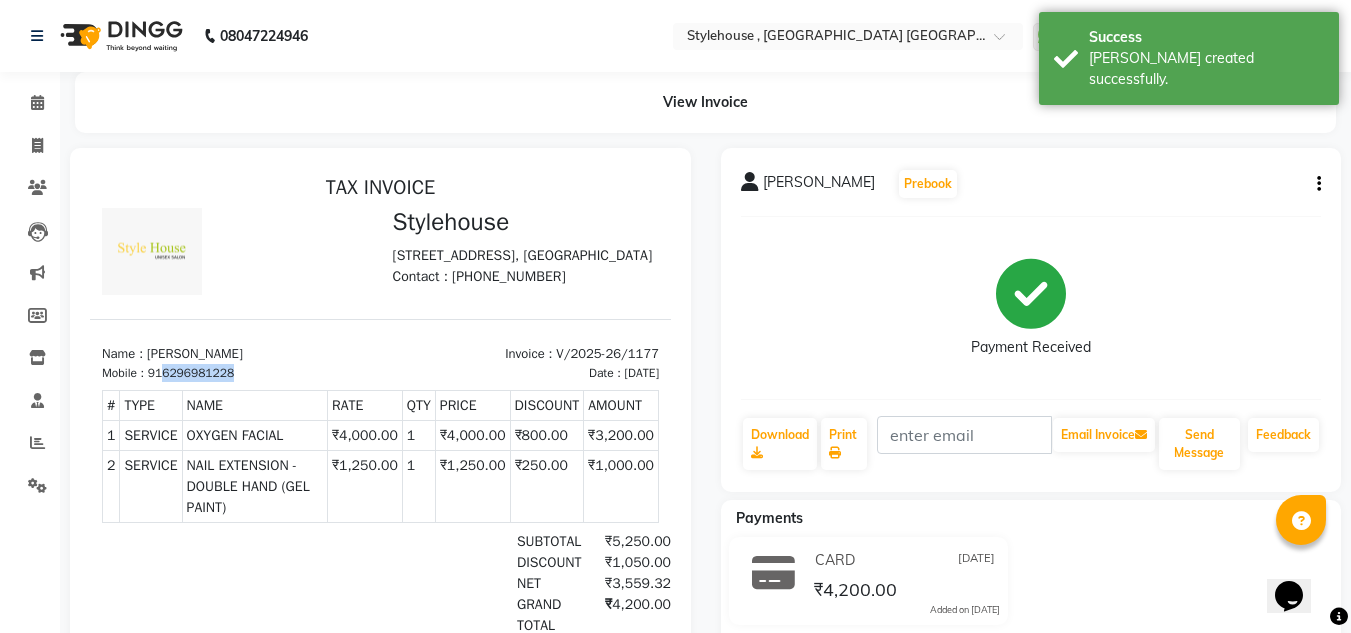 drag, startPoint x: 164, startPoint y: 406, endPoint x: 287, endPoint y: 409, distance: 123.03658 